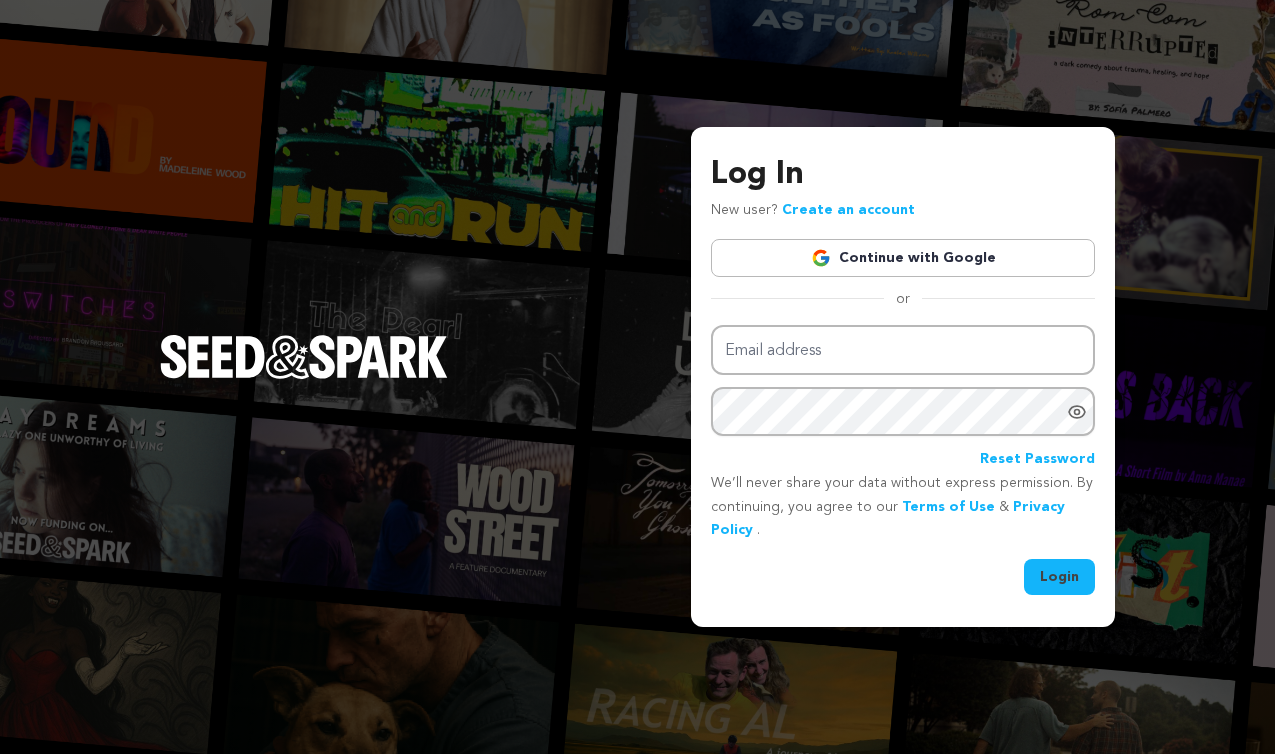 scroll, scrollTop: 0, scrollLeft: 0, axis: both 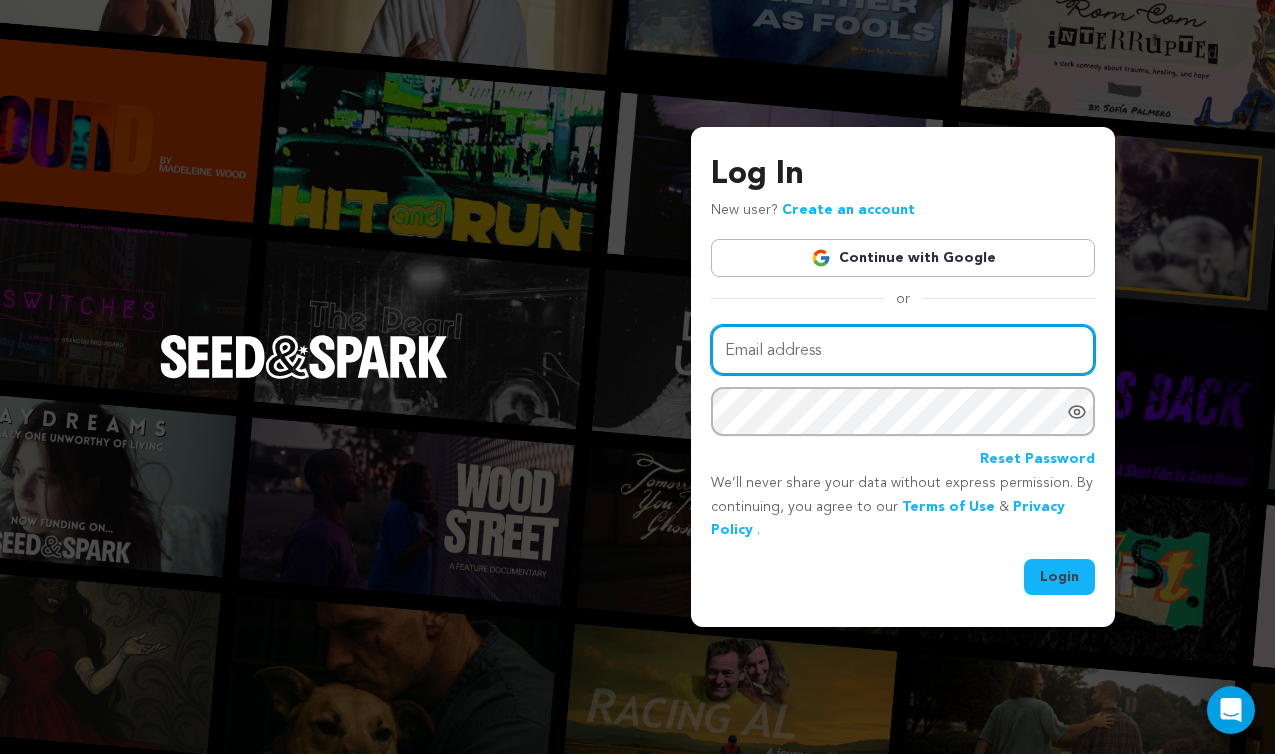 type on "humblebensla@gmail.com" 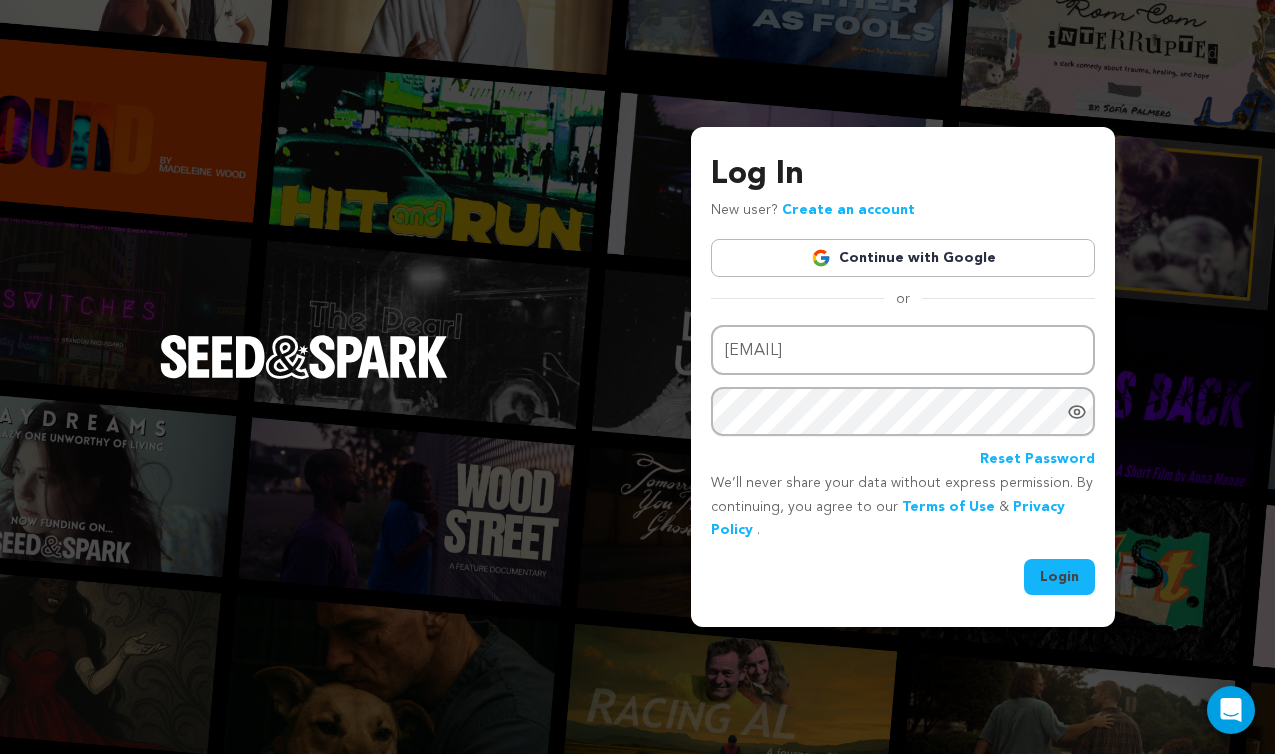 click on "Login" at bounding box center [1059, 577] 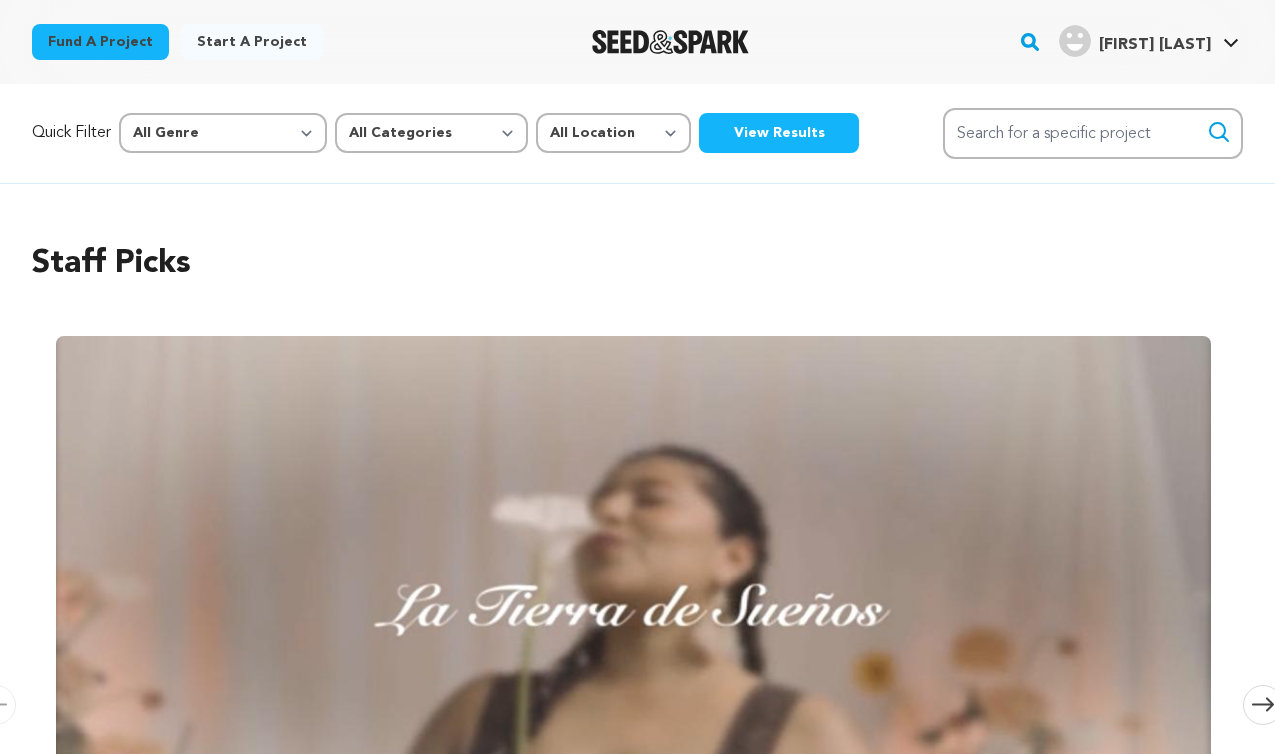 scroll, scrollTop: 0, scrollLeft: 0, axis: both 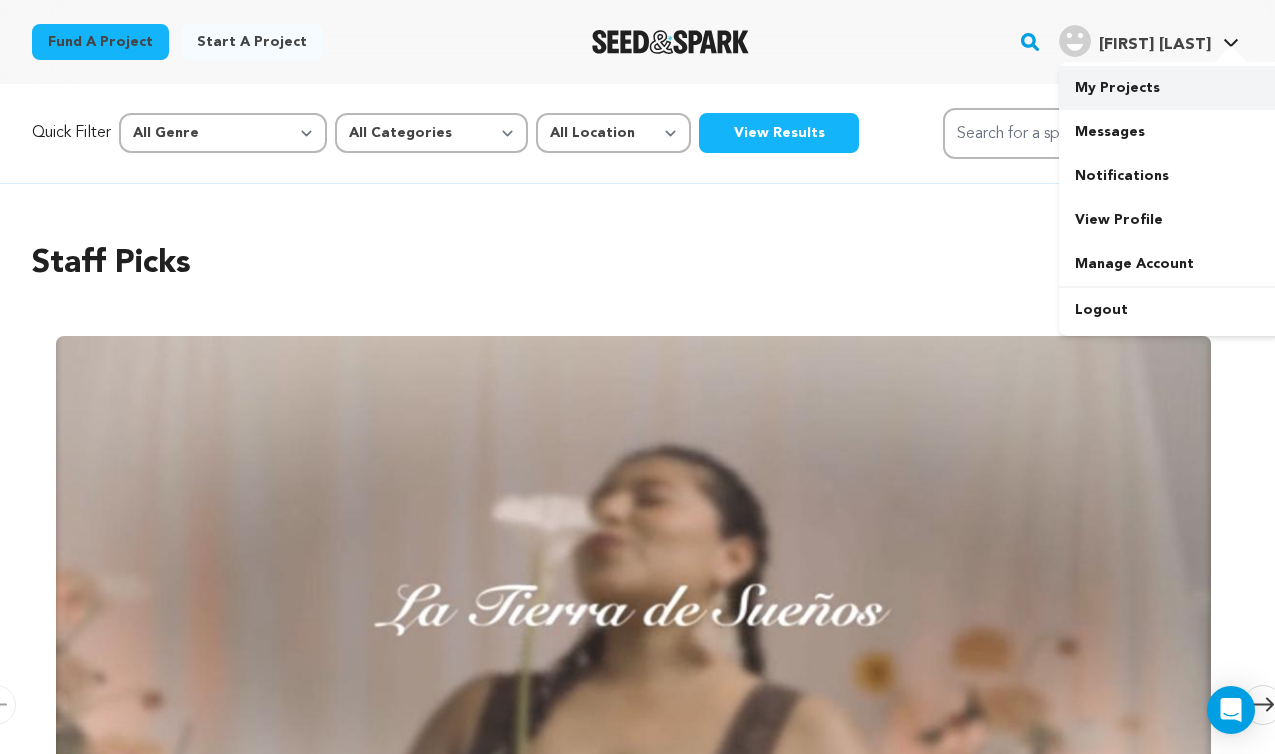 click on "My Projects" at bounding box center (1171, 88) 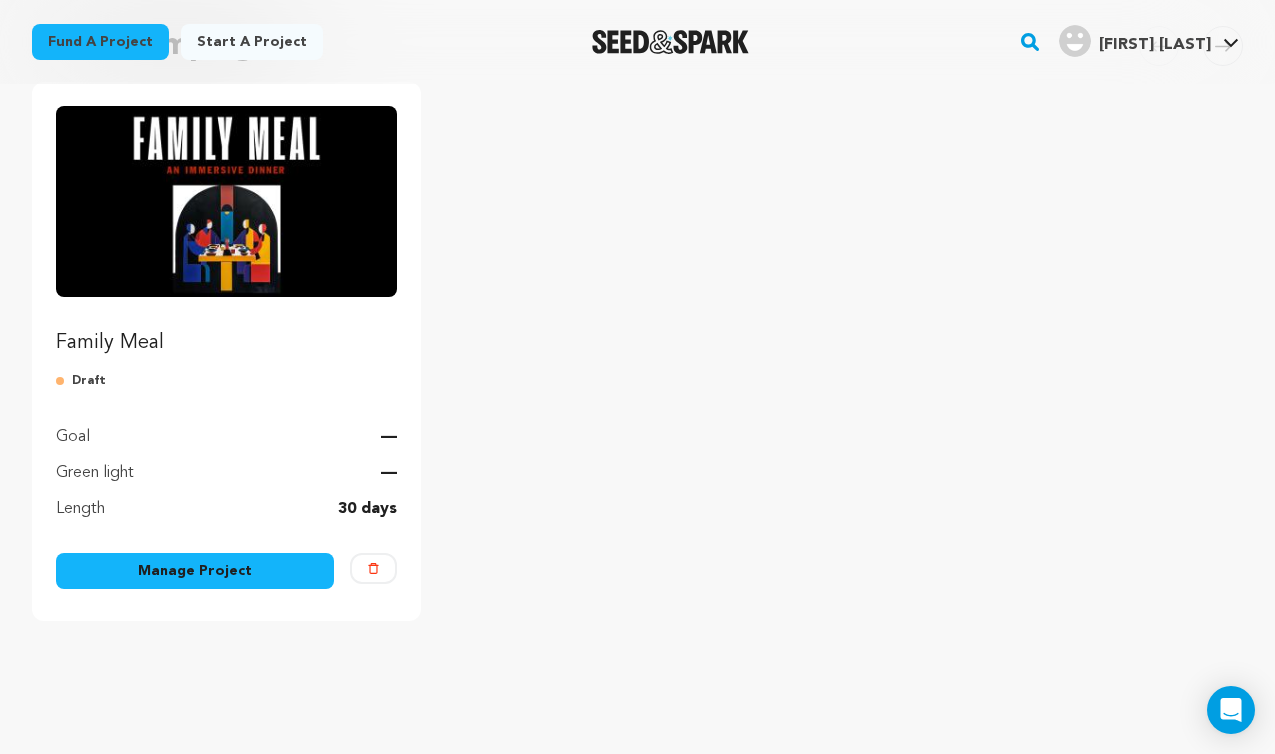scroll, scrollTop: 221, scrollLeft: 0, axis: vertical 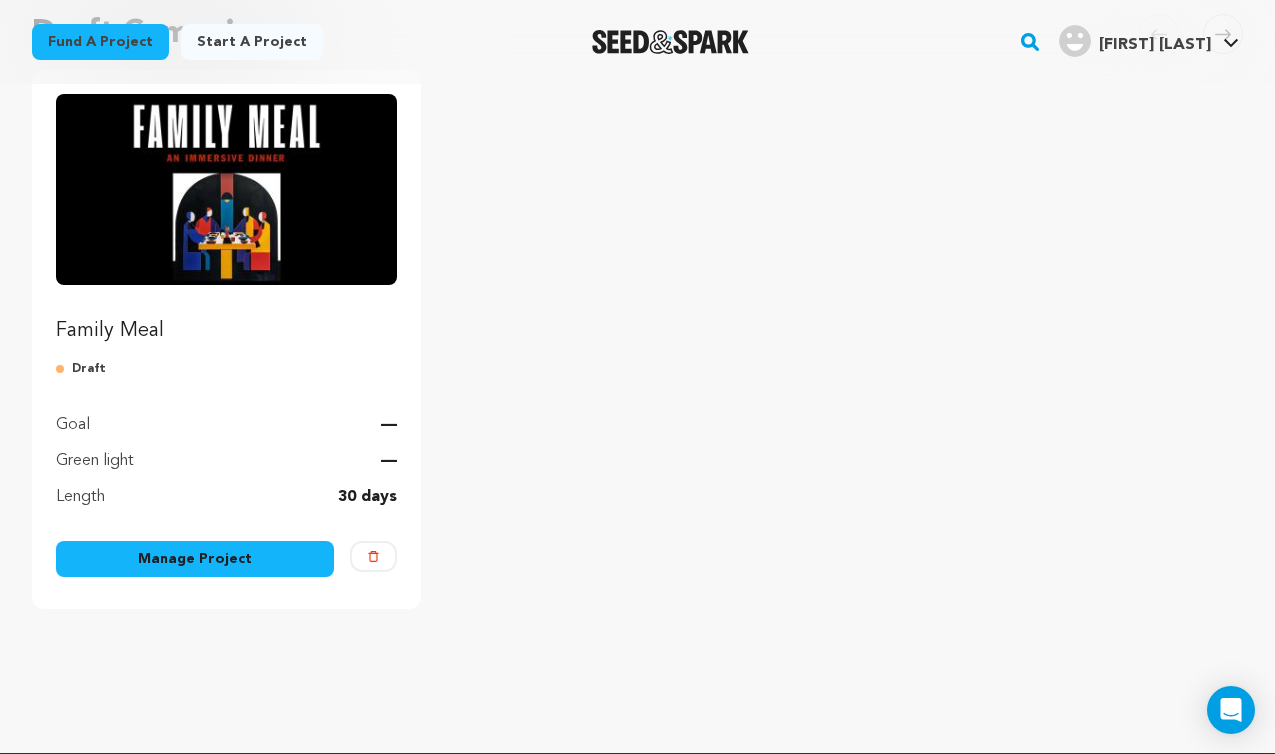click on "Manage Project" at bounding box center (195, 559) 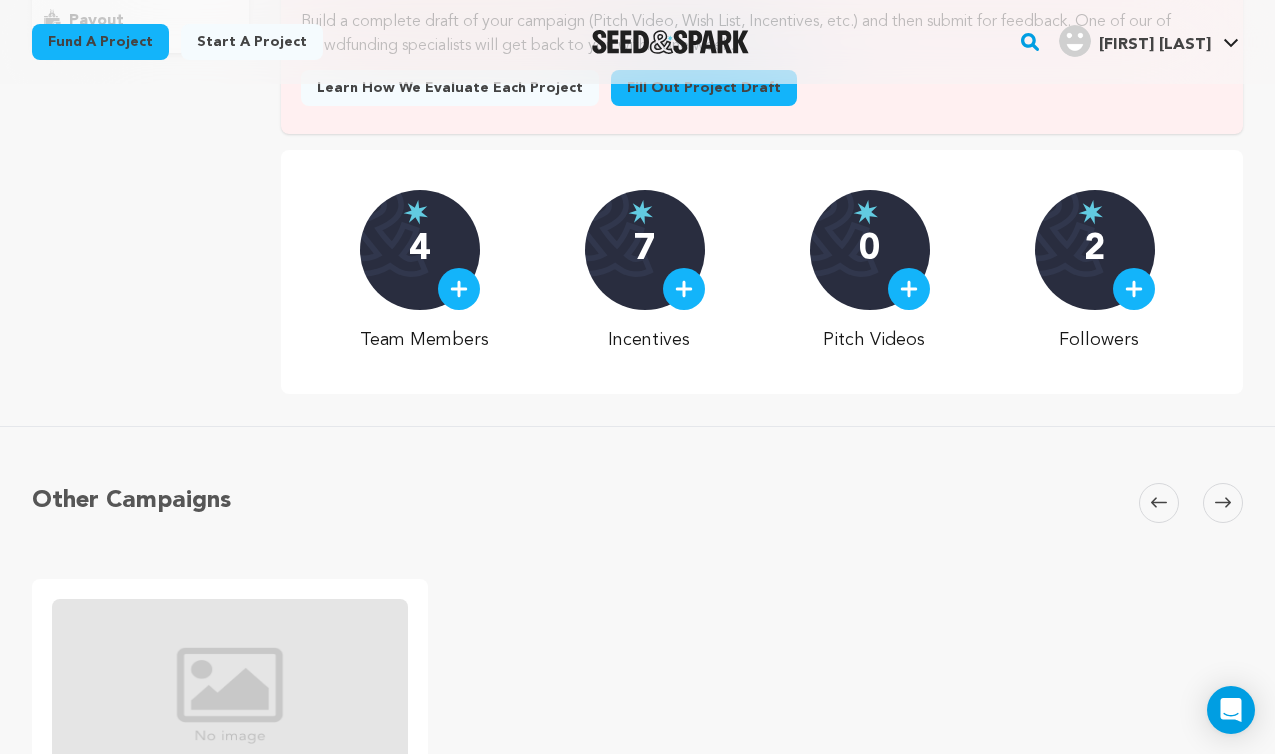 scroll, scrollTop: 237, scrollLeft: 0, axis: vertical 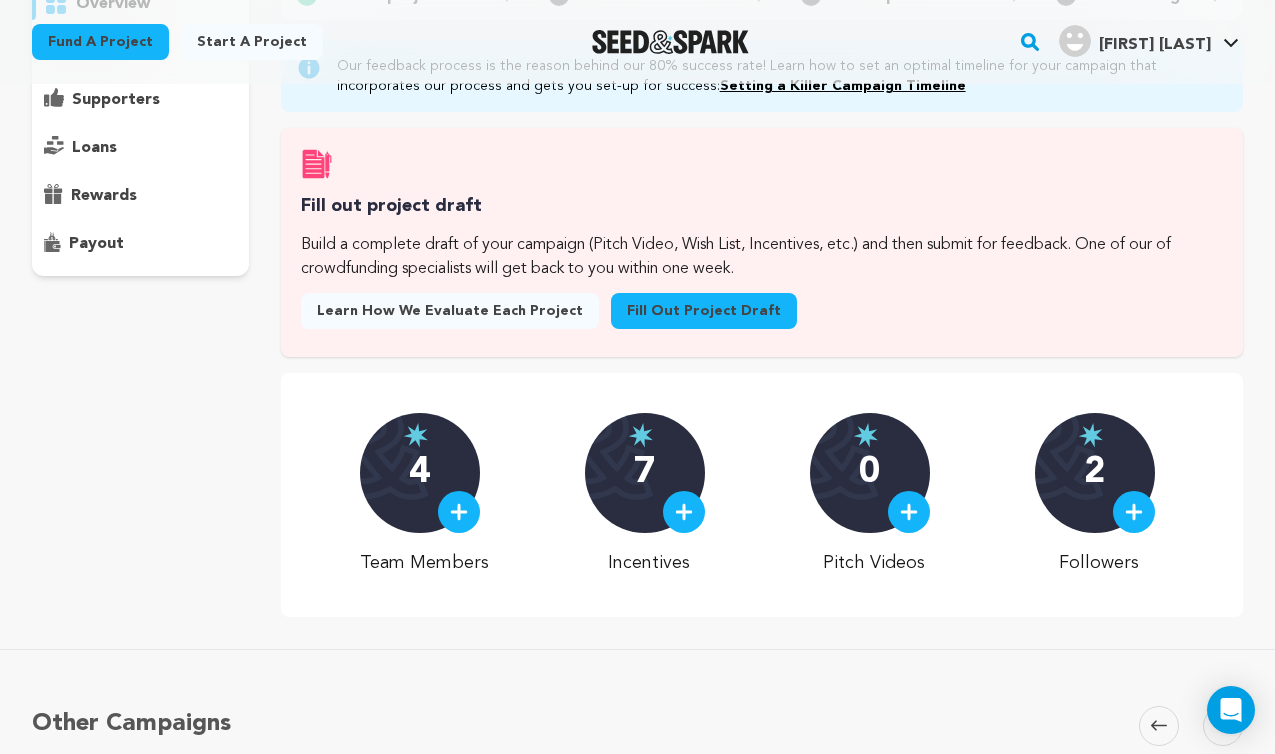click on "Fill out project draft" at bounding box center (704, 311) 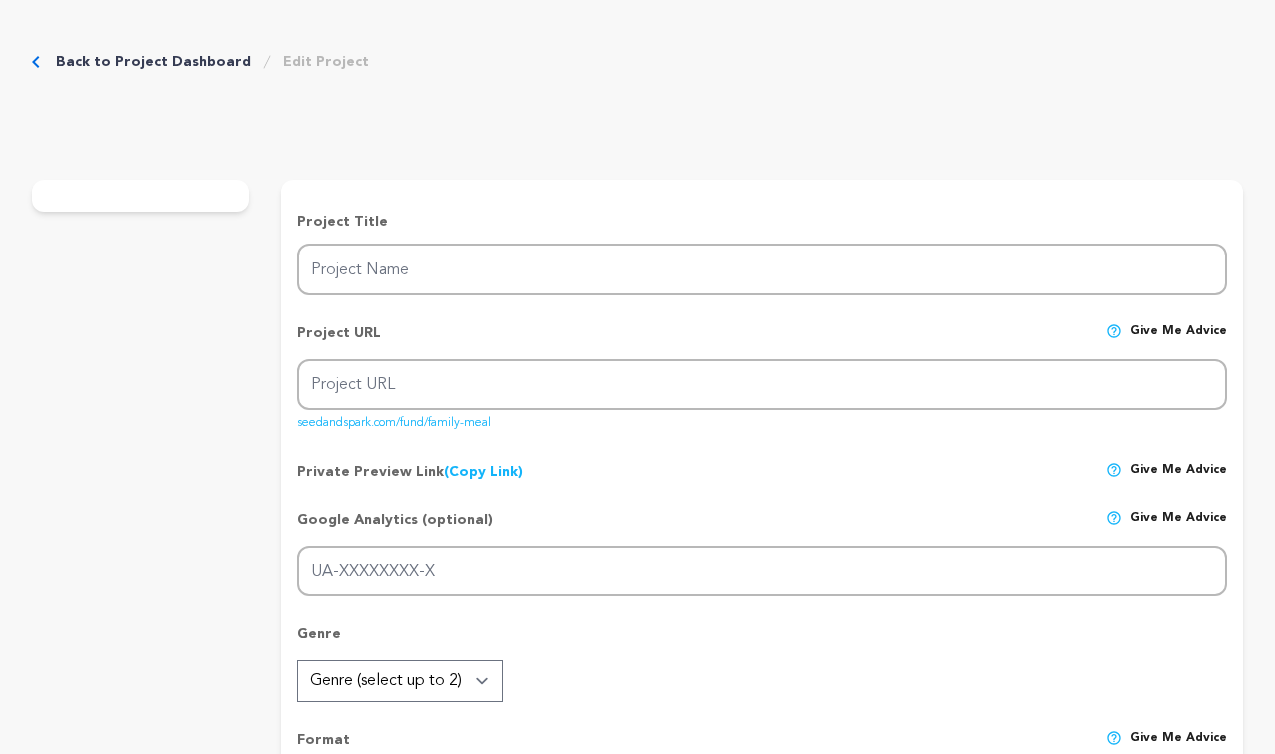 scroll, scrollTop: 0, scrollLeft: 0, axis: both 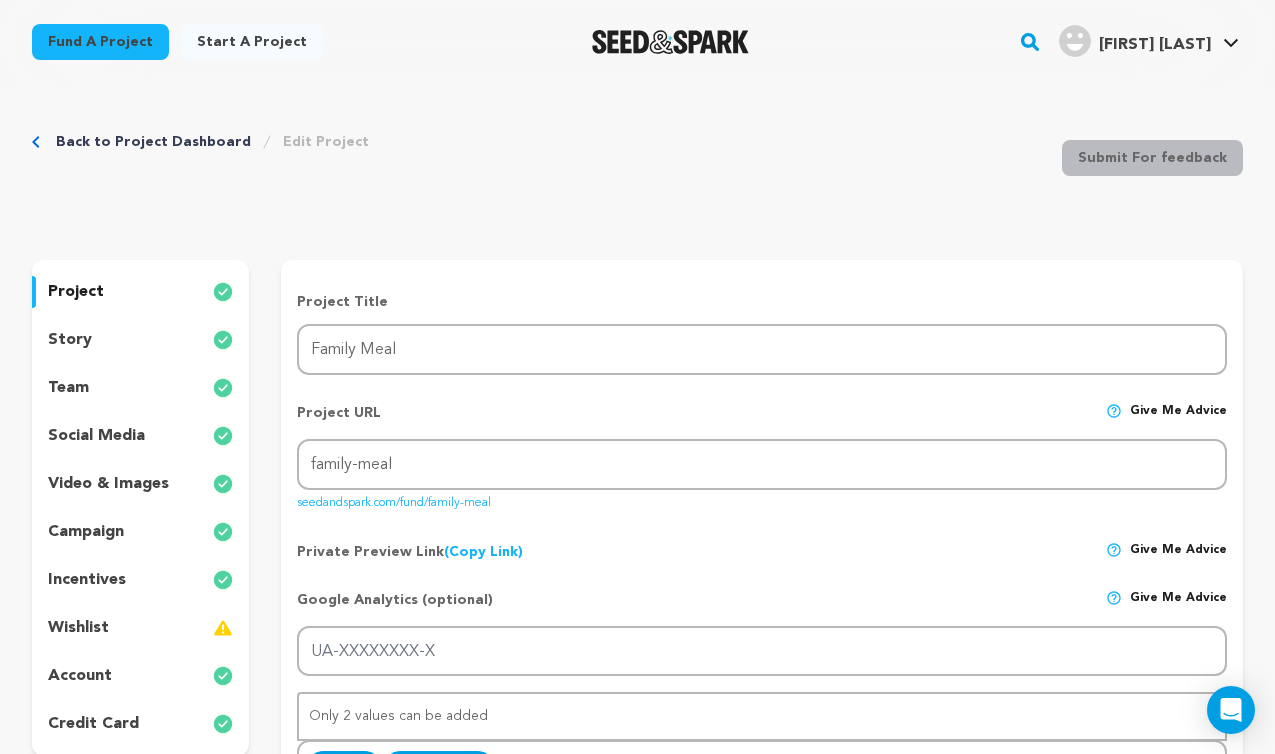 click on "story" at bounding box center (140, 340) 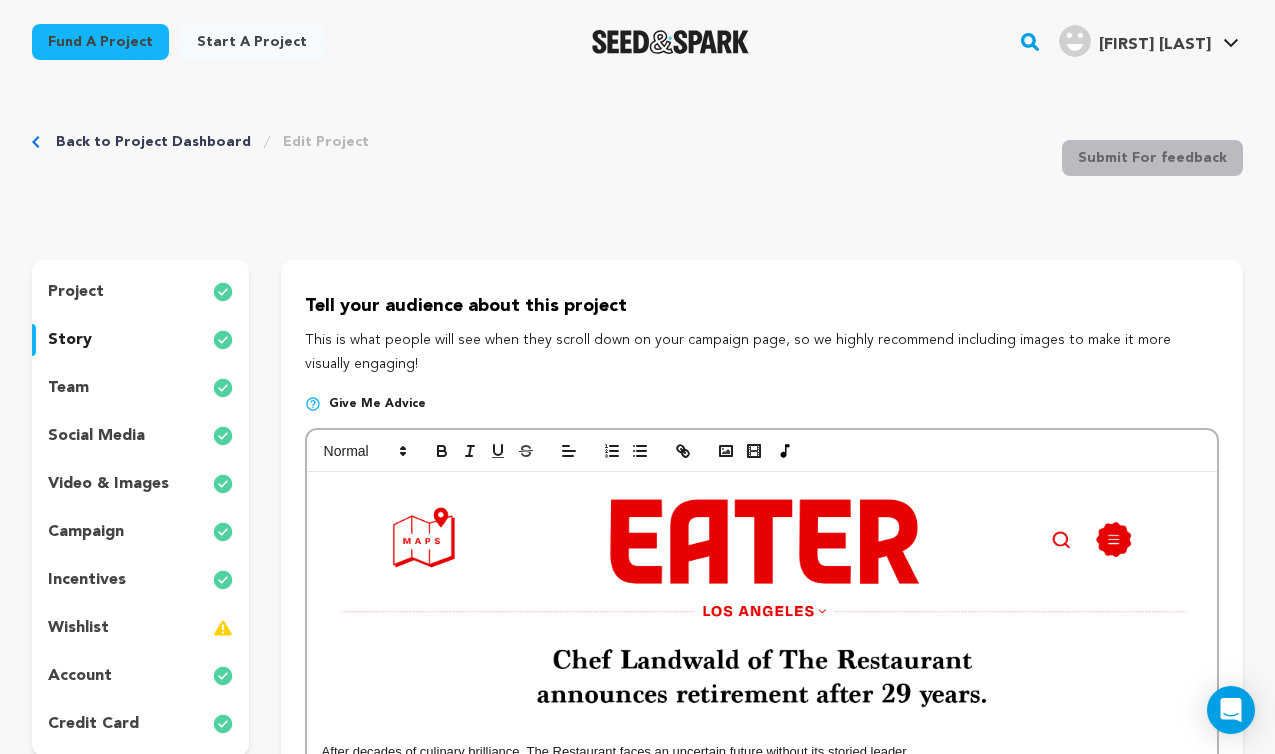 click on "social media" at bounding box center [96, 436] 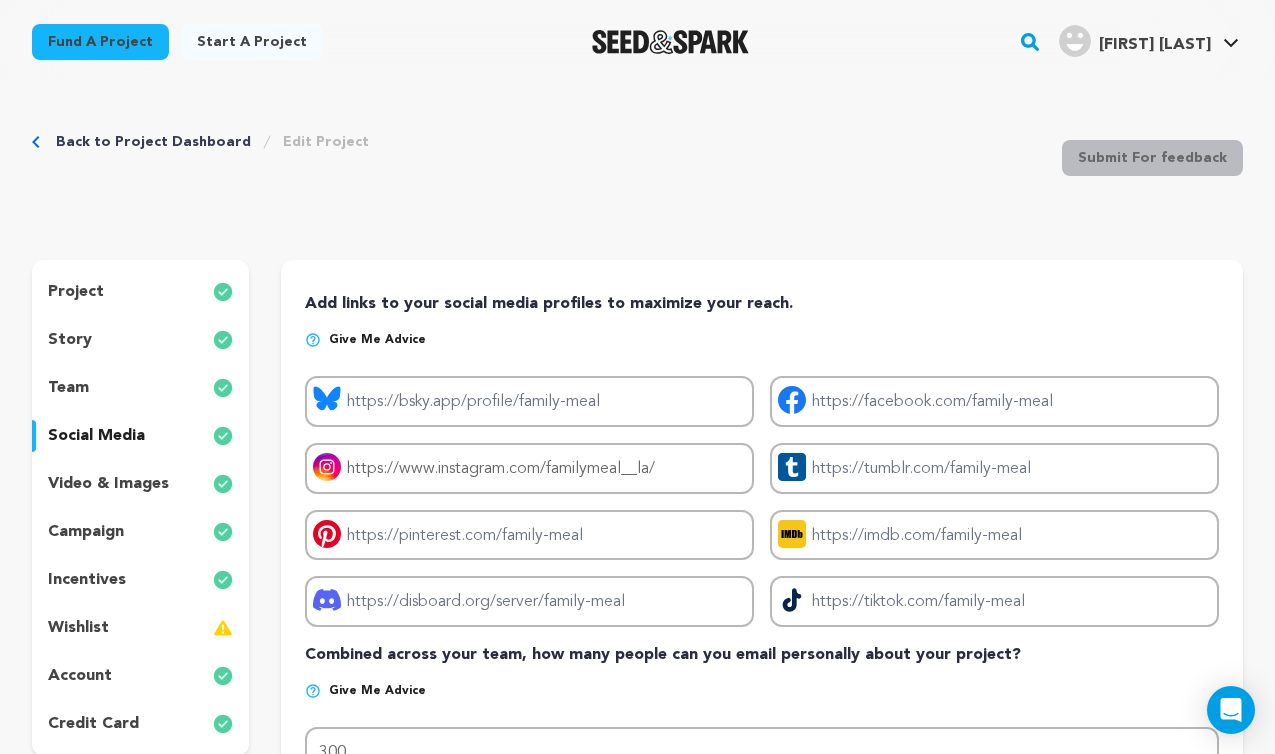 click on "video & images" at bounding box center [108, 484] 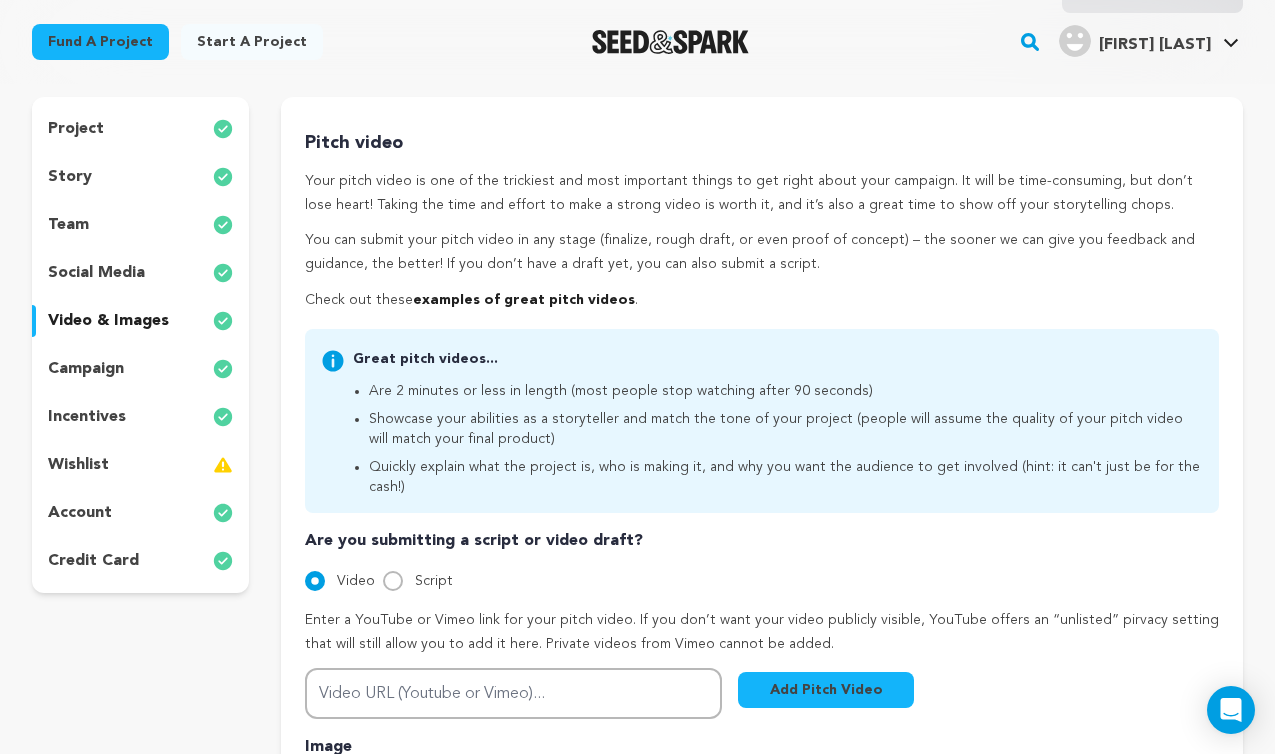 scroll, scrollTop: 475, scrollLeft: 0, axis: vertical 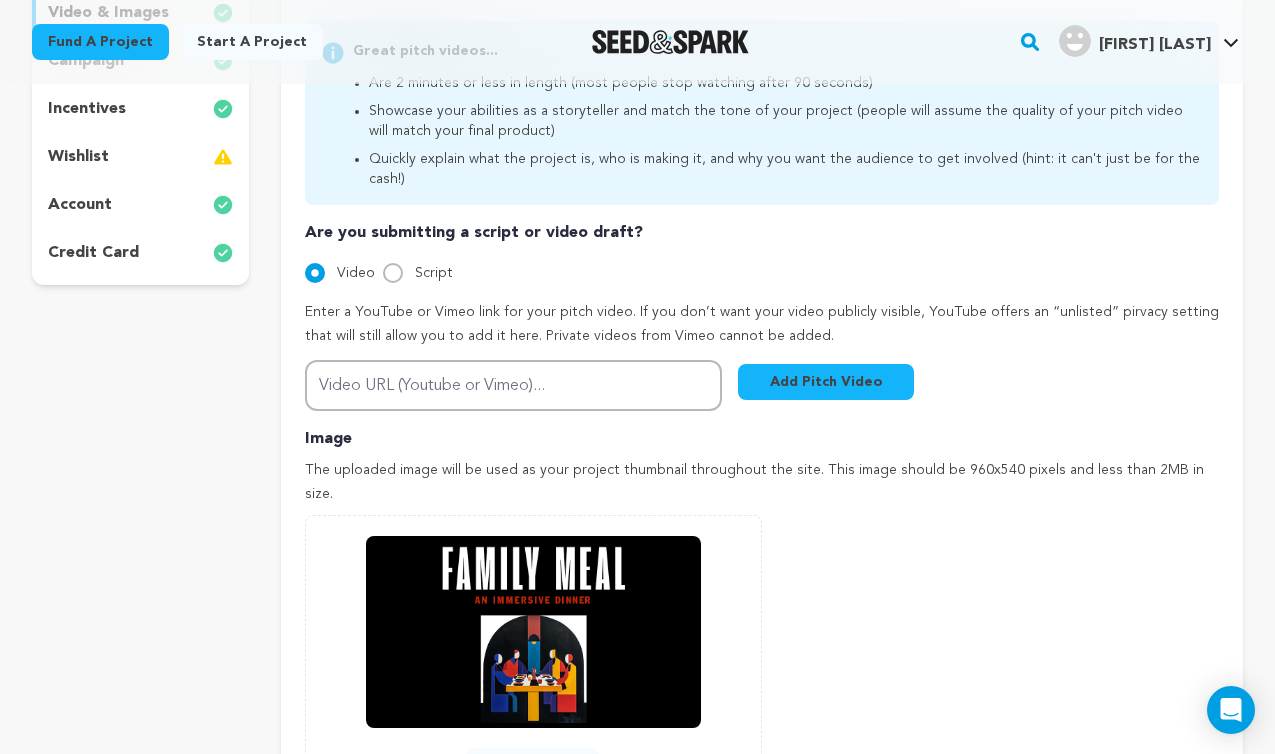click on "Add Pitch Video" at bounding box center [826, 382] 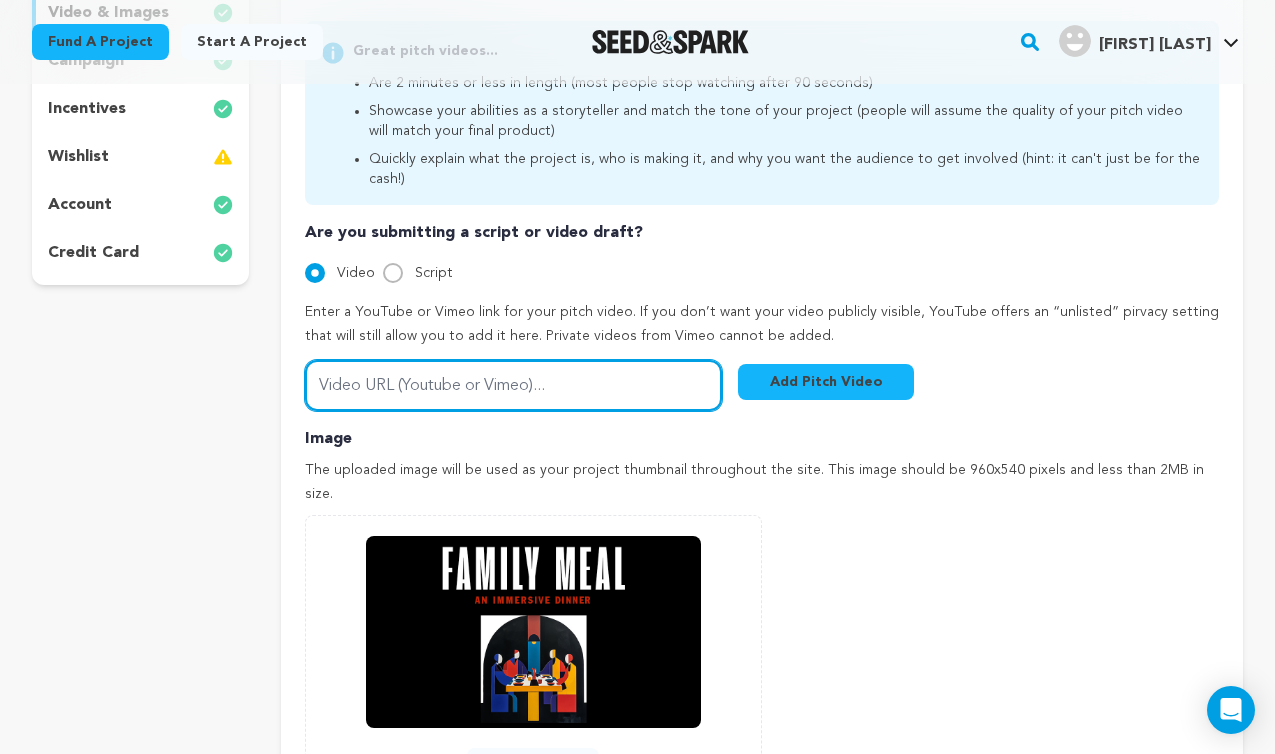 click on "Video URL (Youtube or Vimeo)..." at bounding box center [514, 385] 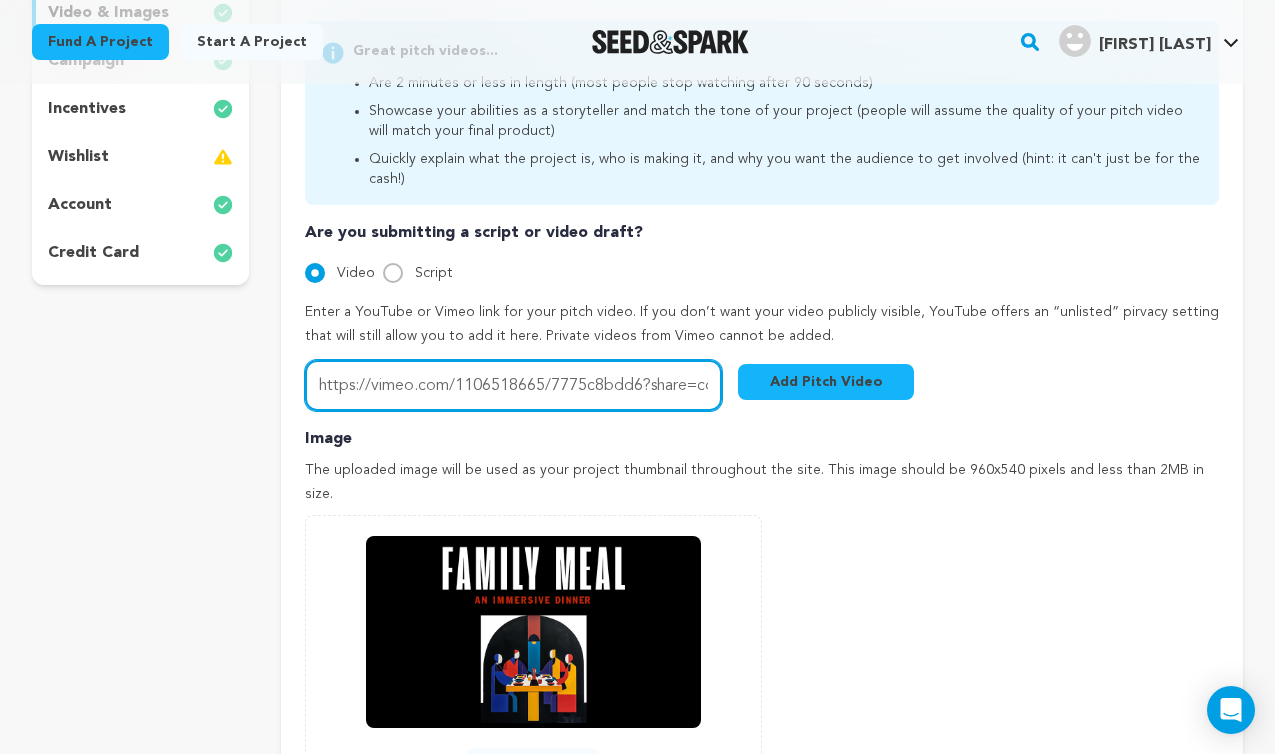 scroll, scrollTop: 0, scrollLeft: 23, axis: horizontal 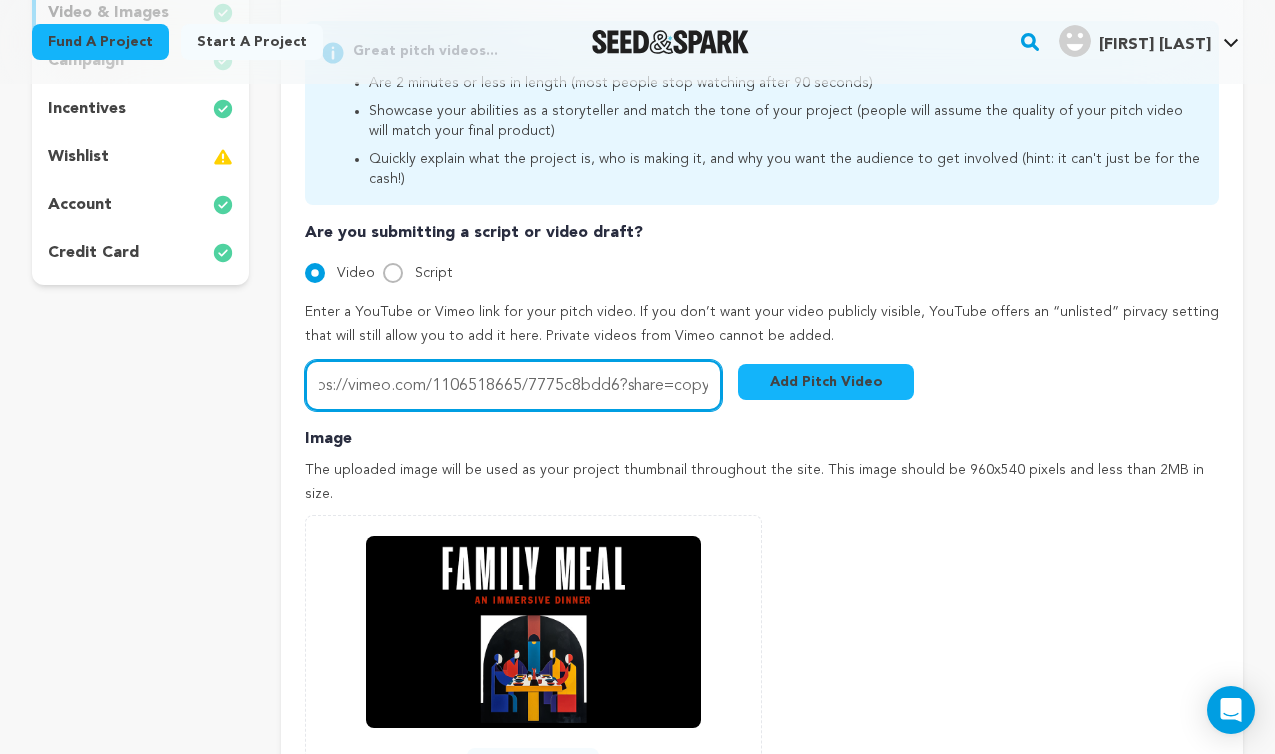 click on "https://vimeo.com/1106518665/7775c8bdd6?share=copy" at bounding box center (514, 385) 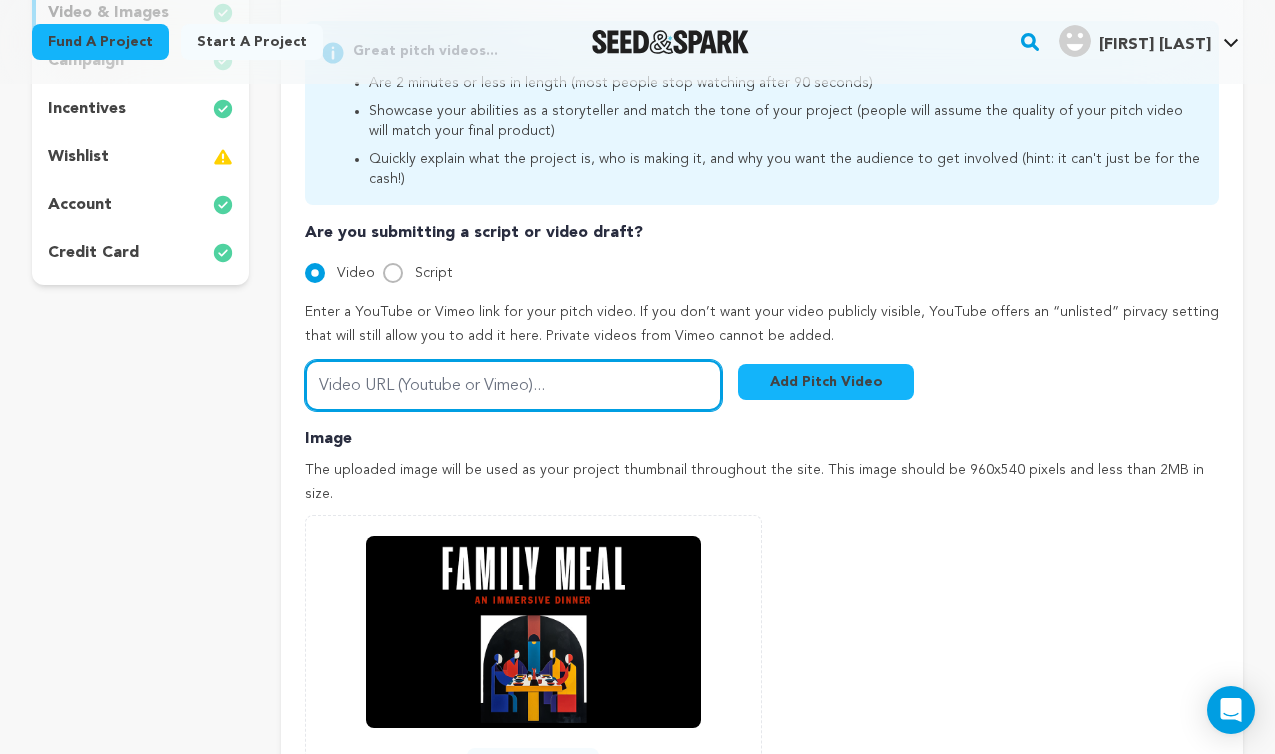 scroll, scrollTop: 0, scrollLeft: 0, axis: both 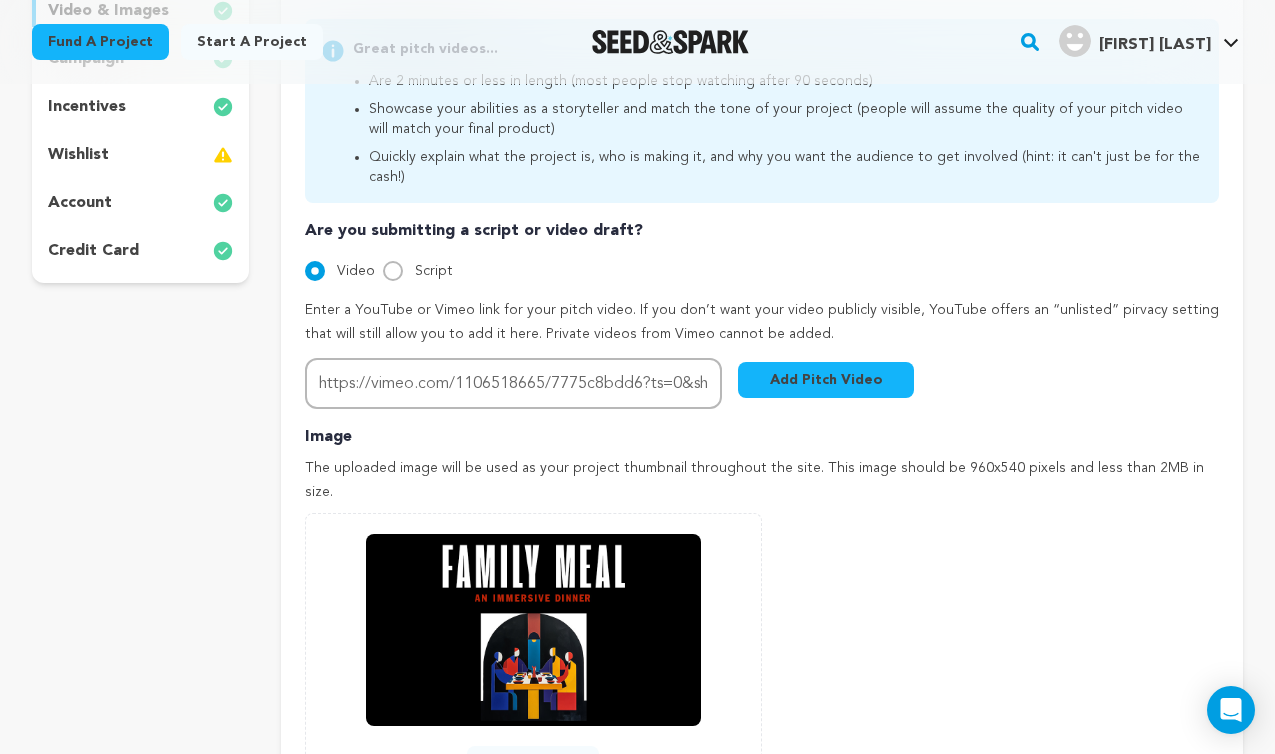 click on "Add Pitch Video" at bounding box center (826, 380) 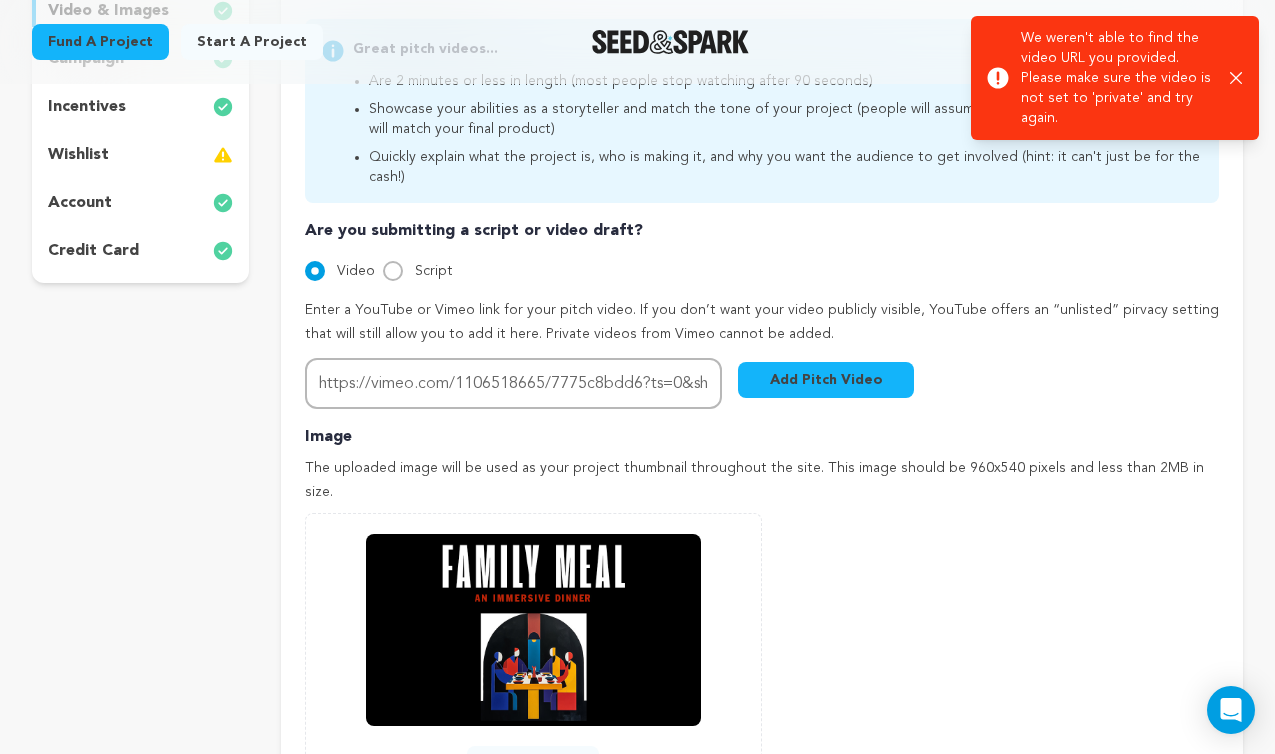 click on "Success:
Info:
Warning:
Error:
We weren't able to find the video URL you provided.  Please make sure the video is not set to 'private' and try again.
Close notification" at bounding box center [1115, 78] 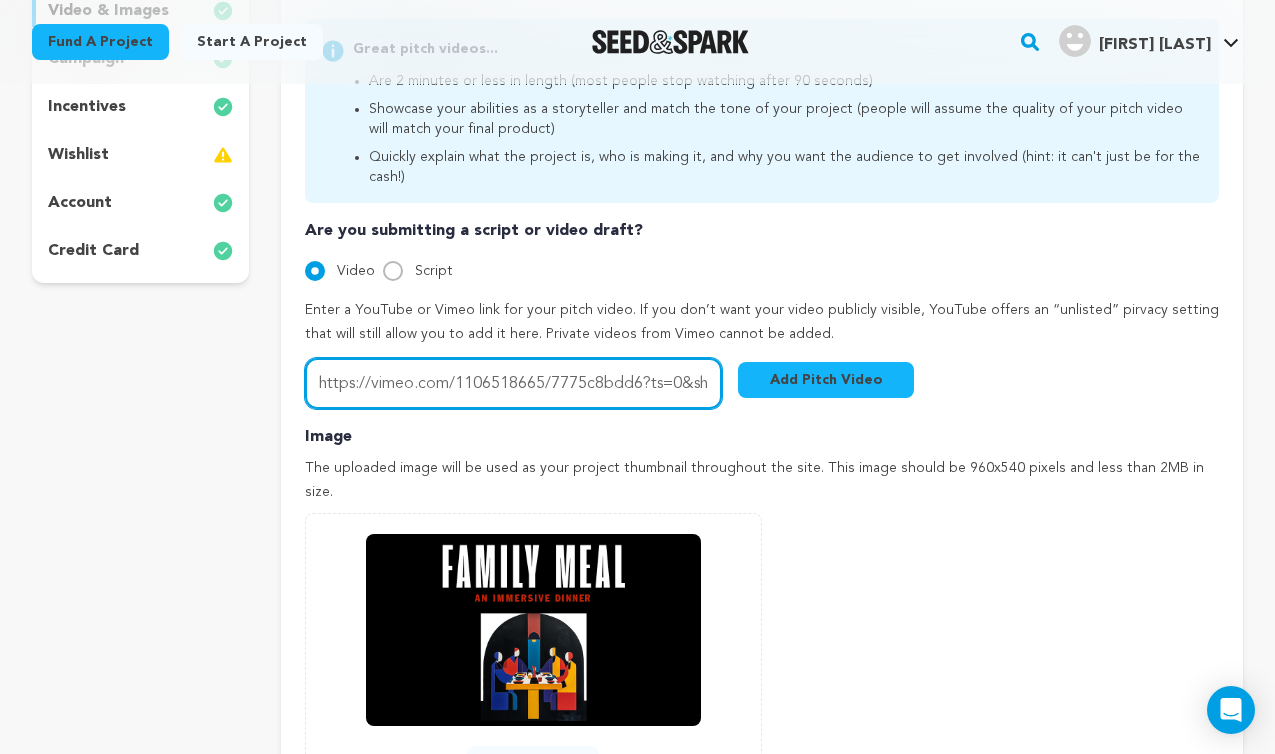 click on "https://vimeo.com/1106518665/7775c8bdd6?ts=0&share=copy" at bounding box center (514, 383) 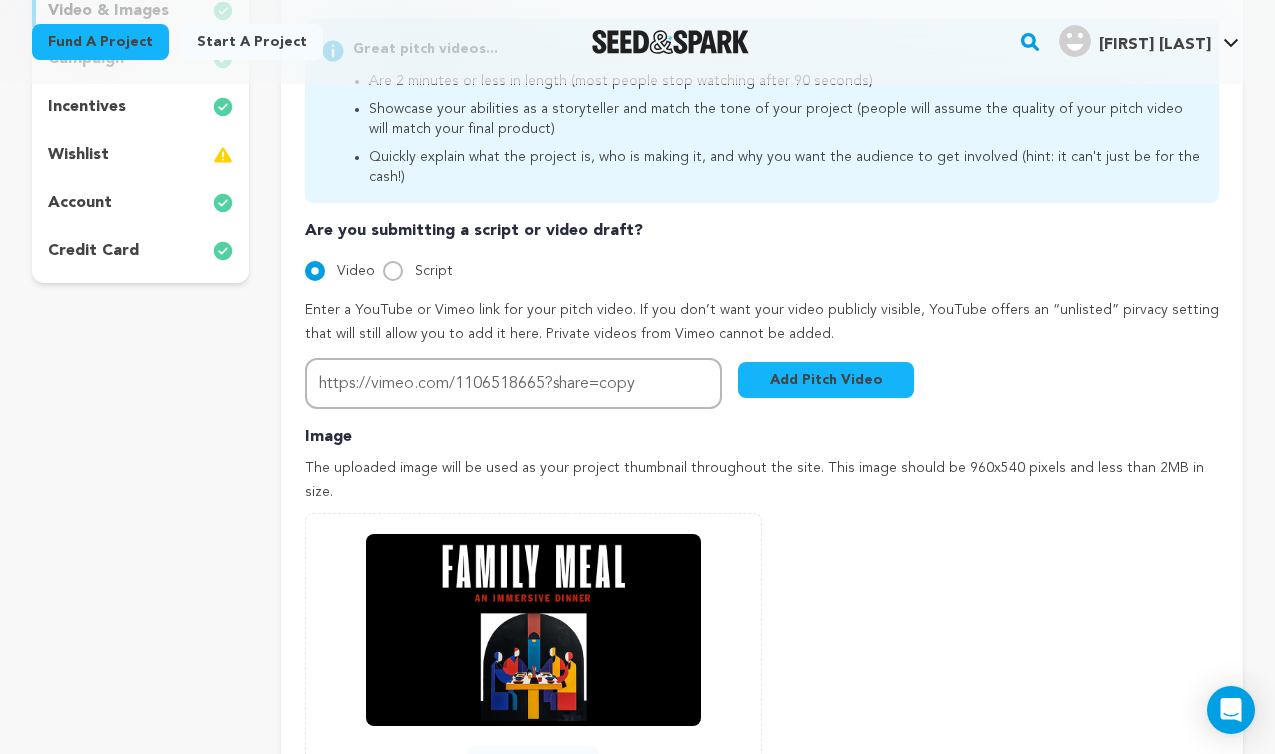 click on "Add Pitch Video" at bounding box center [826, 380] 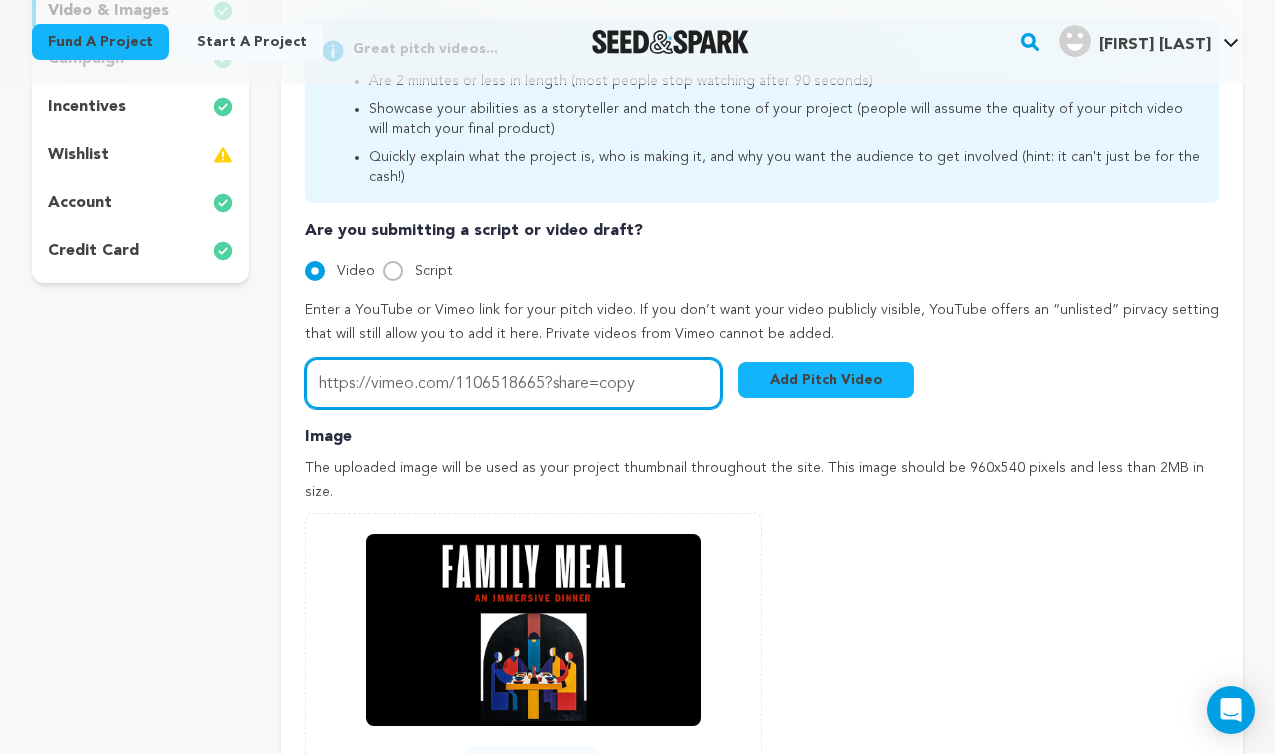 click on "https://vimeo.com/1106518665?share=copy" at bounding box center (514, 383) 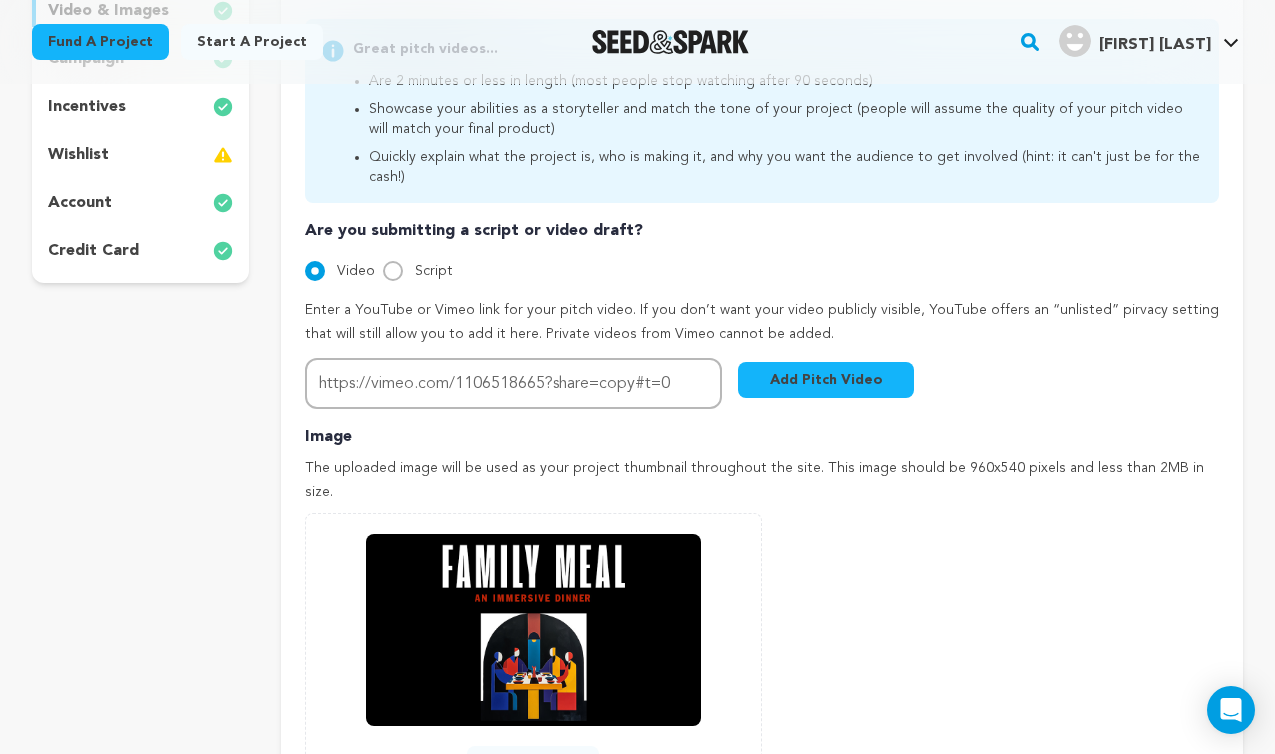 click on "Add Pitch Video" at bounding box center (826, 380) 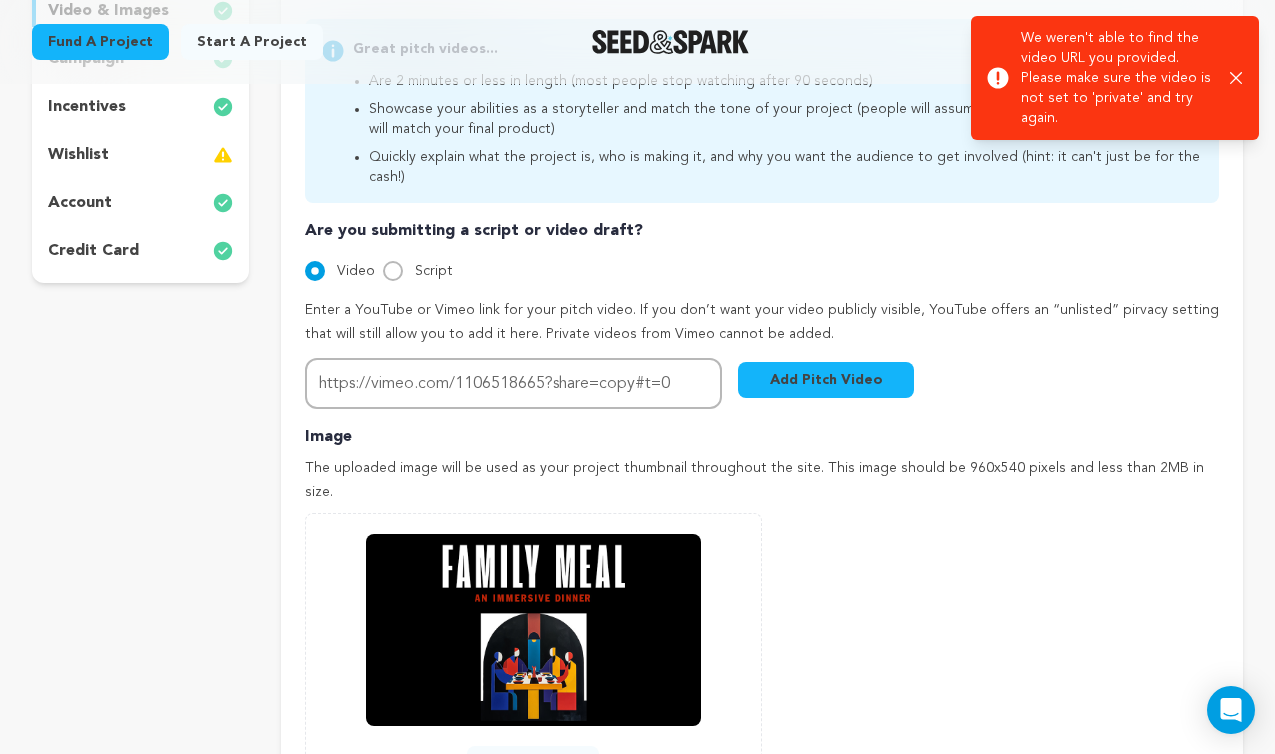 click on "Success:
Info:
Warning:
Error:
We weren't able to find the video URL you provided.  Please make sure the video is not set to 'private' and try again.
Close notification" at bounding box center [1115, 78] 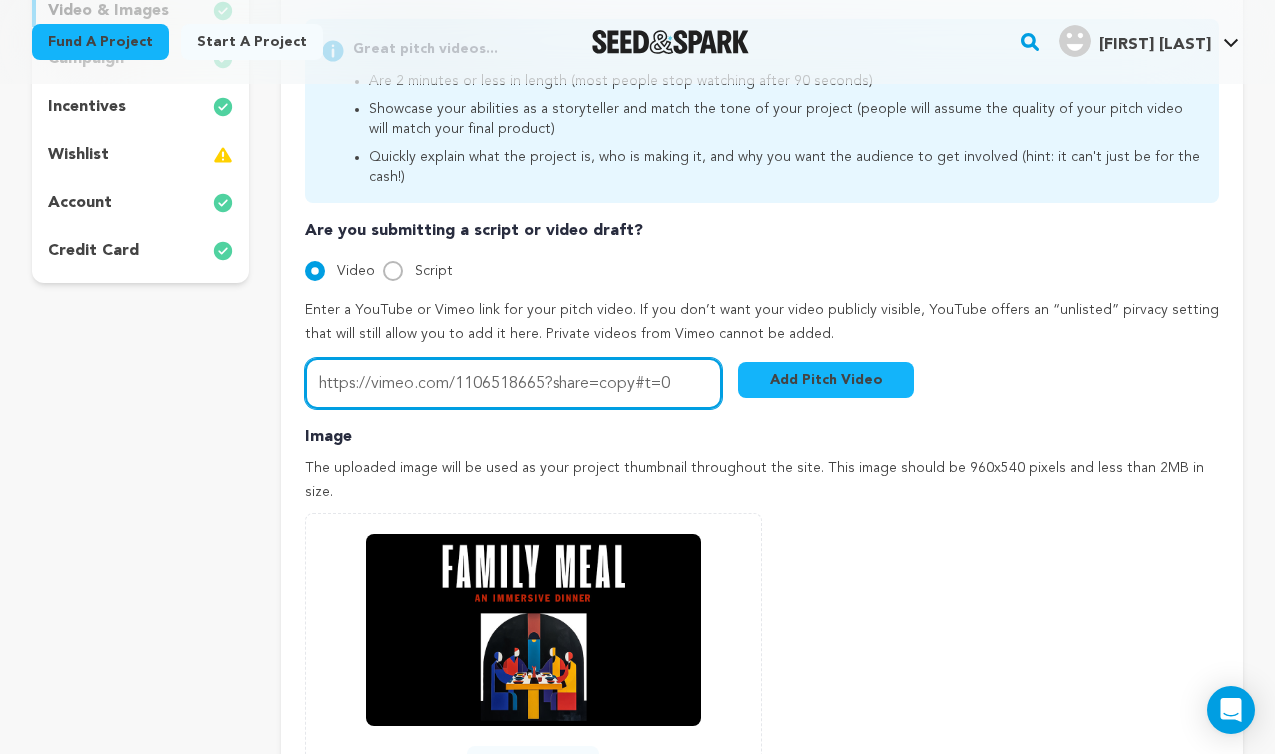 click on "https://vimeo.com/1106518665?share=copy#t=0" at bounding box center [514, 383] 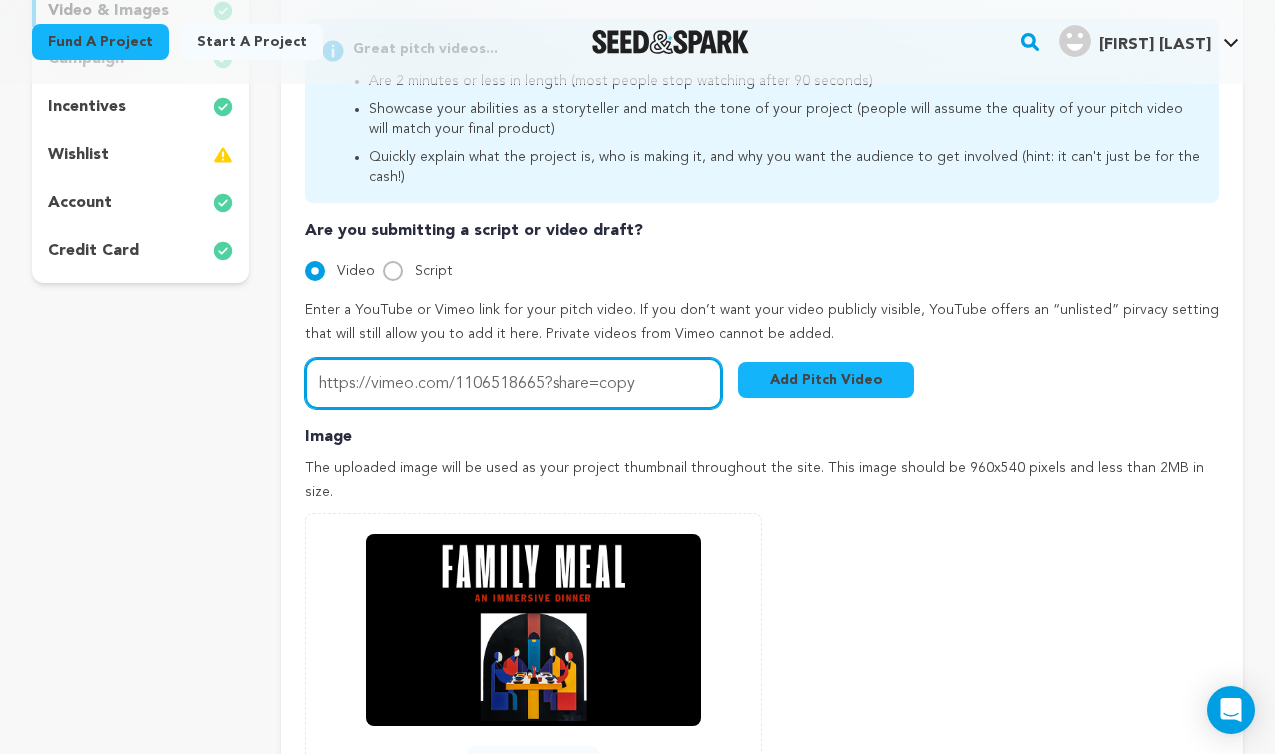 type on "https://vimeo.com/1106518665?share=copy" 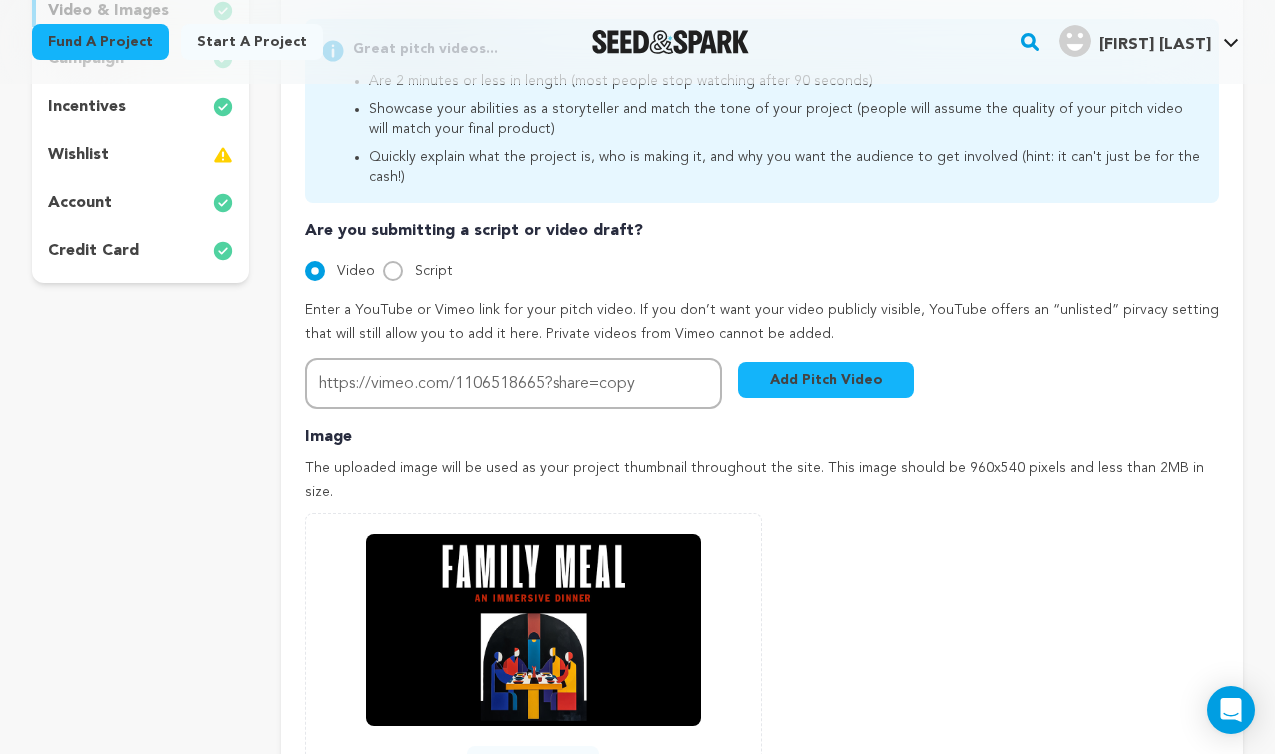 click on "Add Pitch Video" at bounding box center [826, 380] 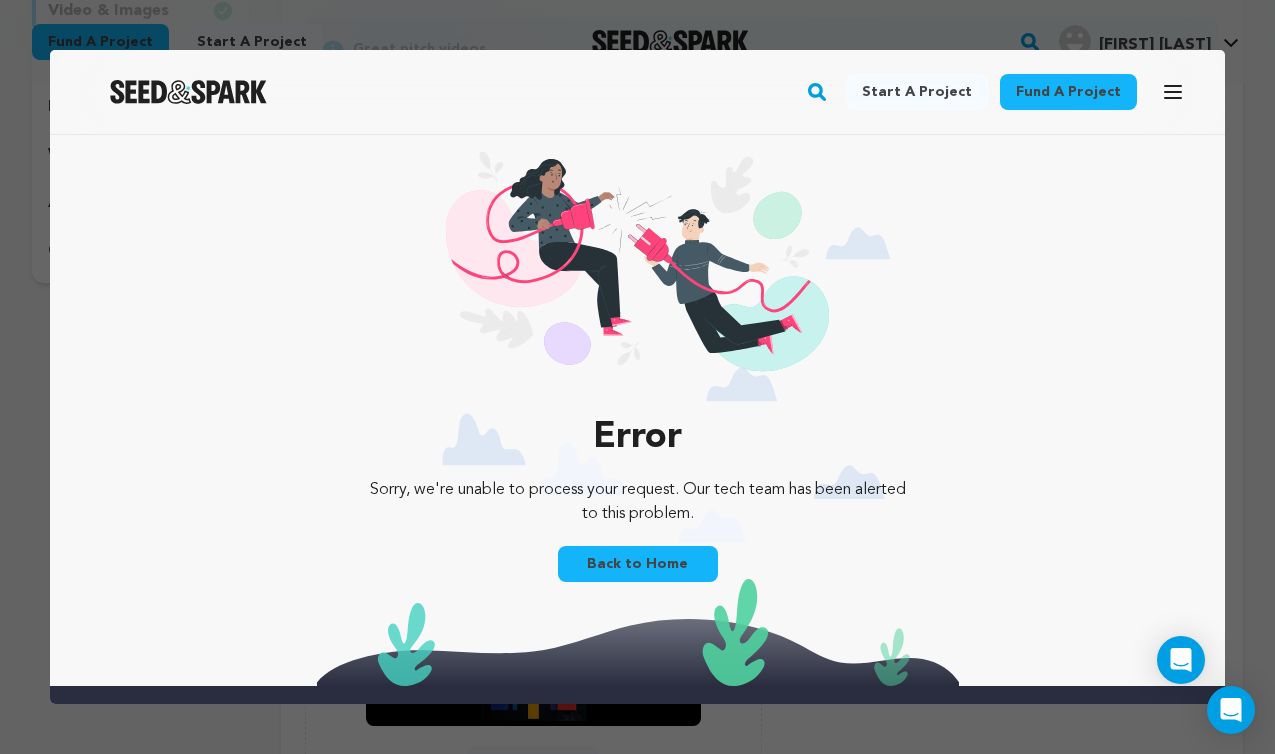 scroll, scrollTop: 107, scrollLeft: 0, axis: vertical 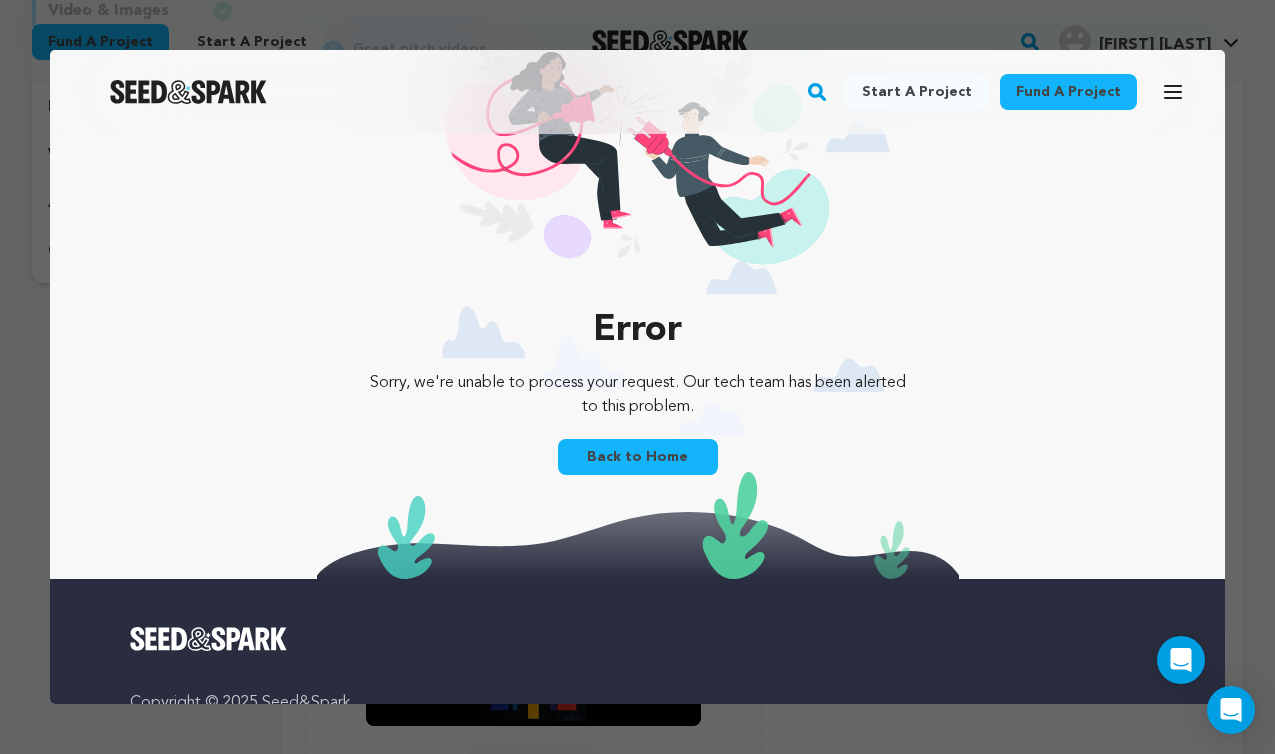 click on "Back to Home" at bounding box center [638, 457] 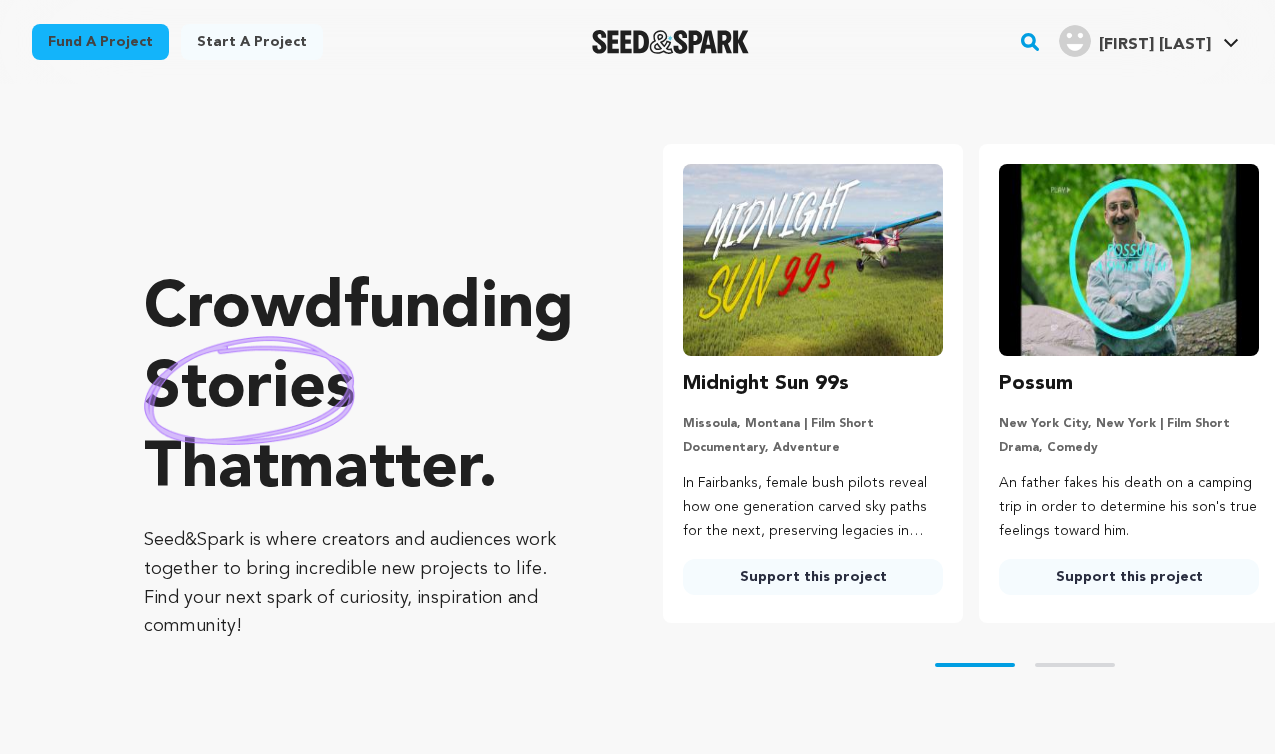 scroll, scrollTop: 0, scrollLeft: 0, axis: both 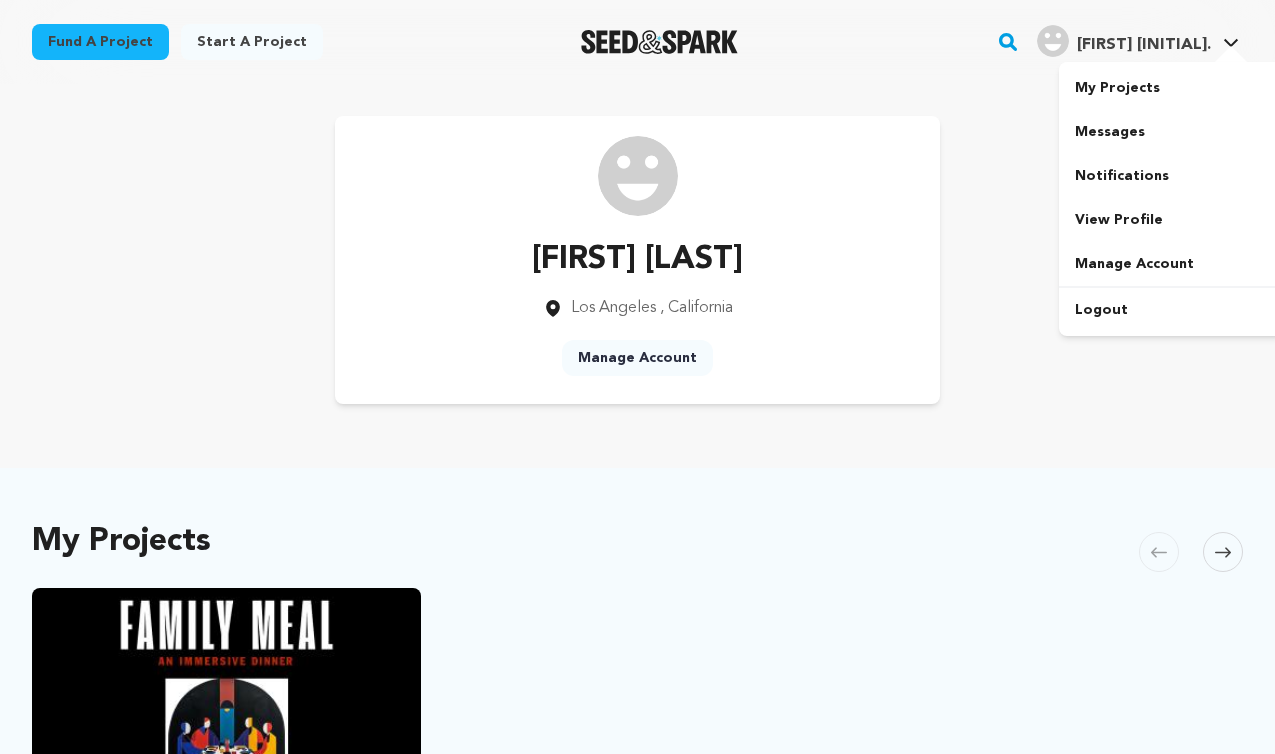 click on "My Projects" at bounding box center [1171, 88] 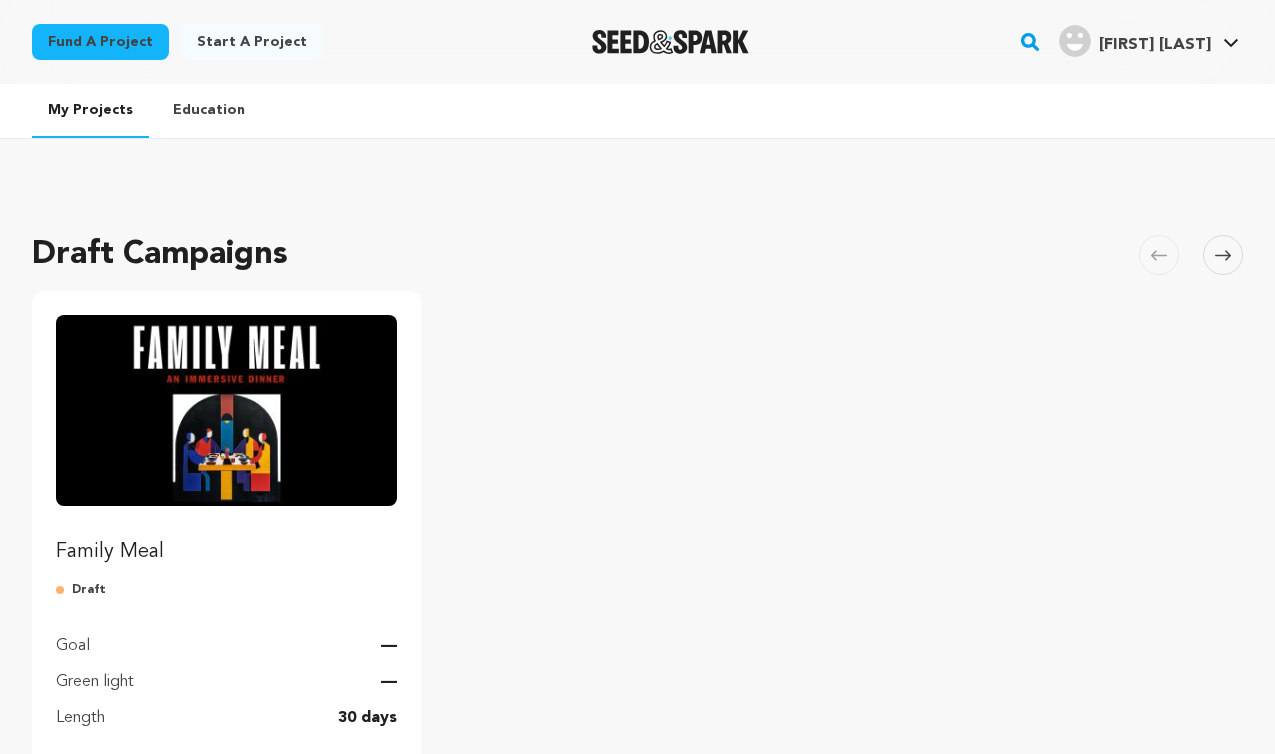 scroll, scrollTop: 0, scrollLeft: 0, axis: both 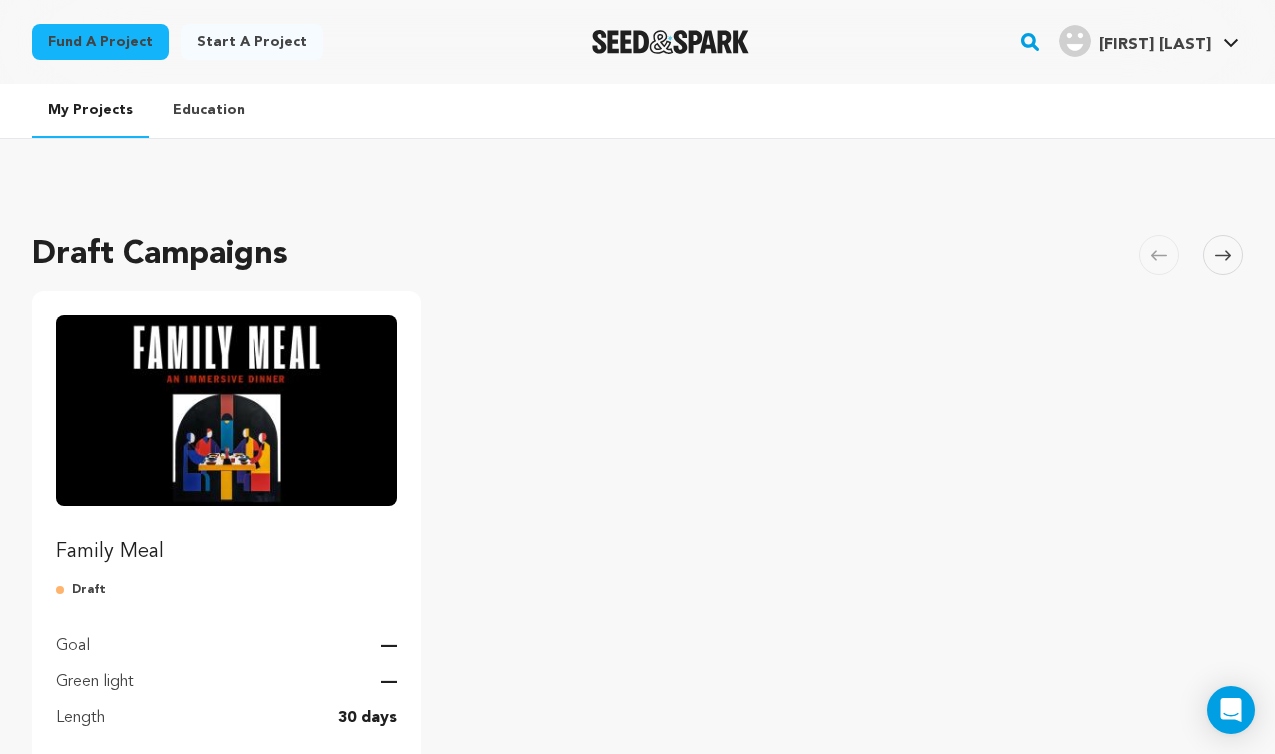 click at bounding box center (226, 410) 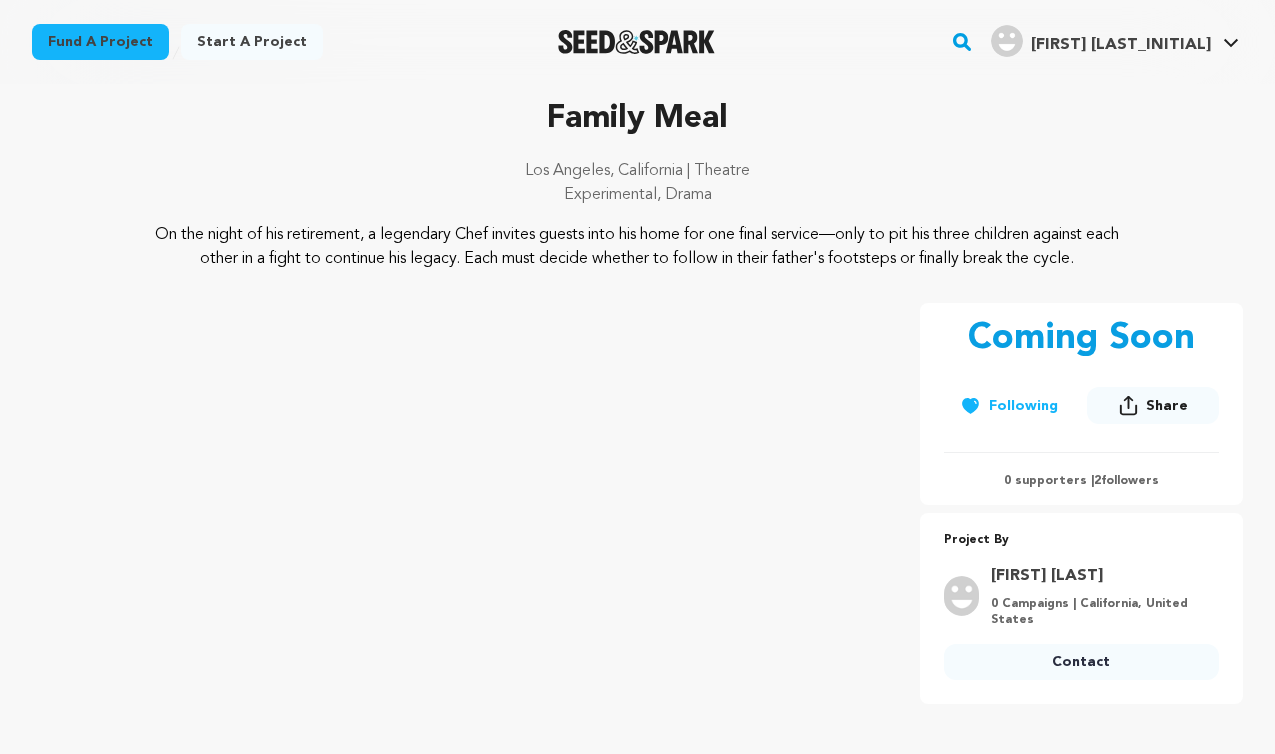 scroll, scrollTop: 0, scrollLeft: 0, axis: both 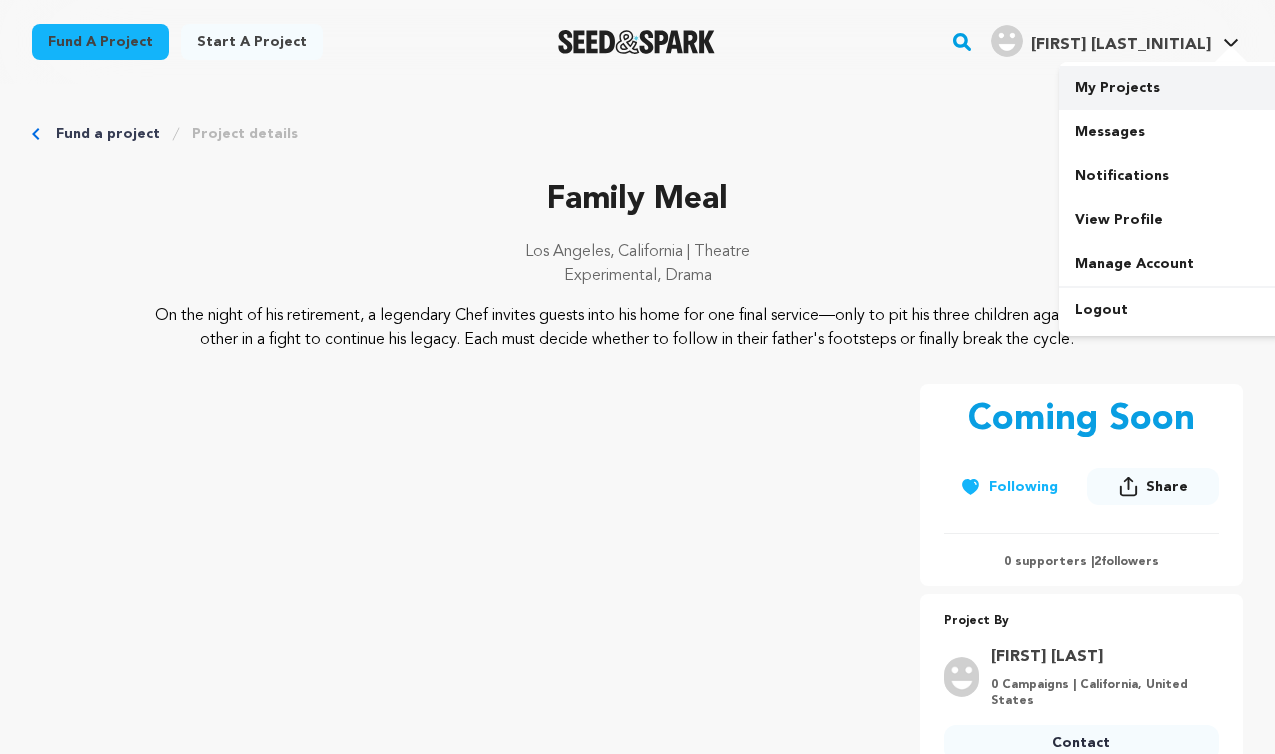 click on "My Projects" at bounding box center (1171, 88) 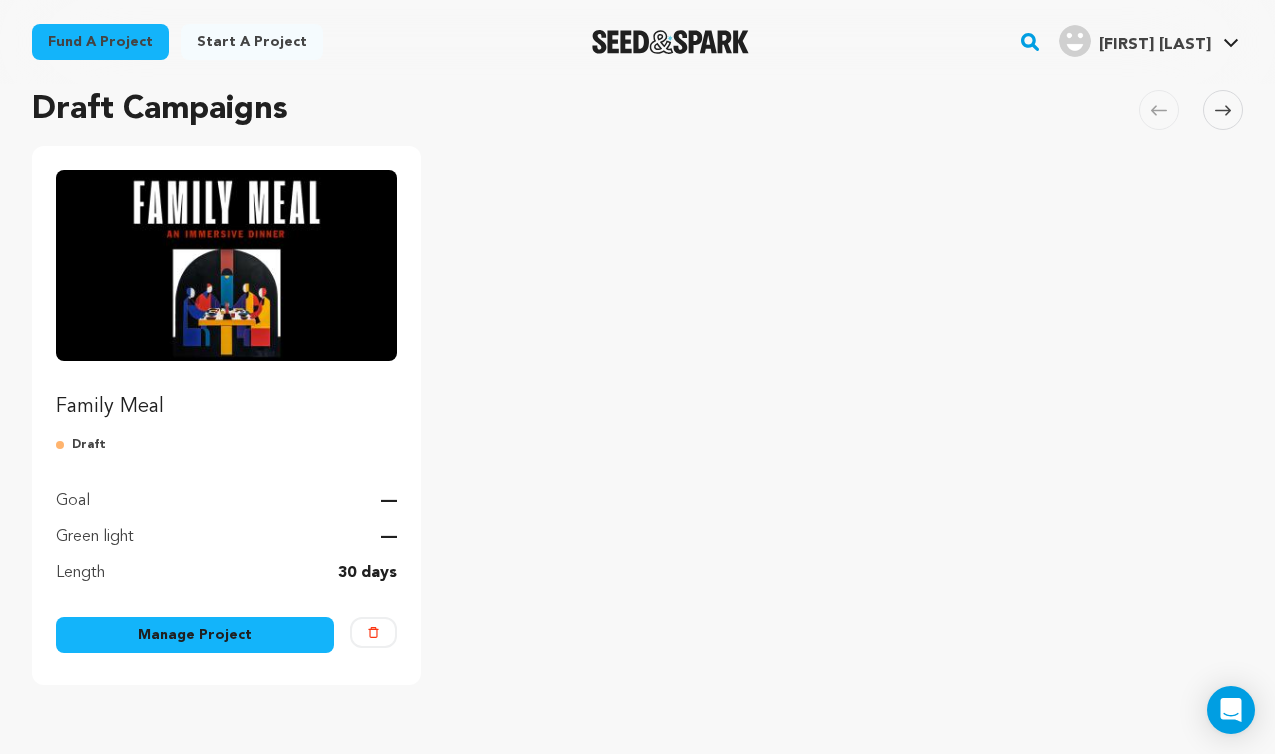 scroll, scrollTop: 178, scrollLeft: 0, axis: vertical 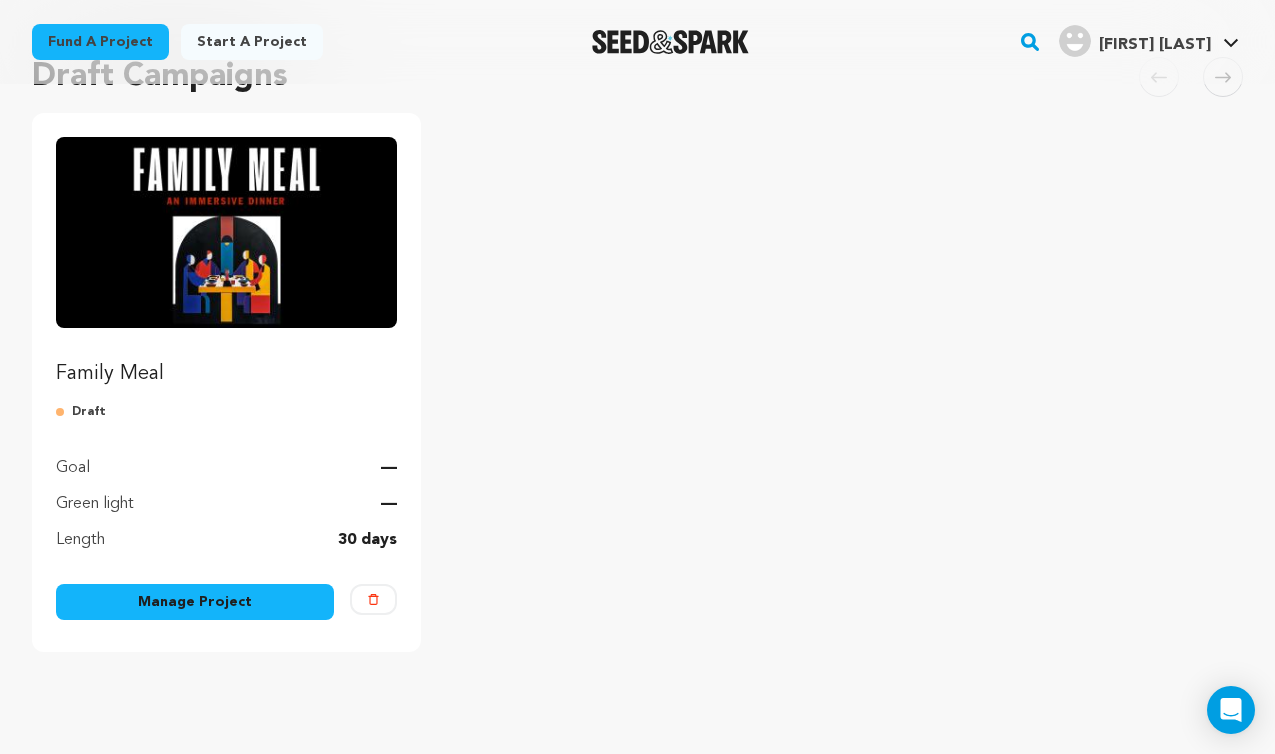 click on "Manage Project" at bounding box center (195, 602) 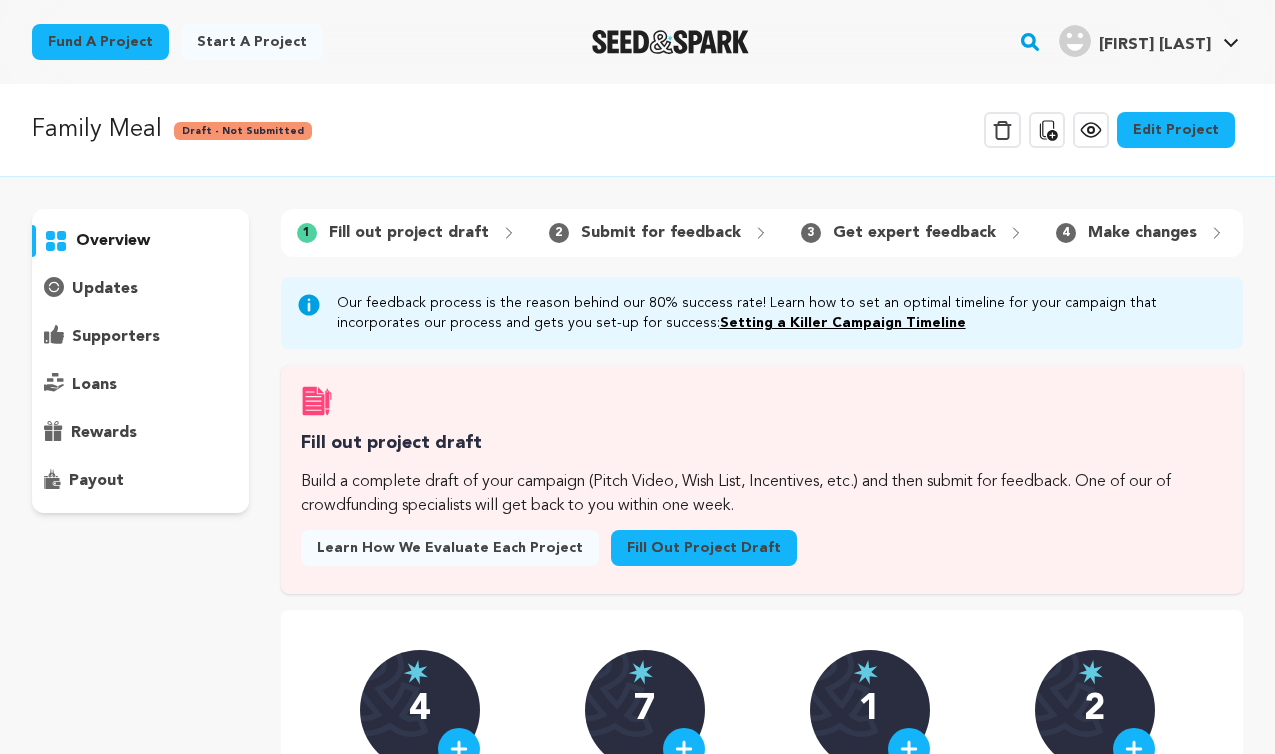 scroll, scrollTop: 0, scrollLeft: 0, axis: both 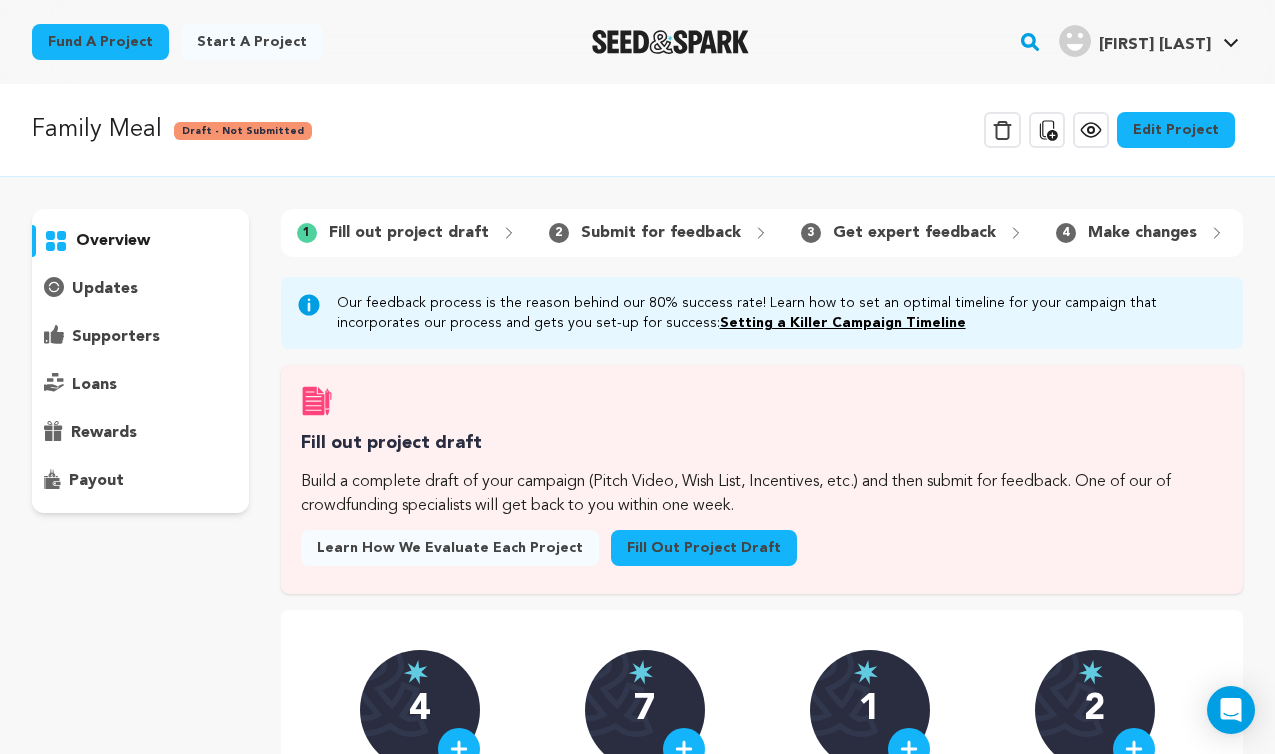 click on "Fill out project draft" at bounding box center (704, 548) 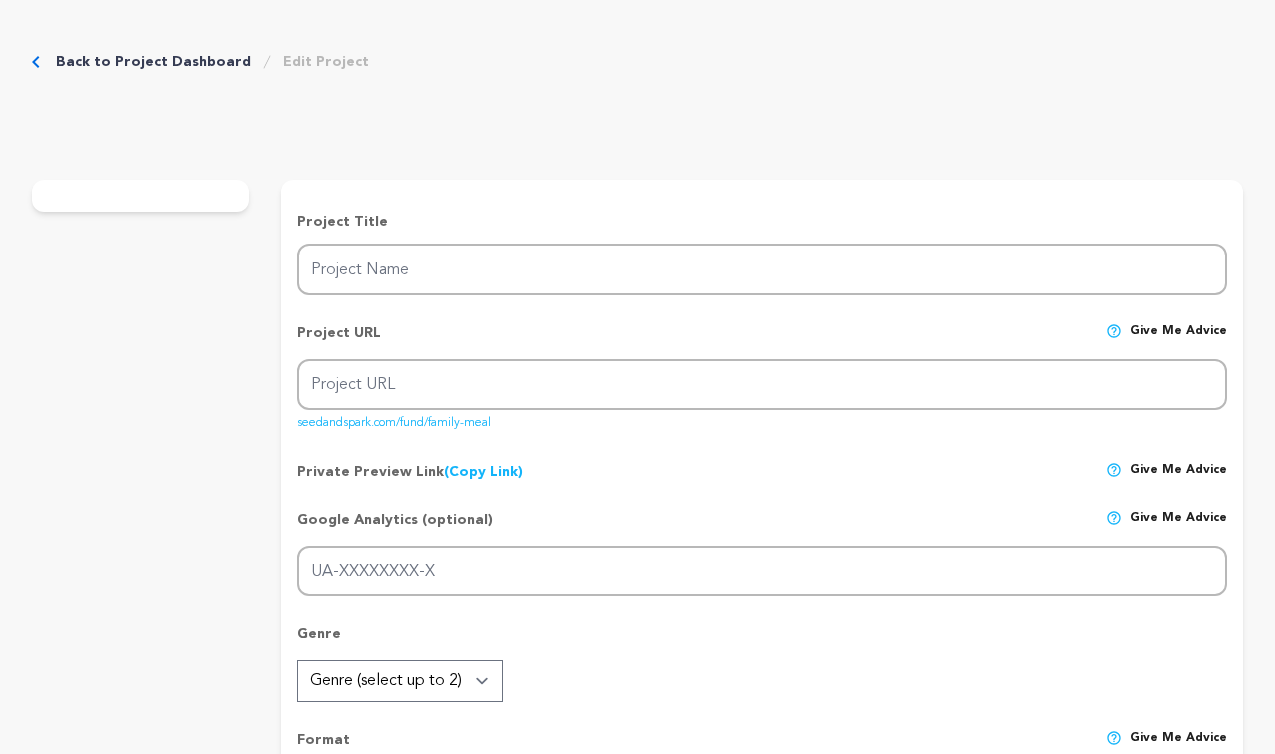 scroll, scrollTop: 0, scrollLeft: 0, axis: both 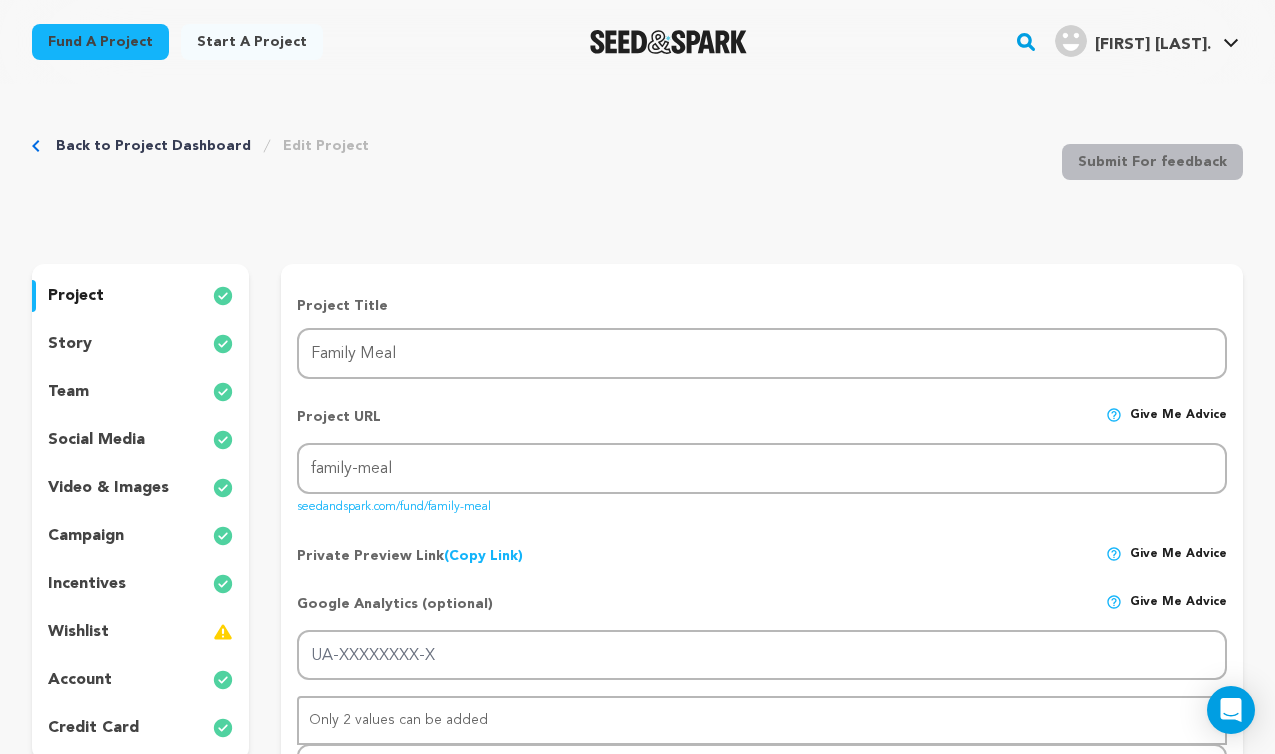 click on "video & images" at bounding box center [108, 488] 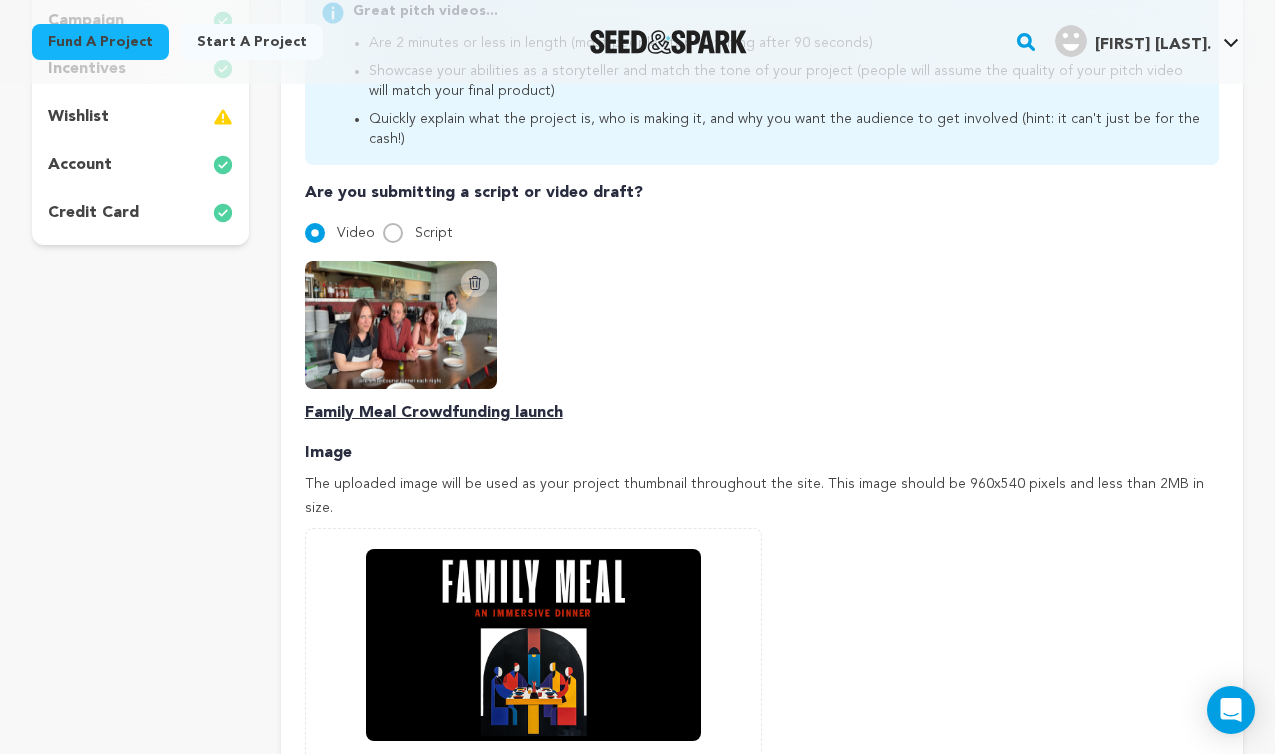 scroll, scrollTop: 696, scrollLeft: 0, axis: vertical 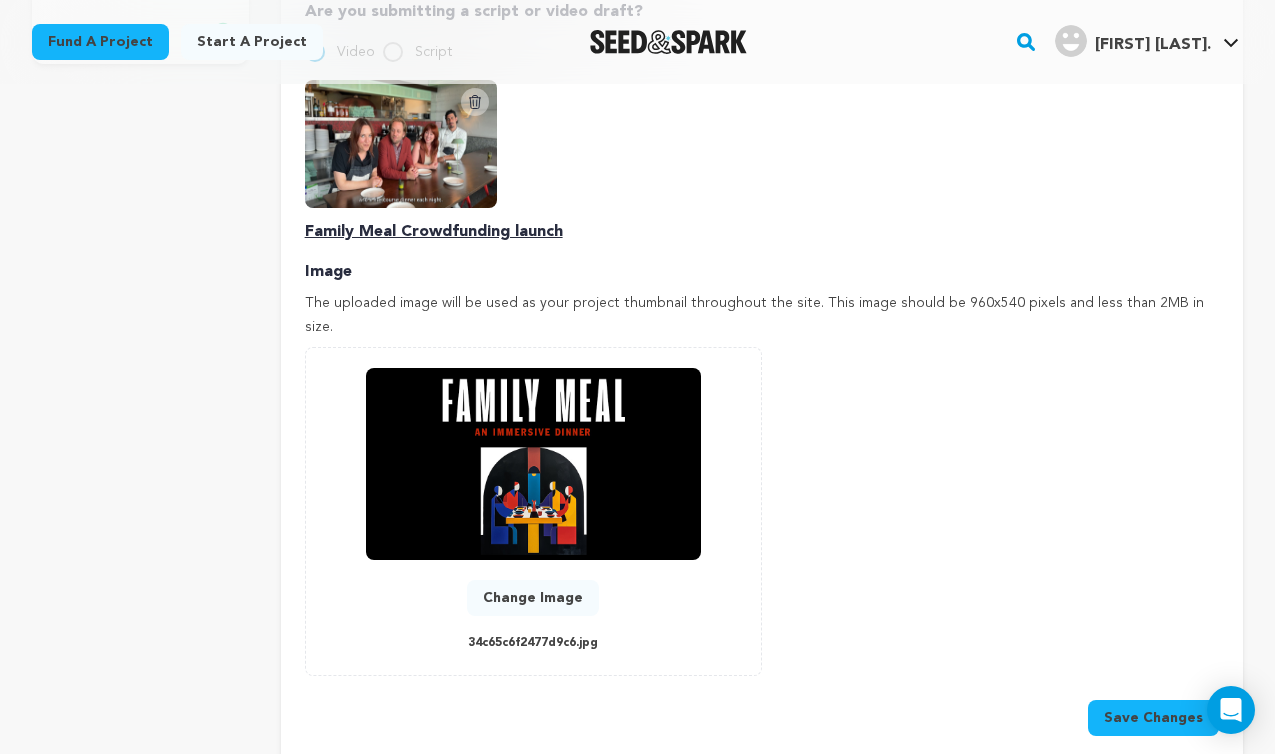 click on "Save Changes" at bounding box center [1153, 718] 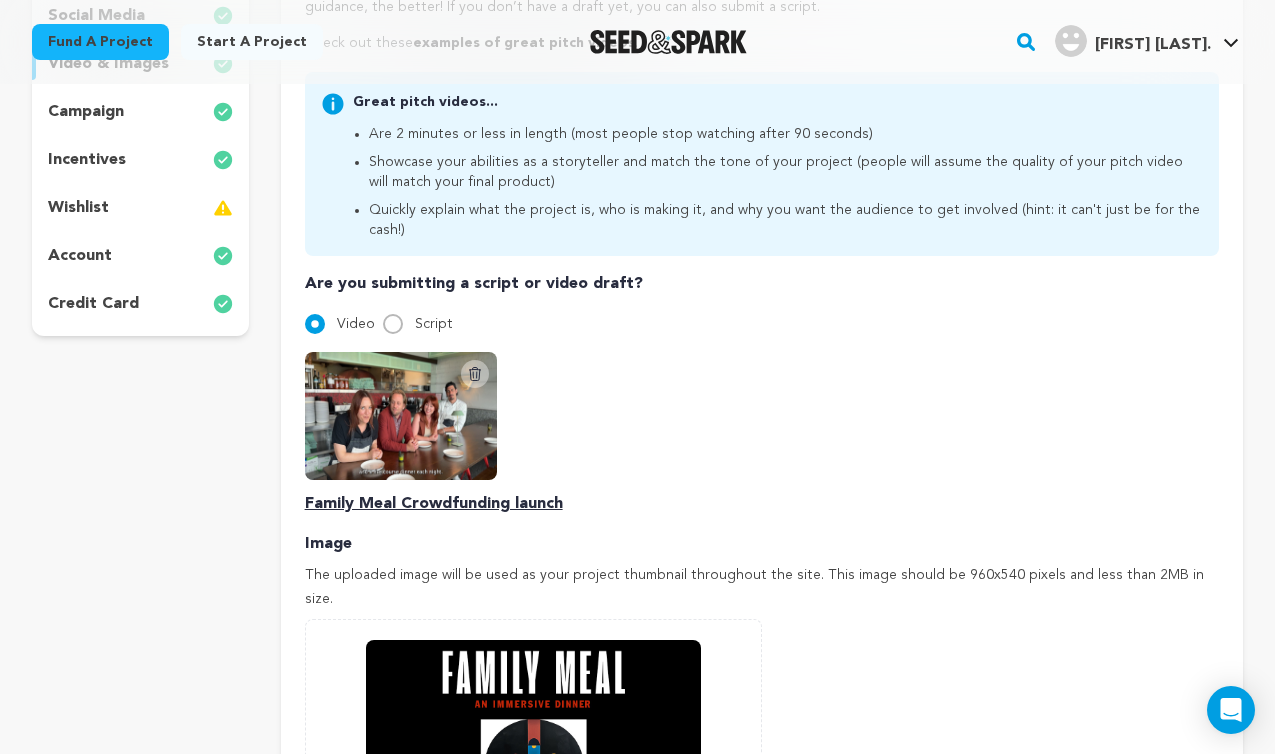 scroll, scrollTop: 802, scrollLeft: 0, axis: vertical 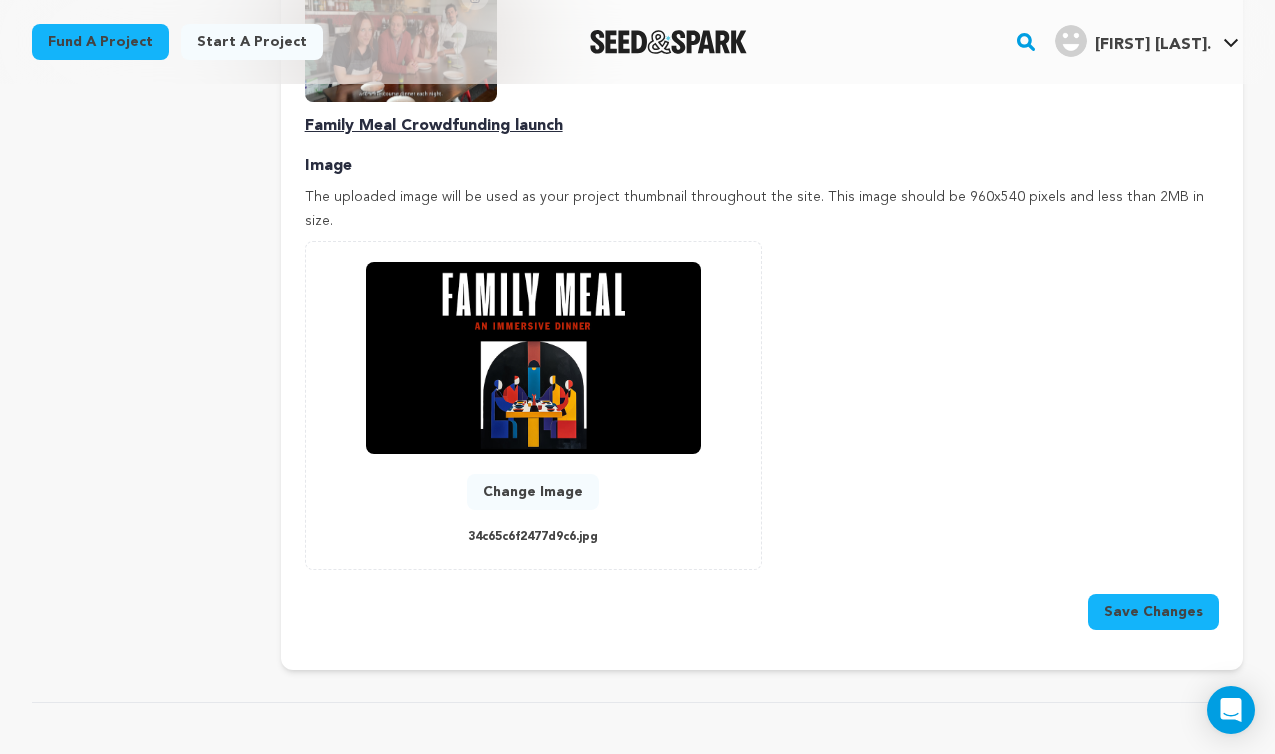 click on "Save Changes" at bounding box center (1153, 612) 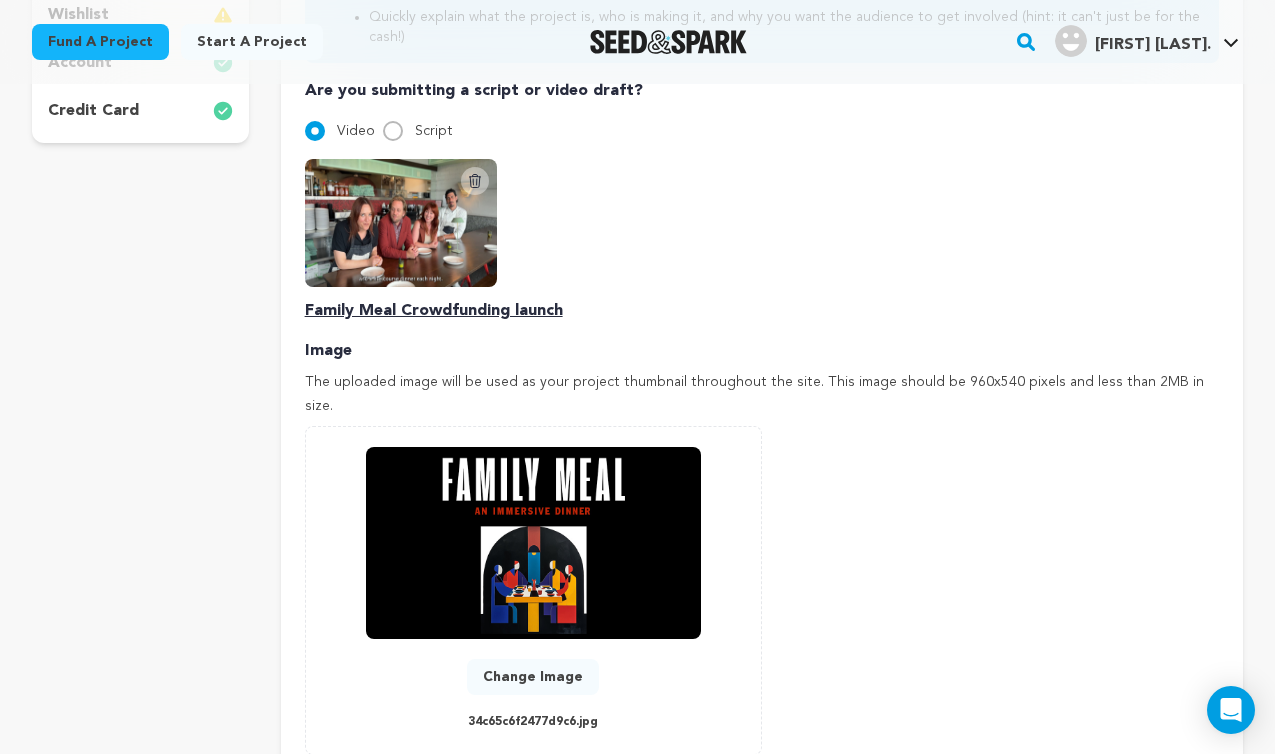 scroll, scrollTop: 526, scrollLeft: 0, axis: vertical 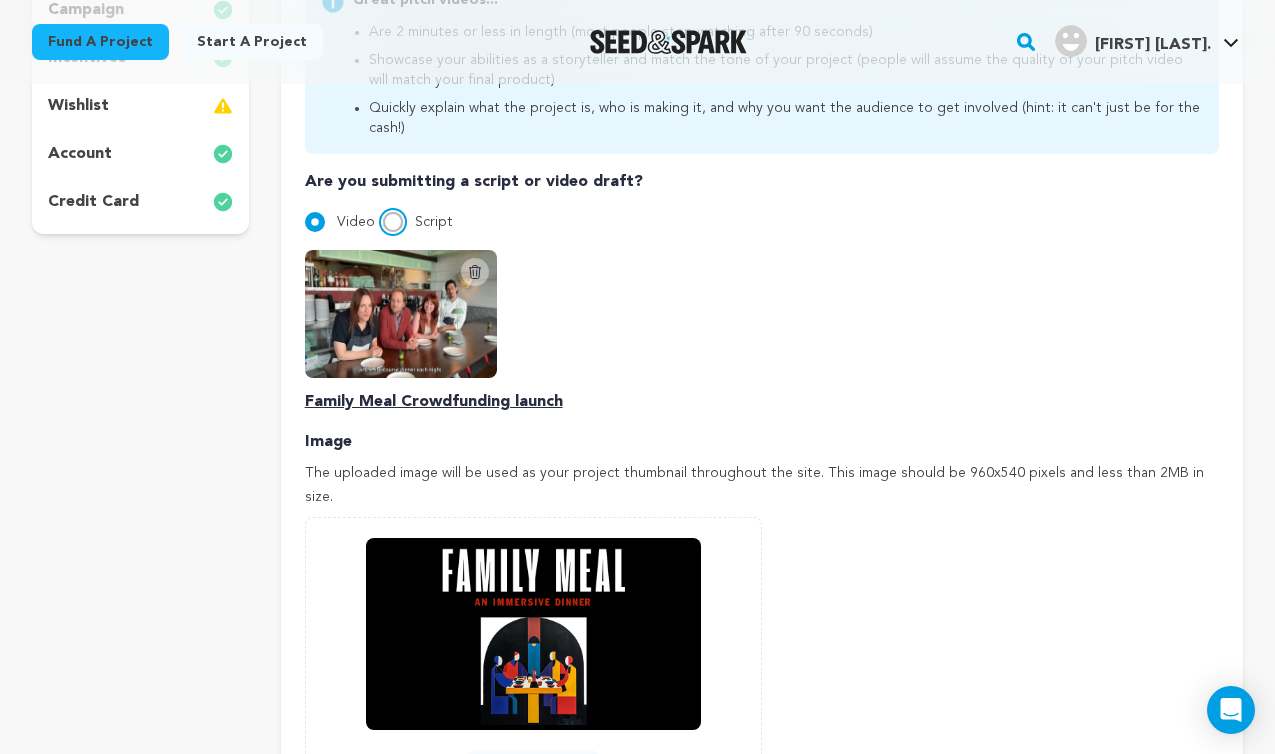 click on "Script" at bounding box center (393, 222) 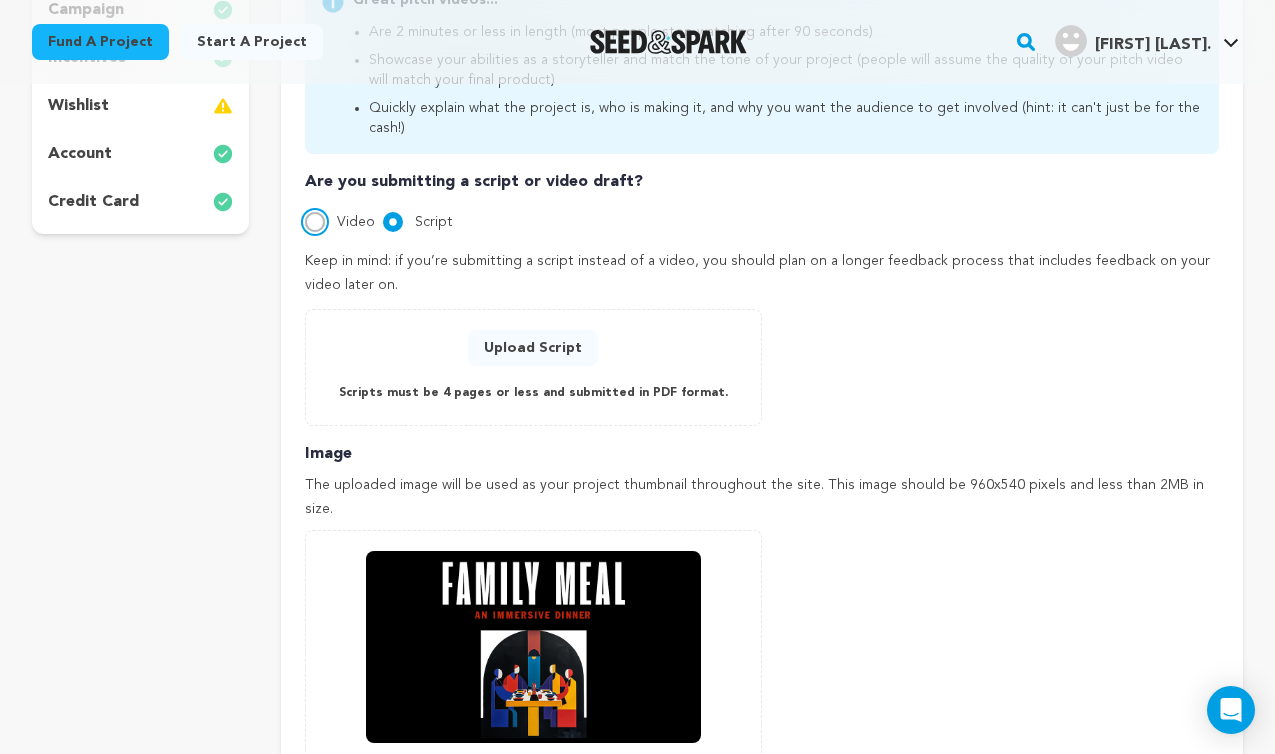click on "Video" at bounding box center (315, 222) 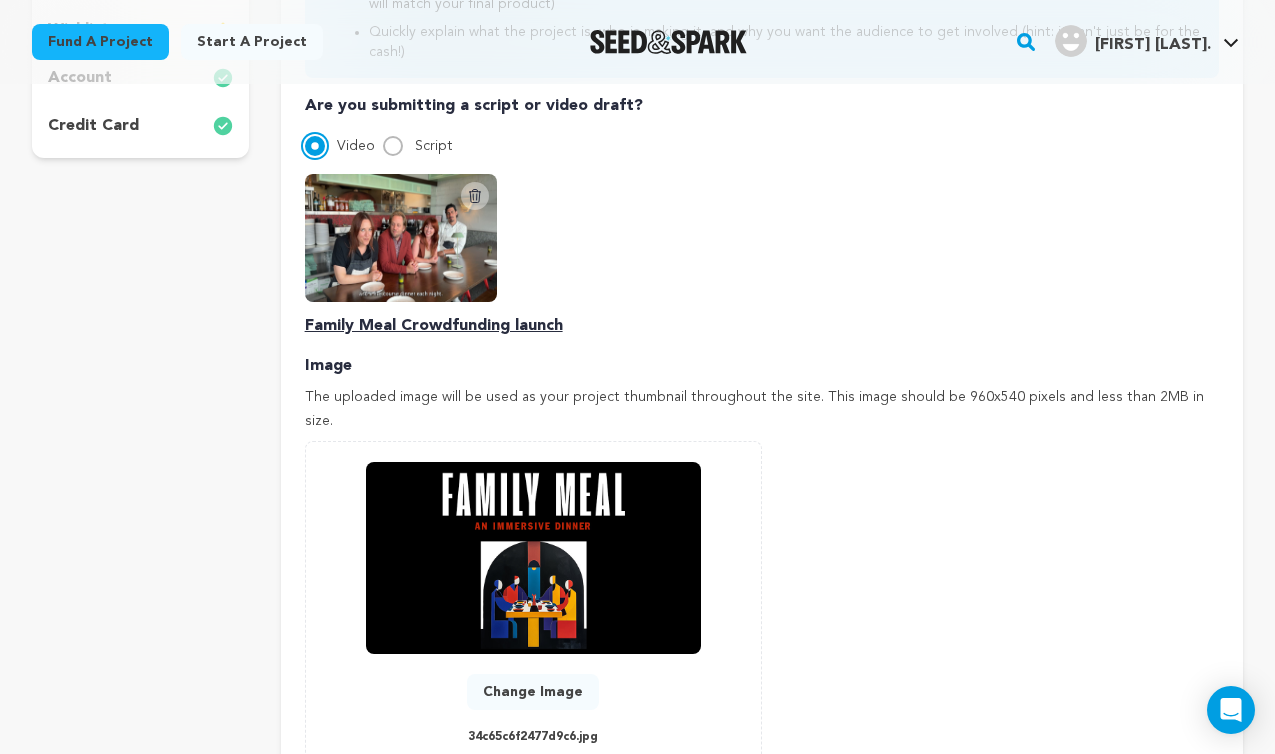 scroll, scrollTop: 598, scrollLeft: 0, axis: vertical 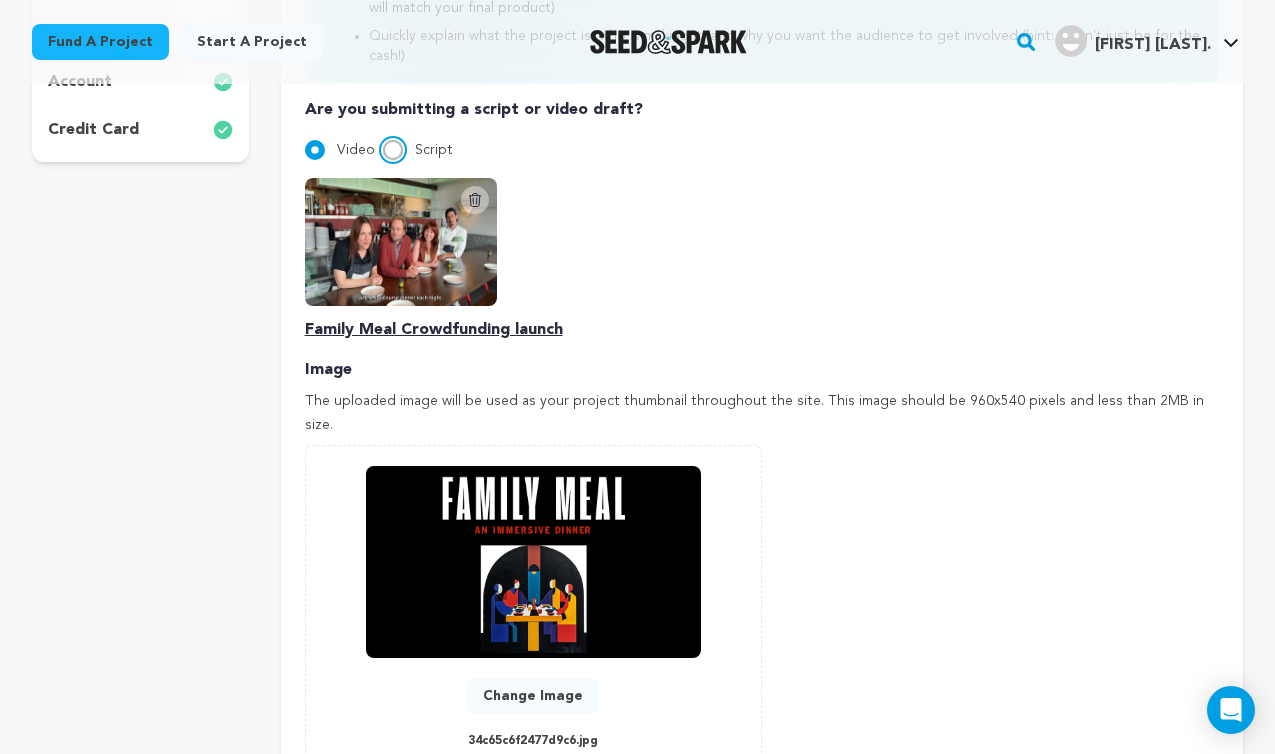 click on "Script" at bounding box center [393, 150] 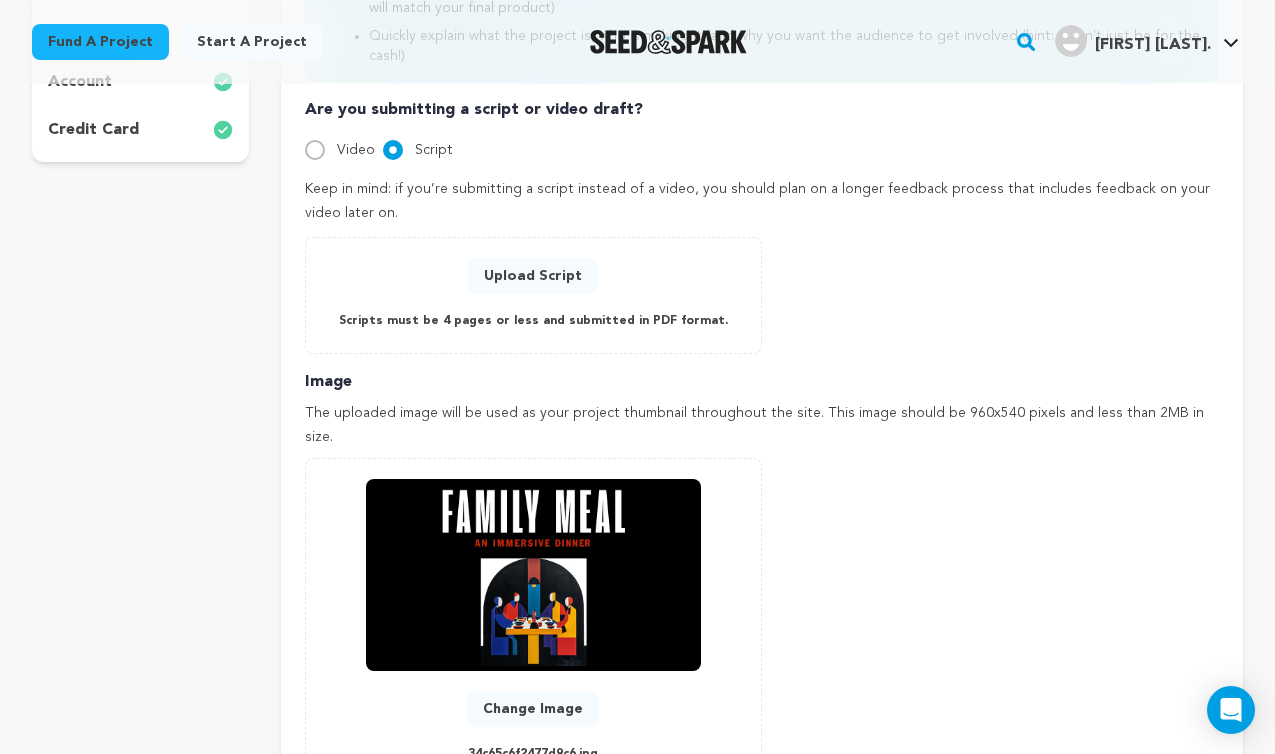 click on "Upload Script" at bounding box center [533, 276] 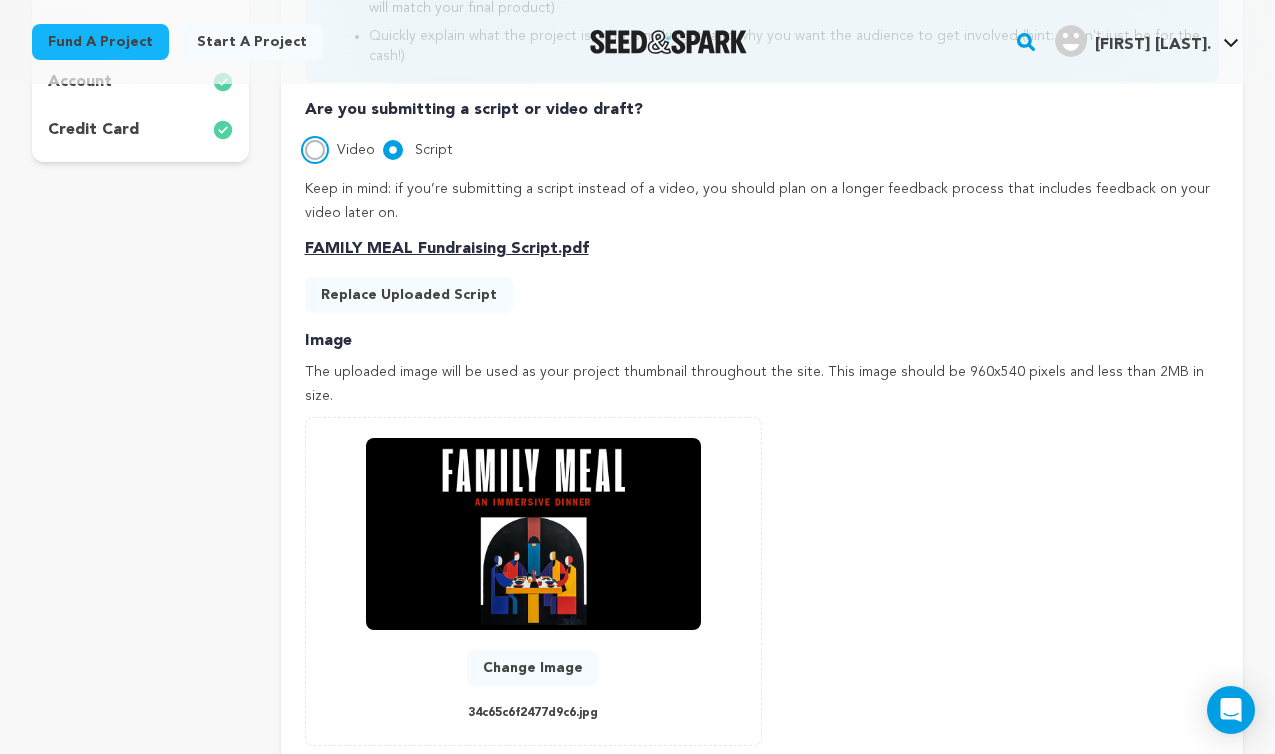 click on "Video" at bounding box center (315, 150) 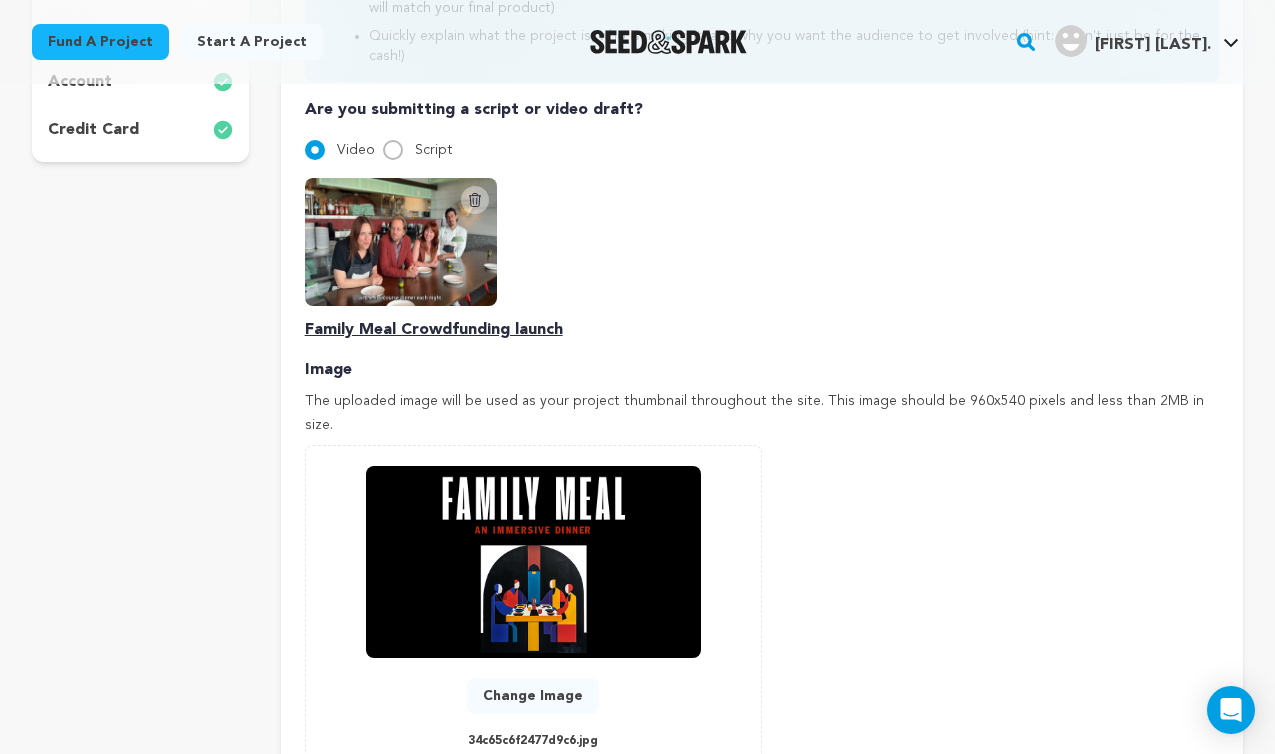 click 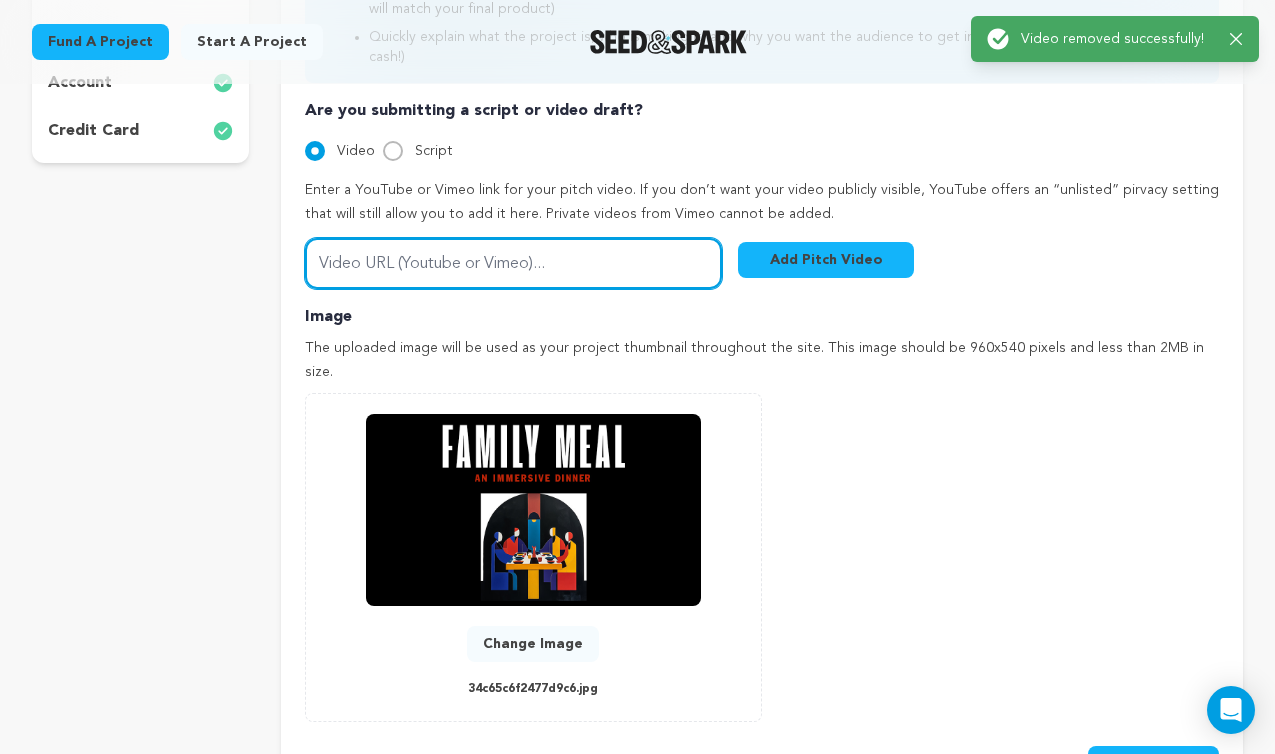 click on "Enter a YouTube or Vimeo link for your pitch video. If you don’t want your video publicly
visible, YouTube offers an “unlisted” pirvacy setting that will still allow you to add it here.
Private videos from Vimeo cannot be added.
Video URL (Youtube or Vimeo)...
Add Pitch Video" at bounding box center (762, 234) 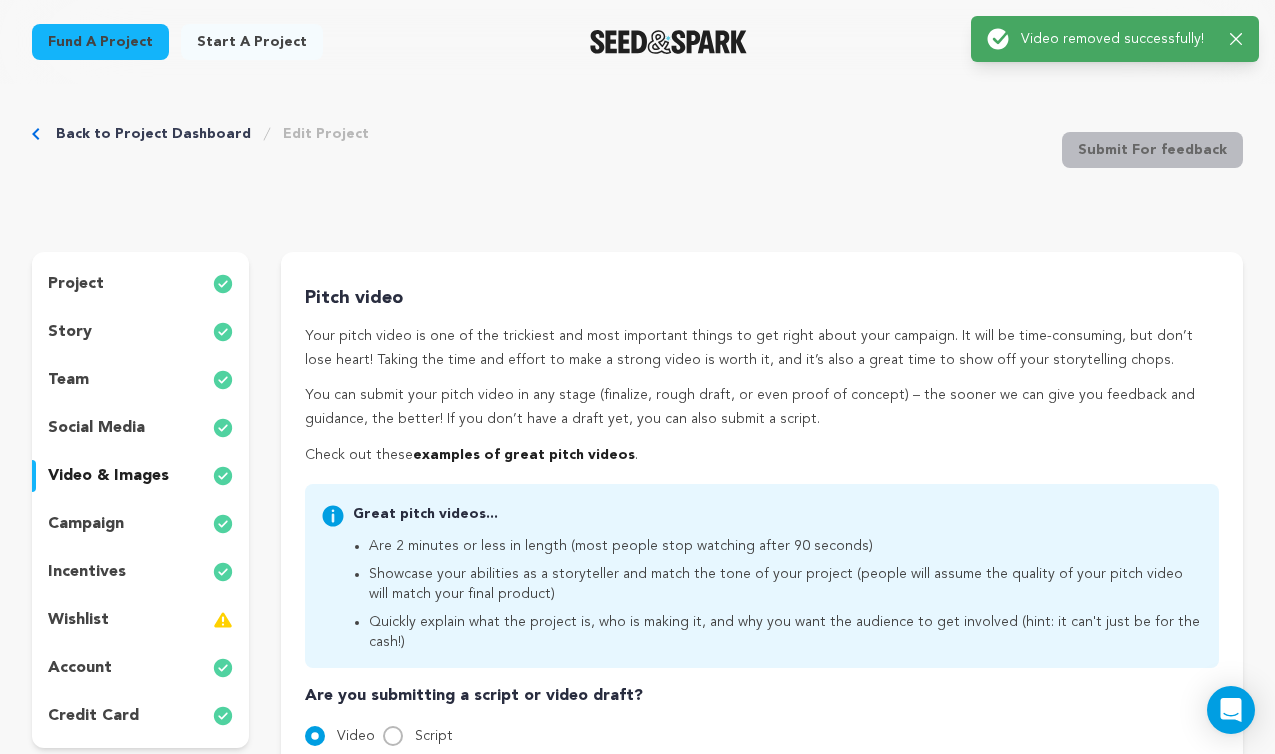 scroll, scrollTop: 0, scrollLeft: 0, axis: both 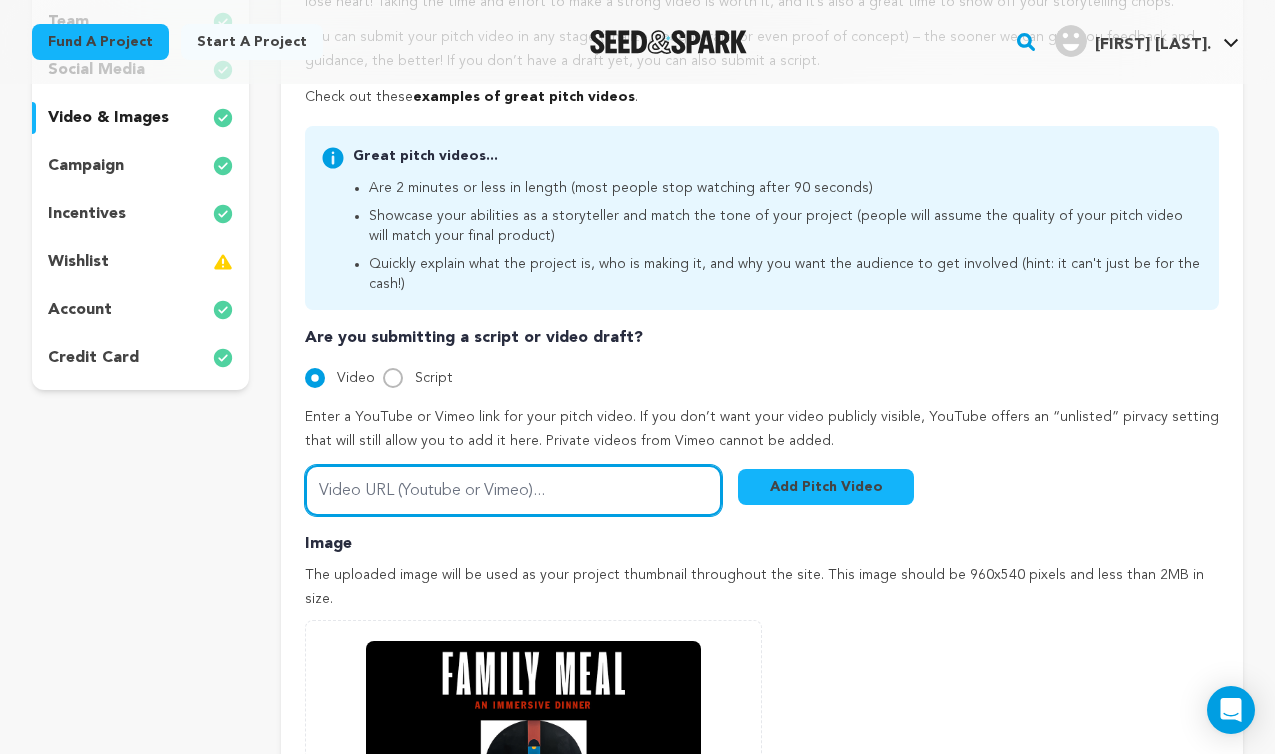 paste on "https://vimeo.com/1106518665?share=copy" 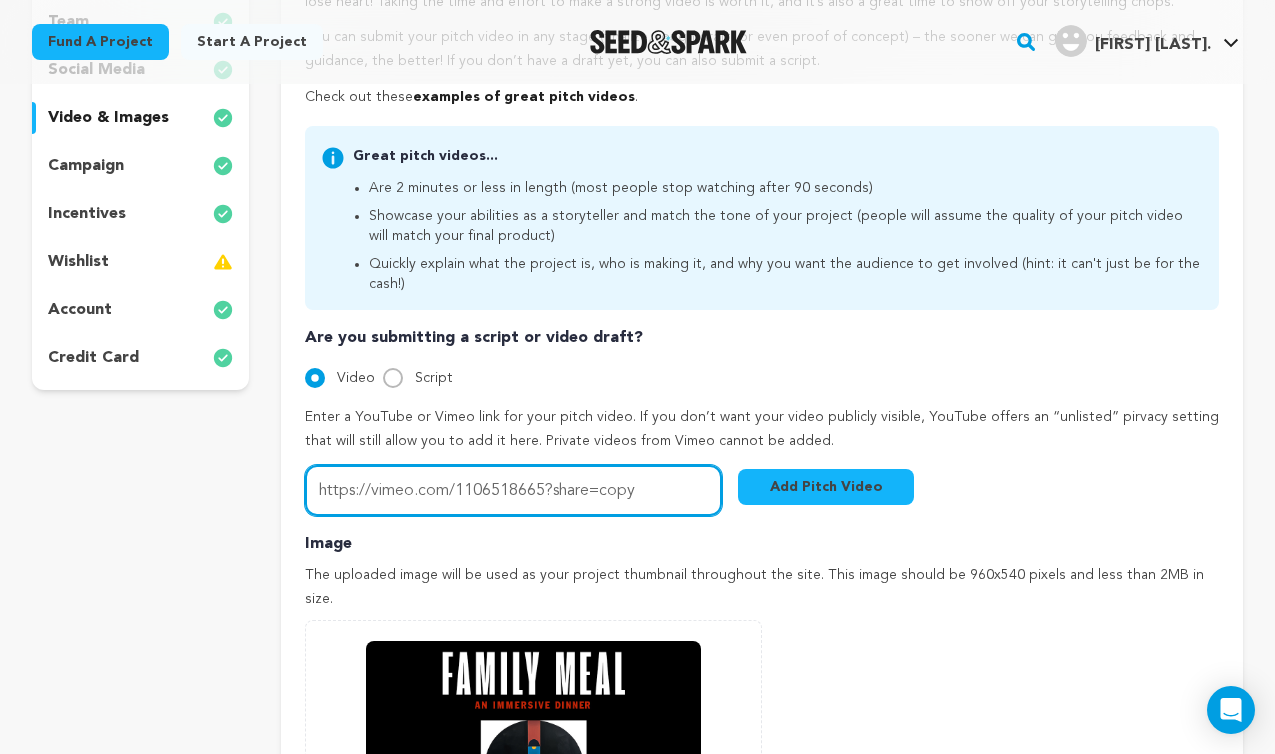 type on "https://vimeo.com/1106518665?share=copy" 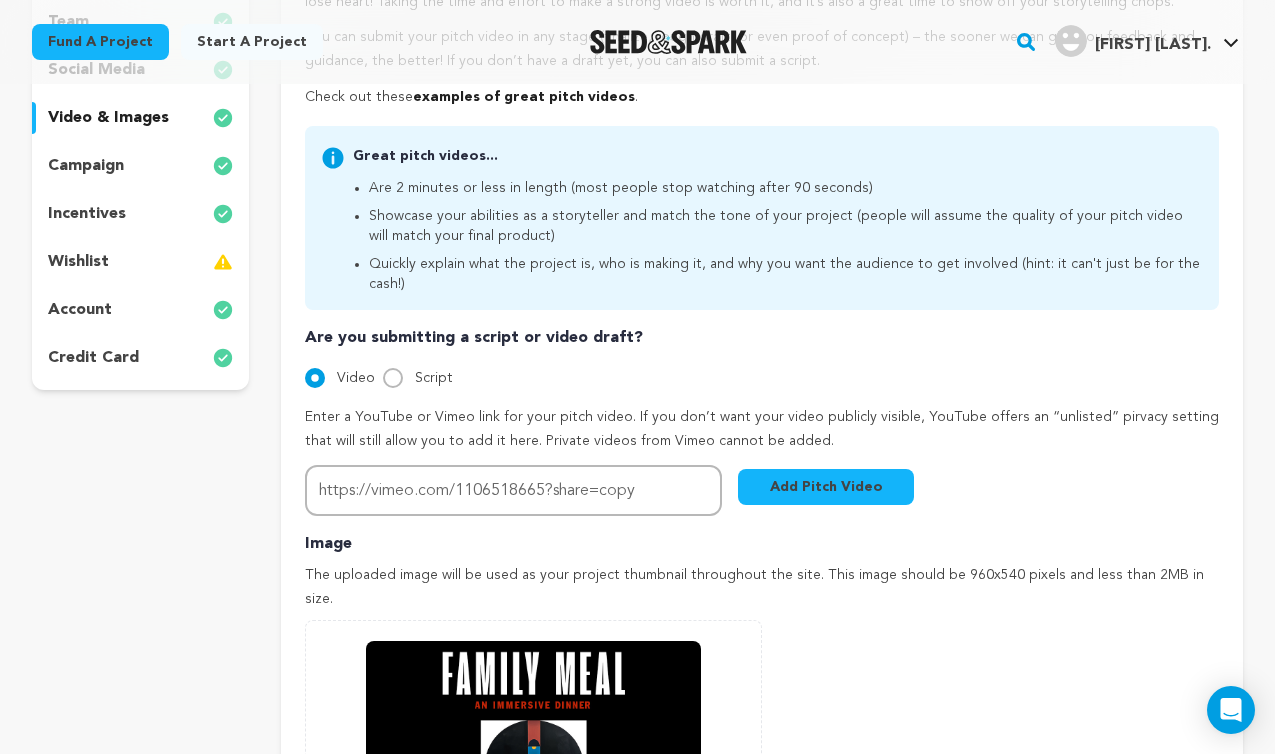 click on "Add Pitch Video" at bounding box center [826, 487] 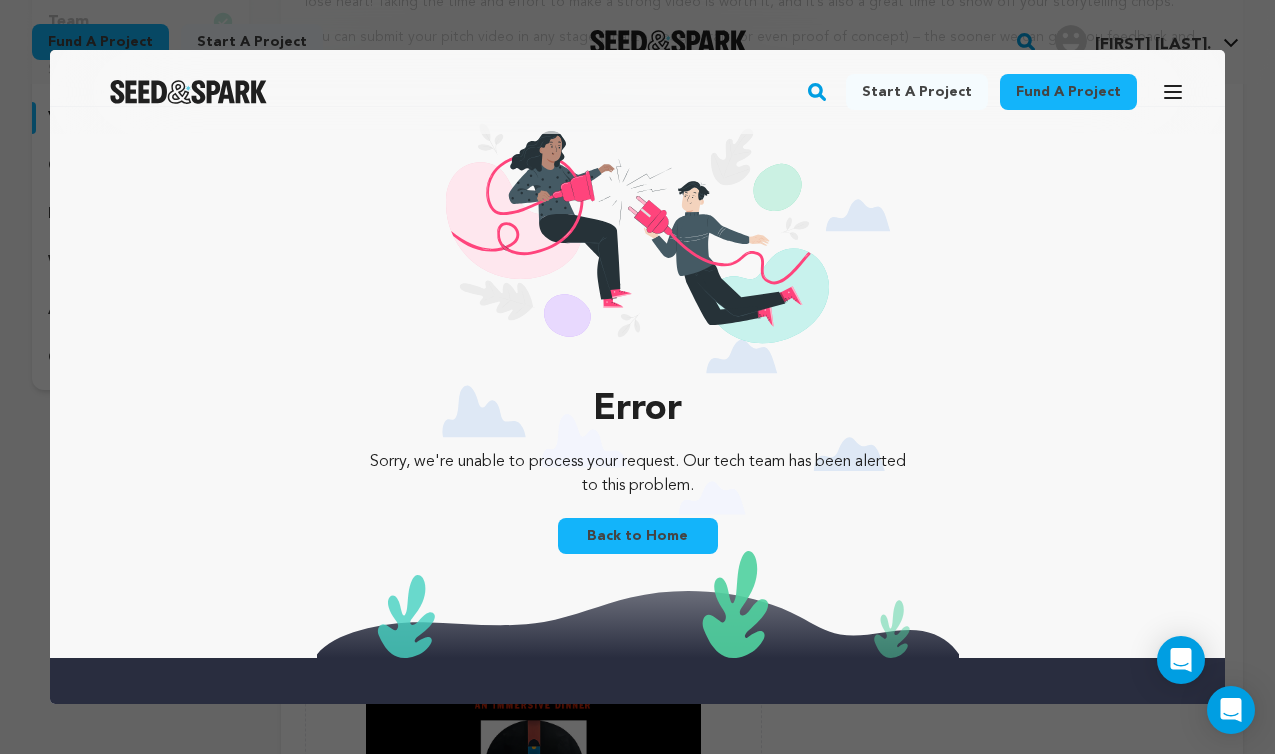 scroll, scrollTop: 26, scrollLeft: 0, axis: vertical 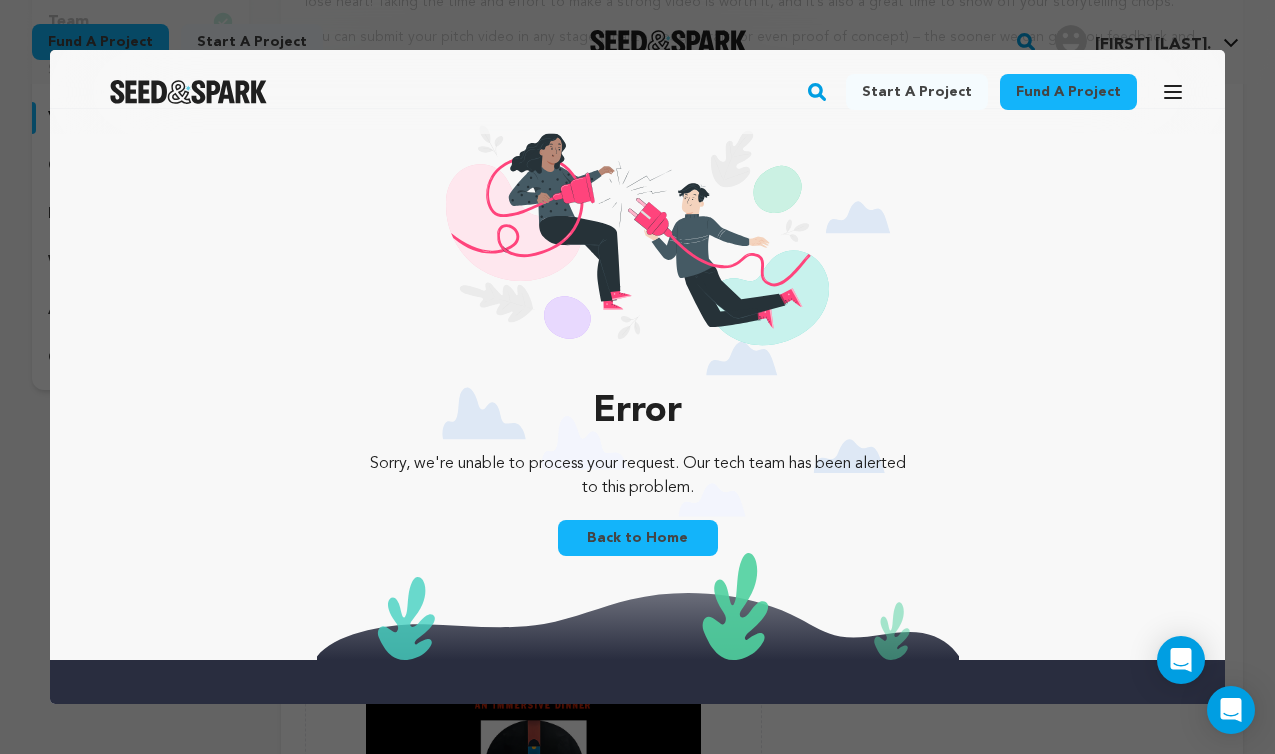 click on "Back to Home" at bounding box center (638, 538) 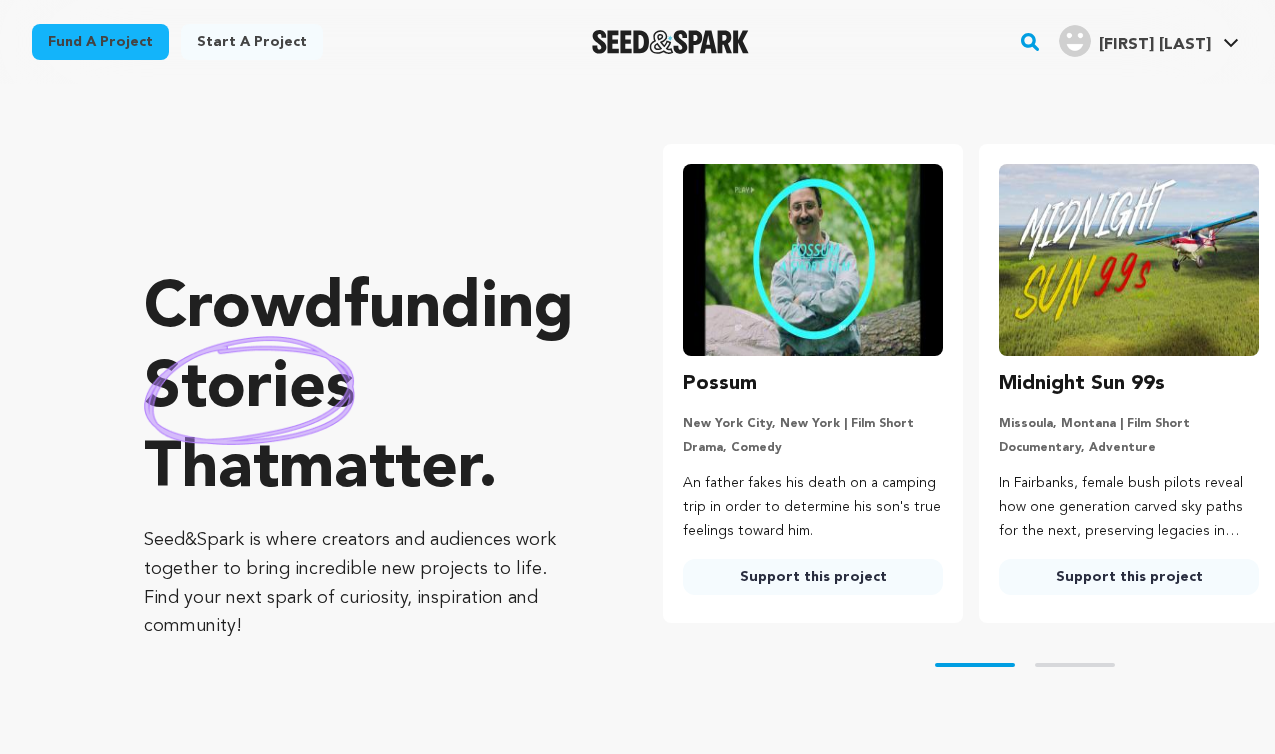 scroll, scrollTop: 0, scrollLeft: 0, axis: both 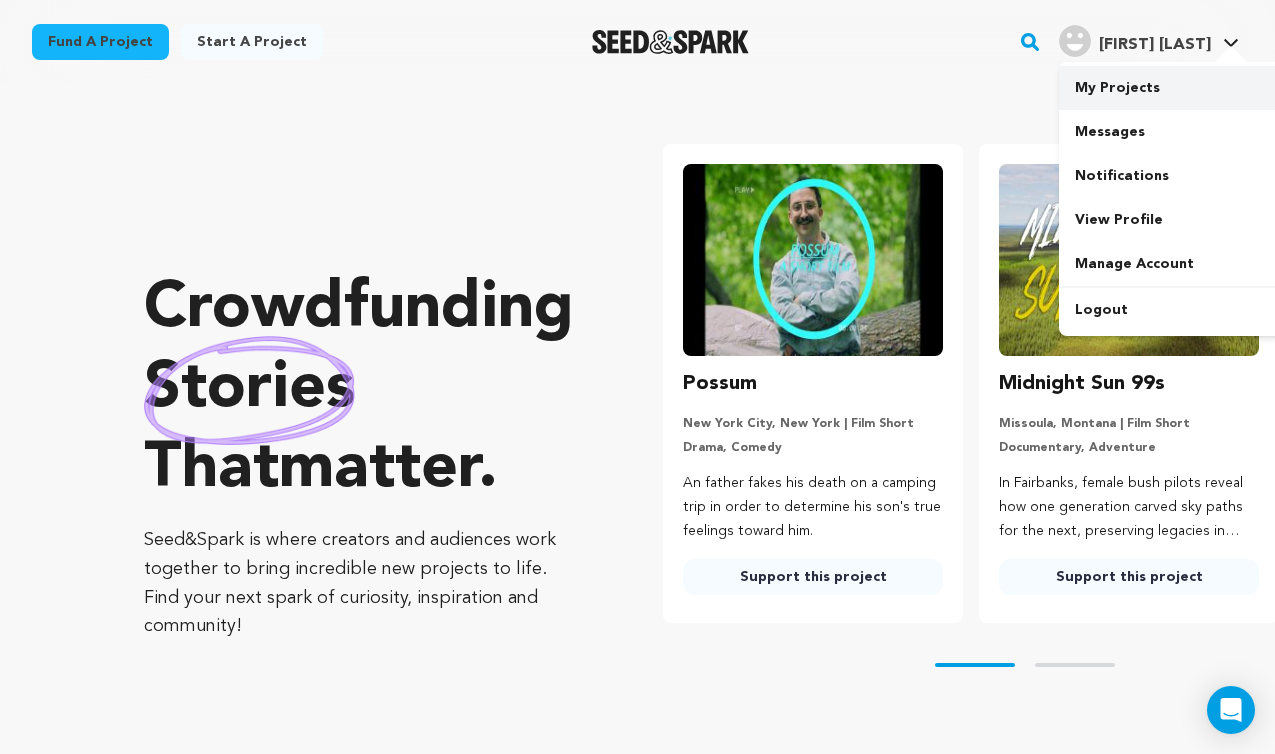 click on "My Projects" at bounding box center (1171, 88) 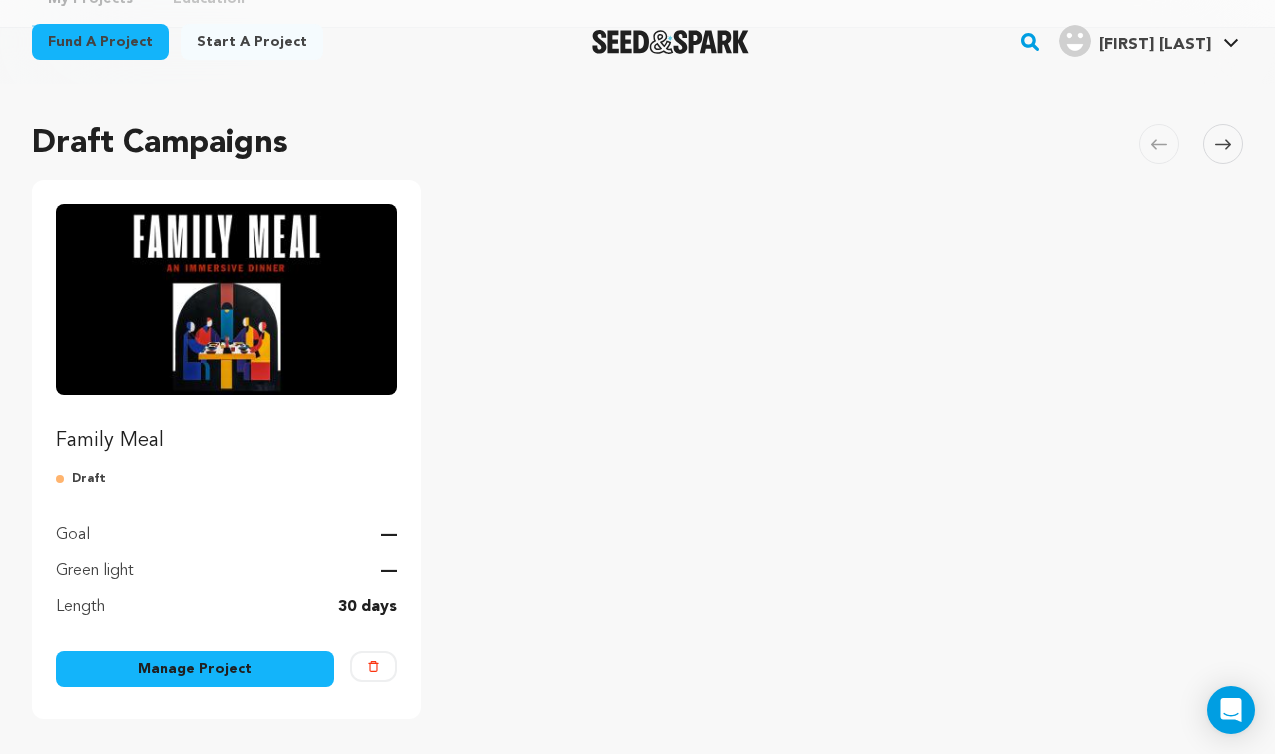 scroll, scrollTop: 125, scrollLeft: 0, axis: vertical 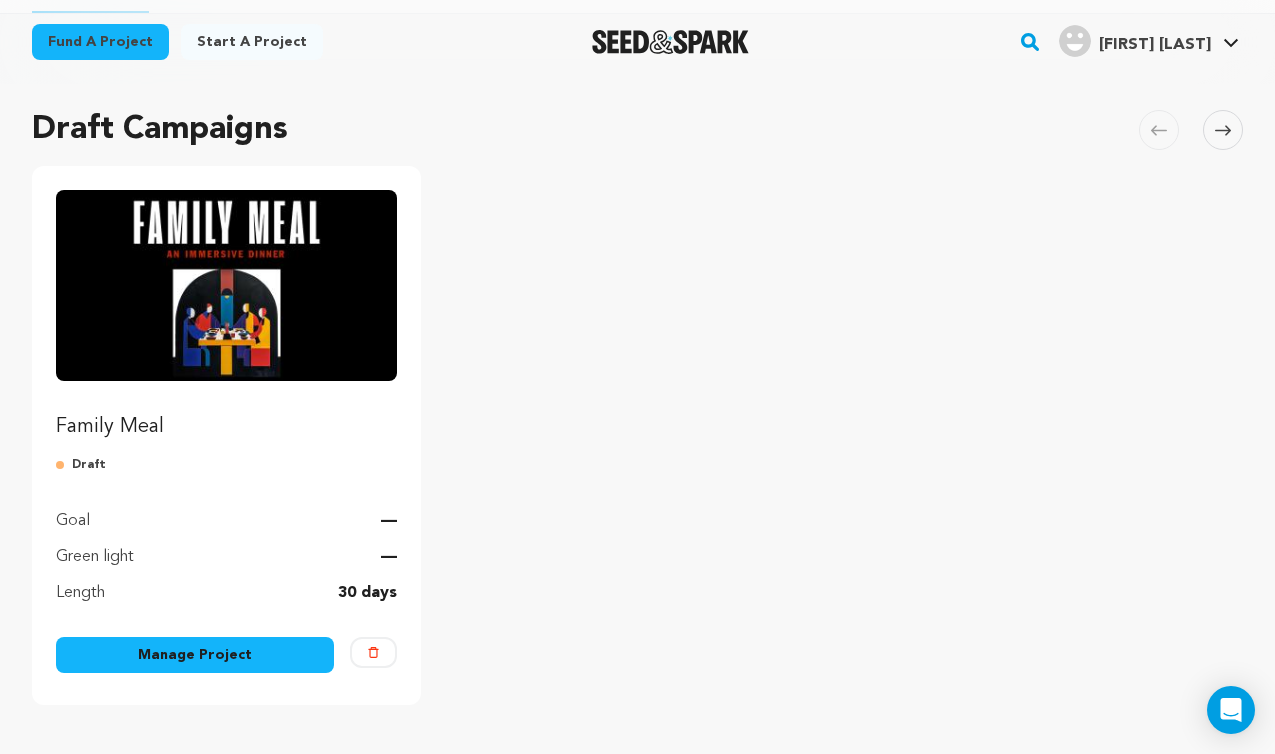 click on "Manage Project" at bounding box center (195, 655) 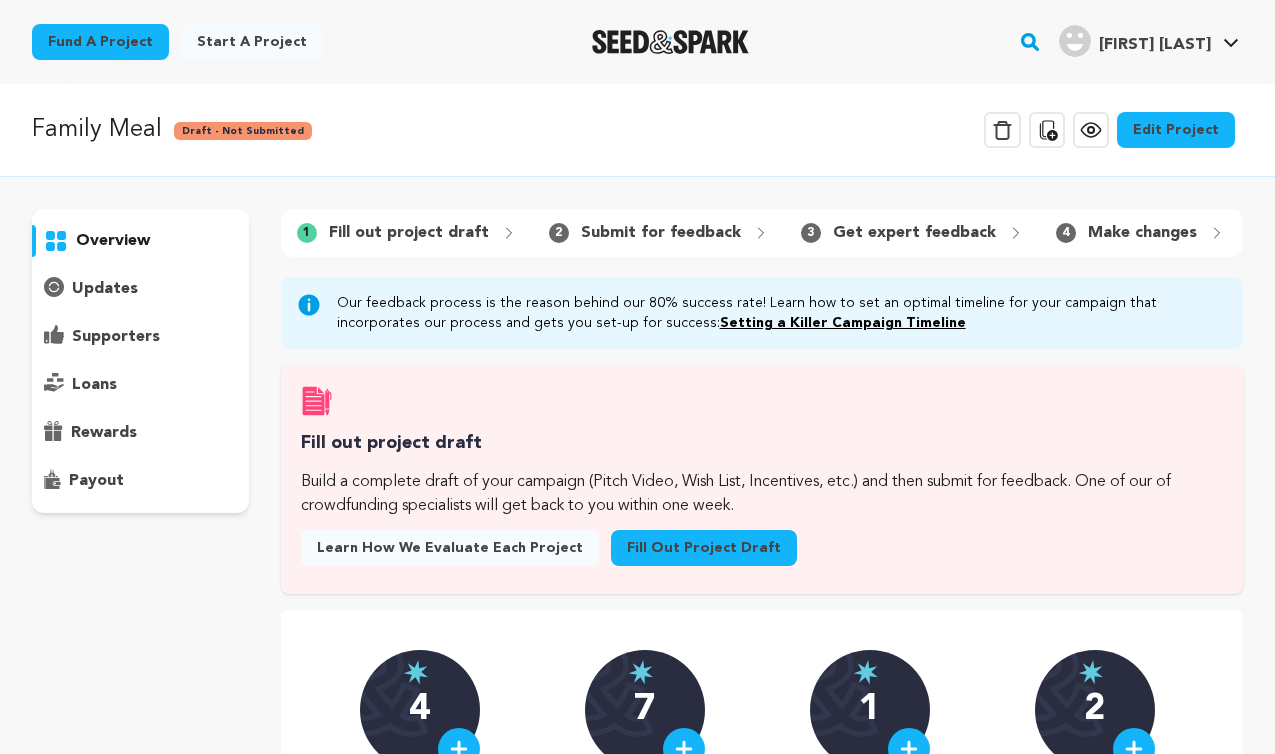 scroll, scrollTop: 0, scrollLeft: 0, axis: both 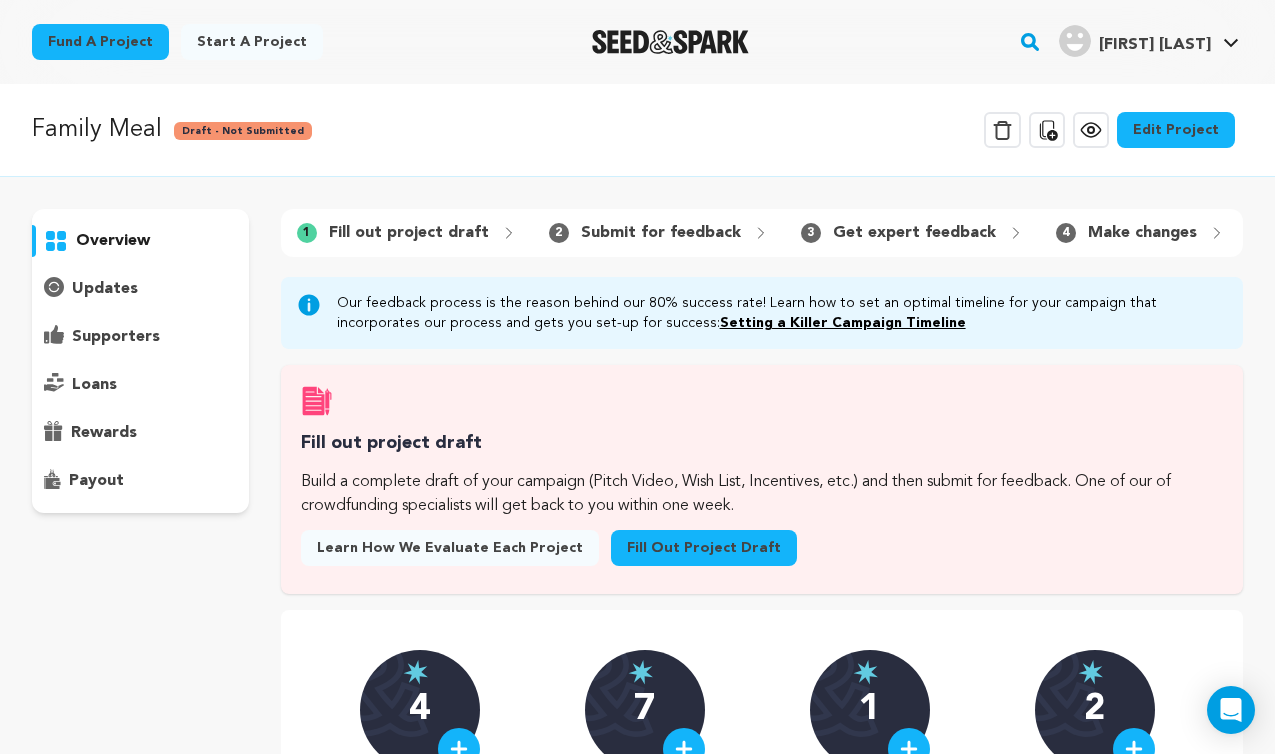 click on "Fill out project draft" at bounding box center (704, 548) 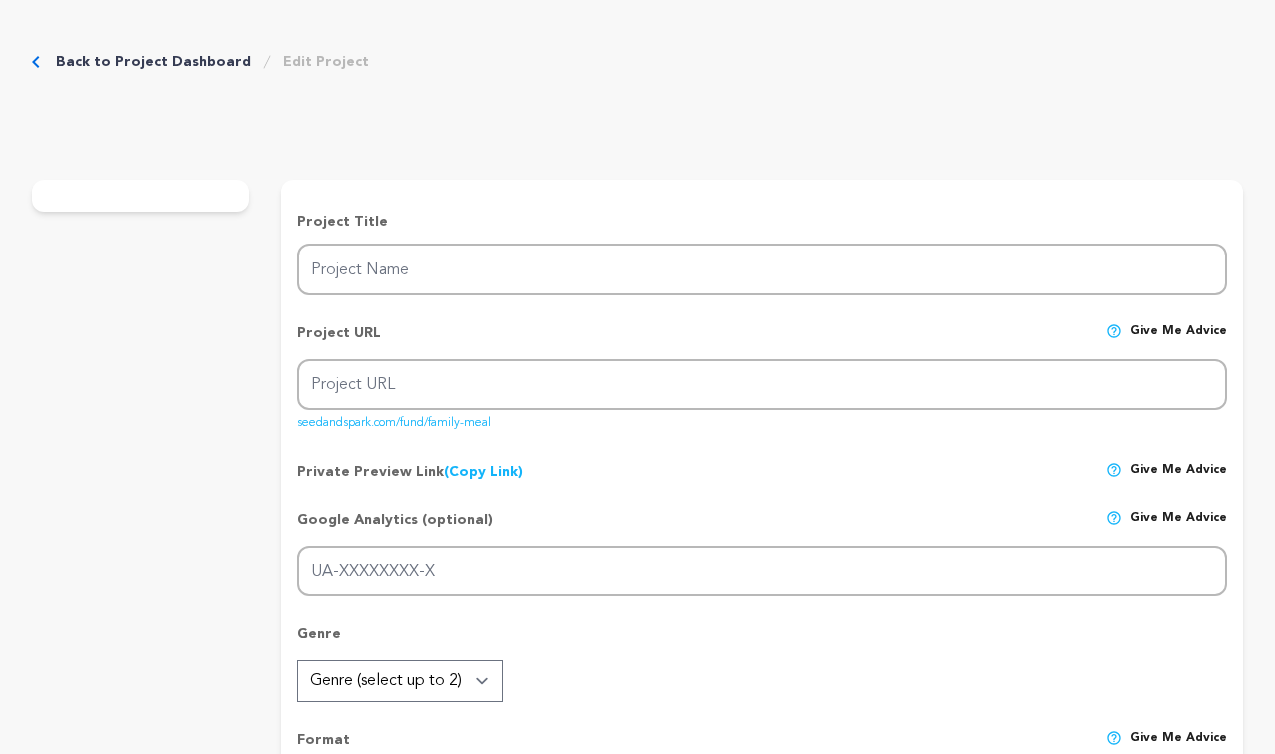 scroll, scrollTop: 0, scrollLeft: 0, axis: both 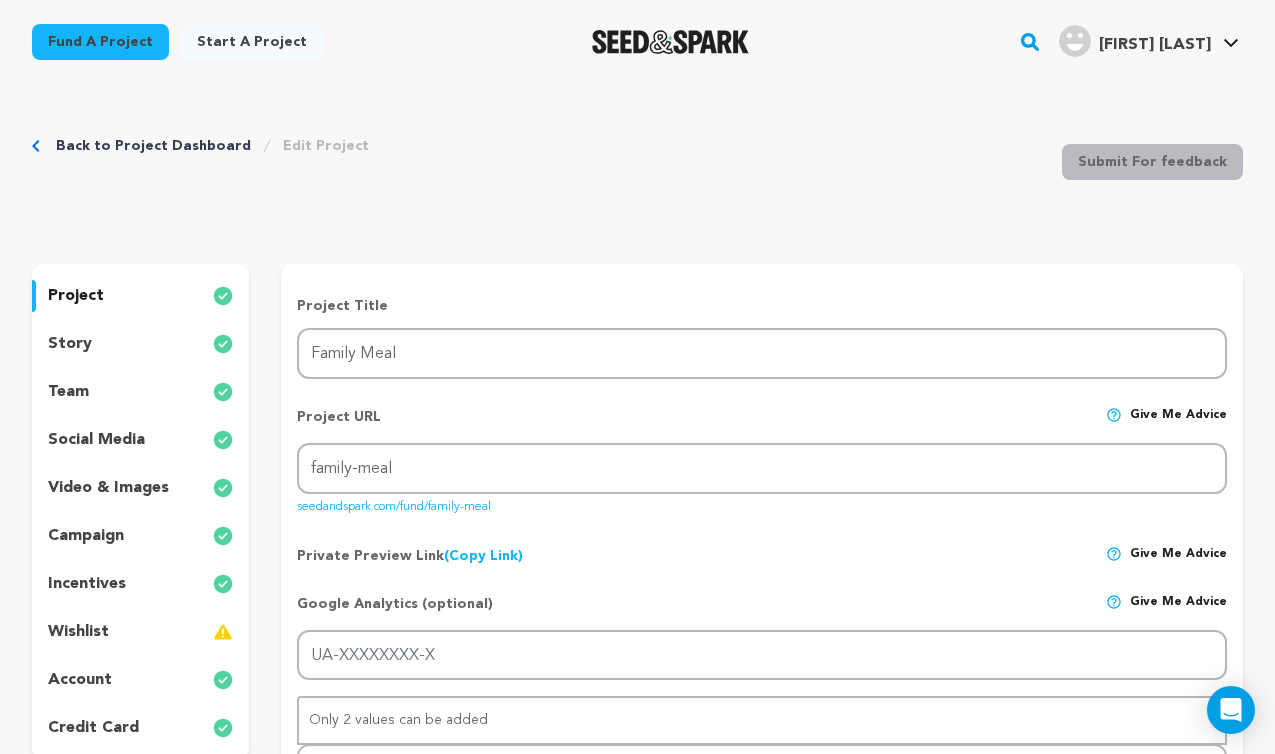 click on "video & images" at bounding box center [108, 488] 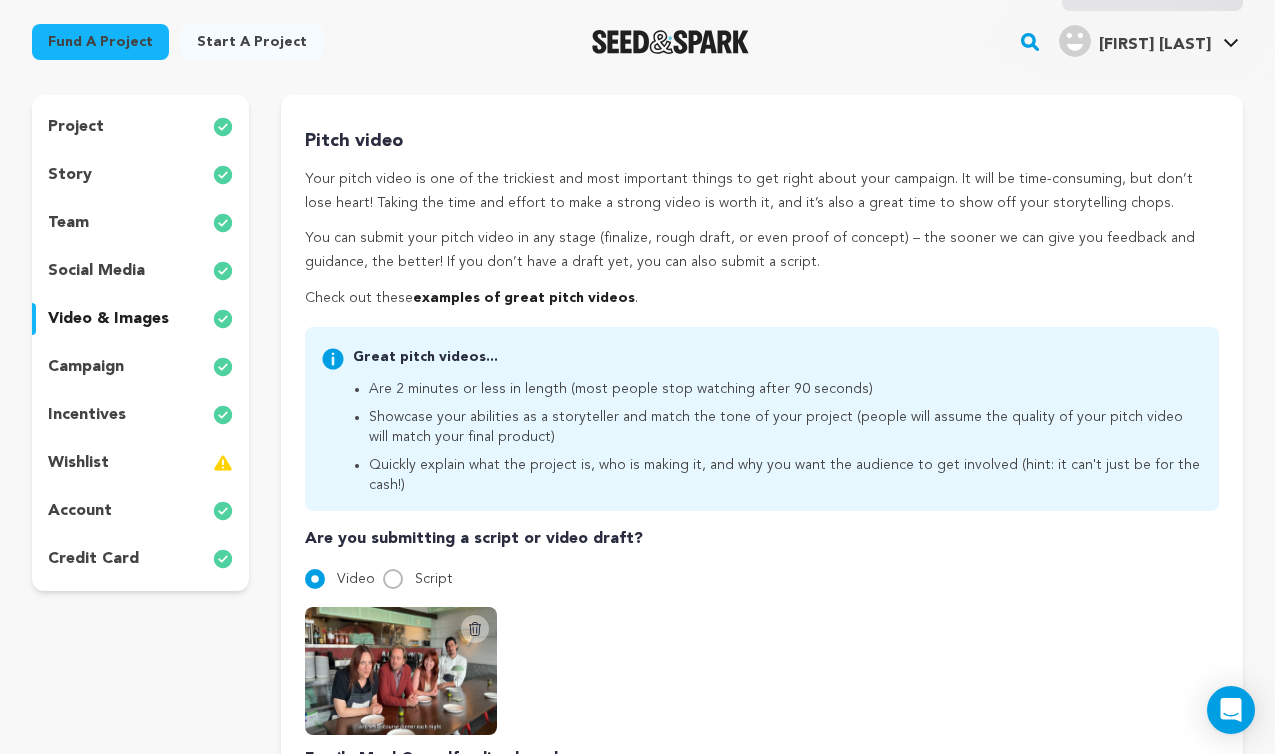 scroll, scrollTop: 354, scrollLeft: 0, axis: vertical 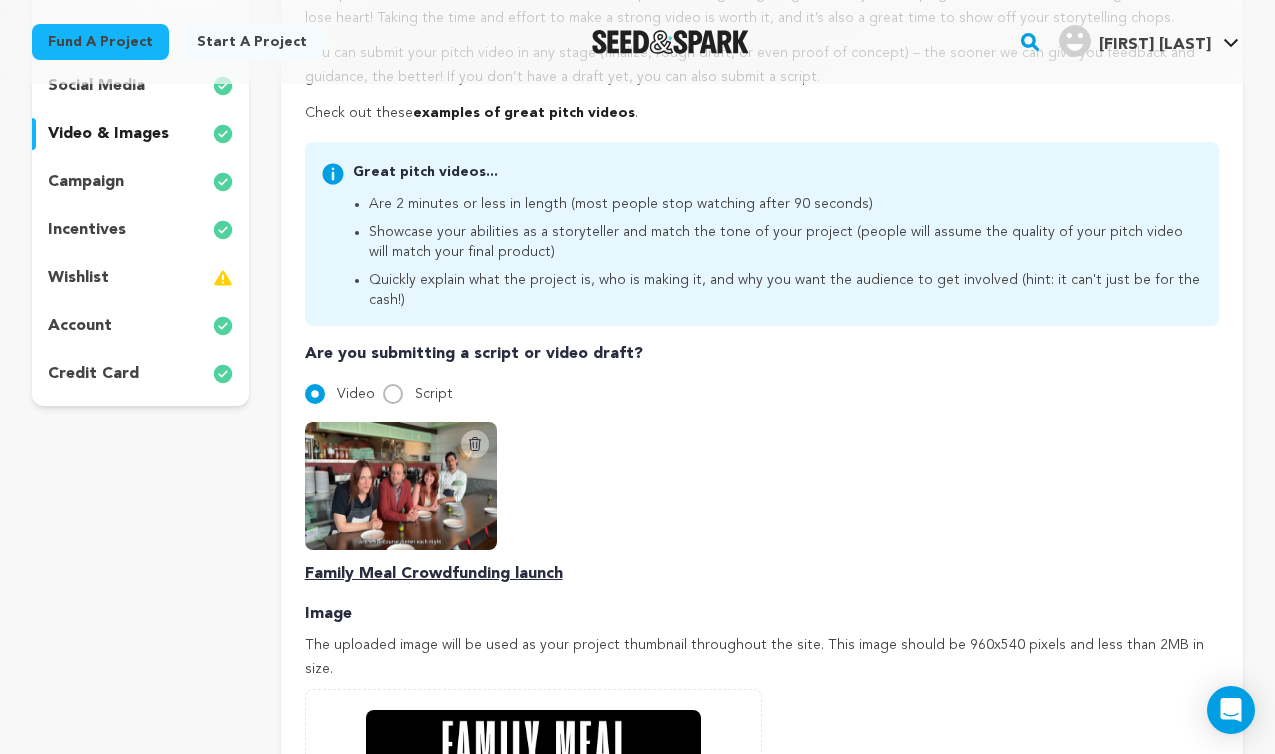 click 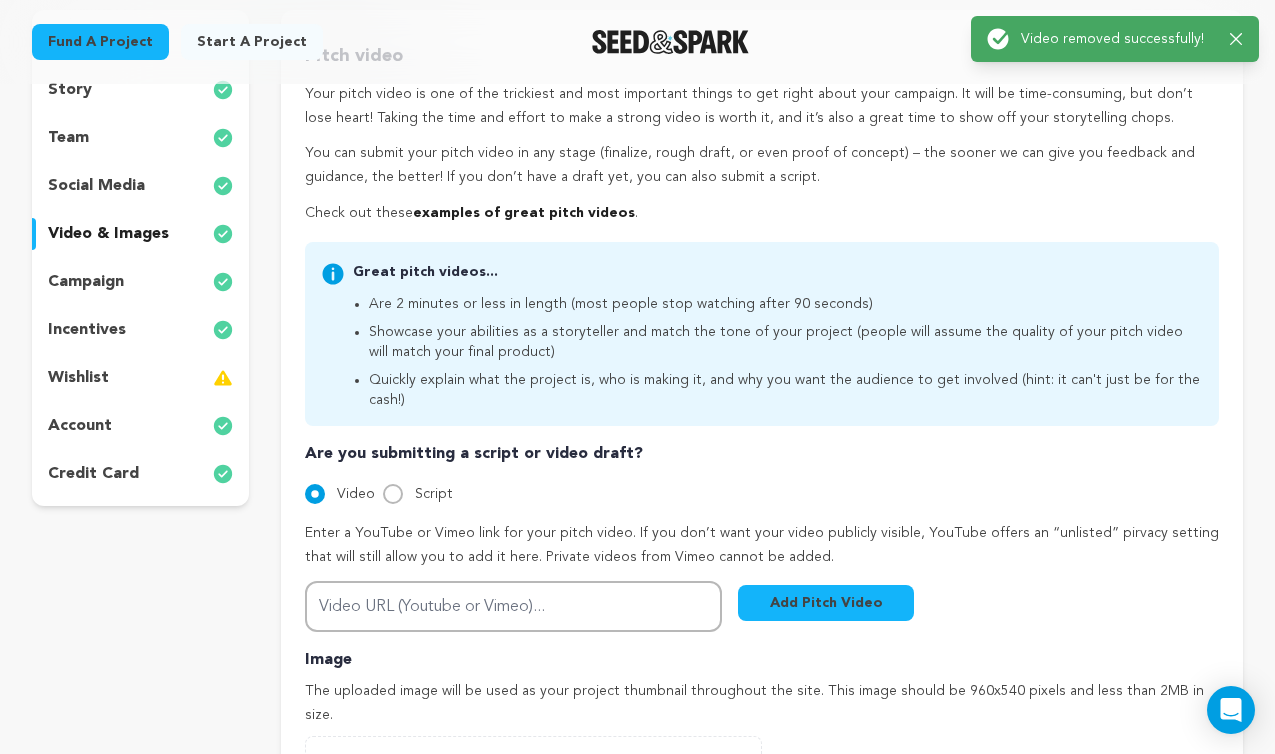 scroll, scrollTop: 312, scrollLeft: 0, axis: vertical 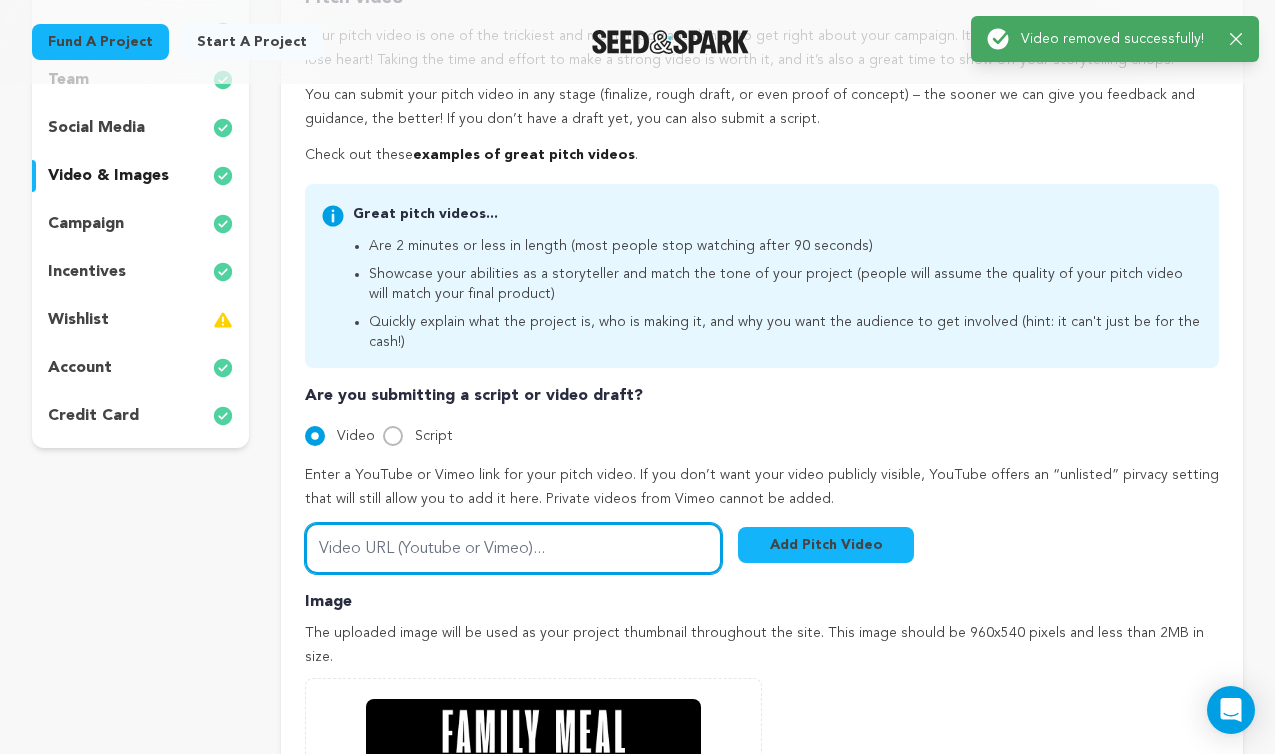 click on "Video URL (Youtube or Vimeo)..." at bounding box center (514, 548) 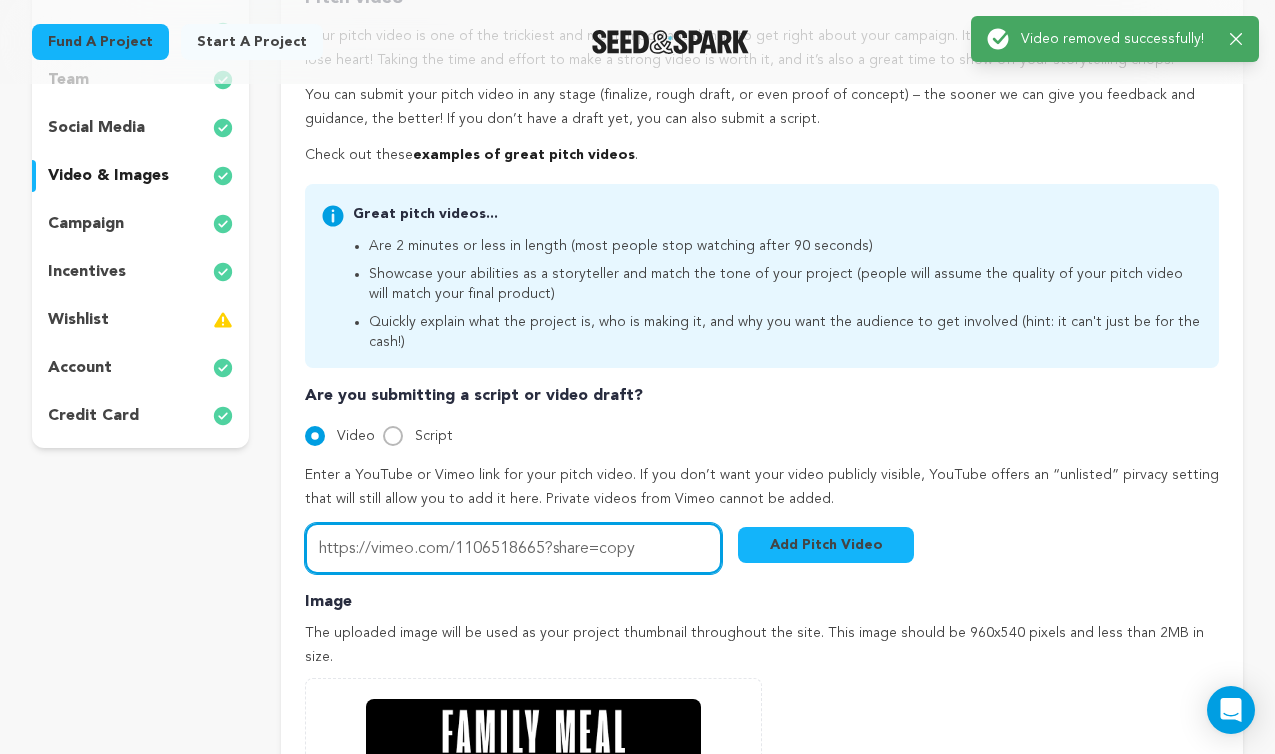 type on "https://vimeo.com/1106518665?share=copy" 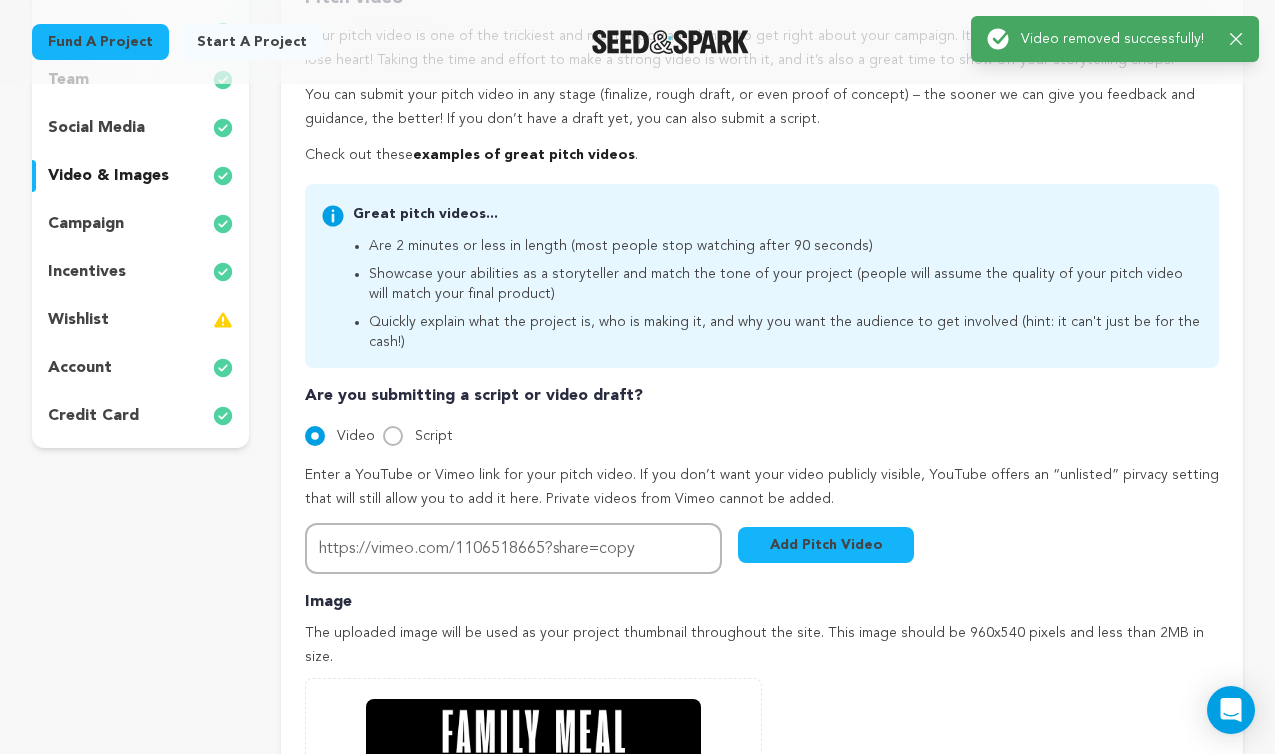 click on "Add Pitch Video" at bounding box center (826, 545) 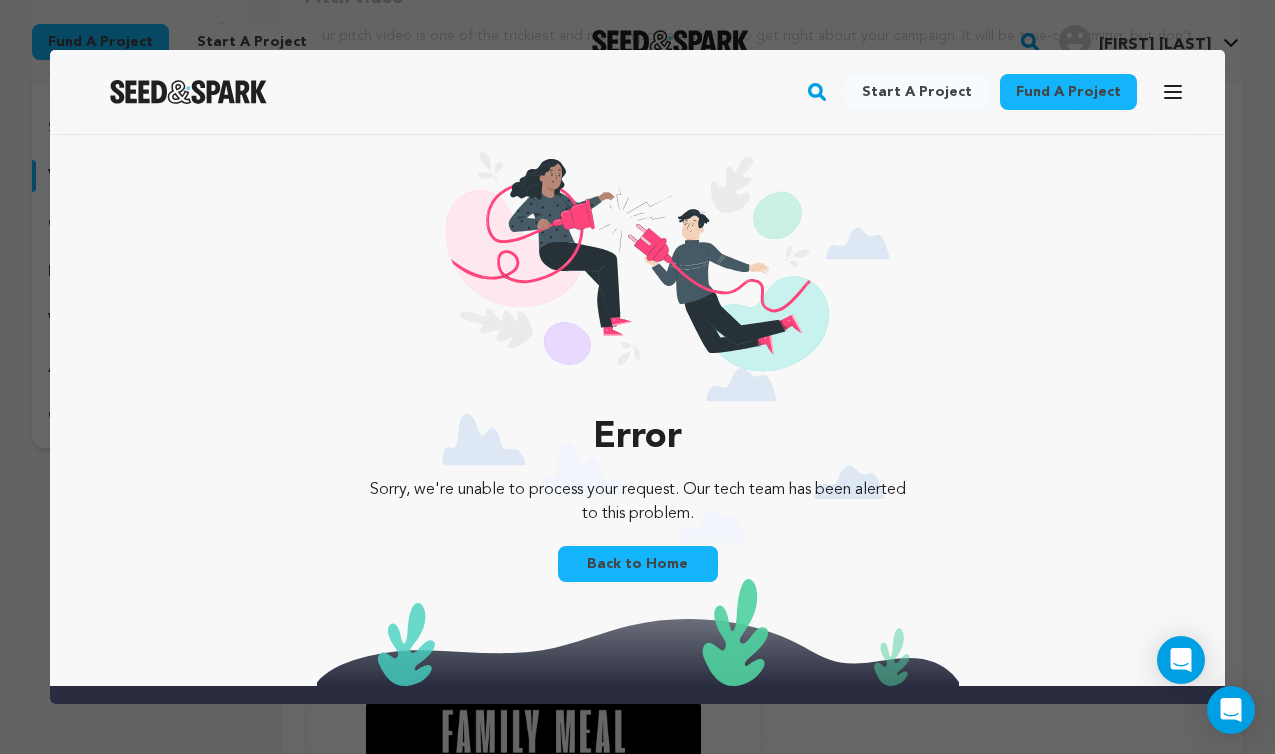 scroll, scrollTop: 0, scrollLeft: 0, axis: both 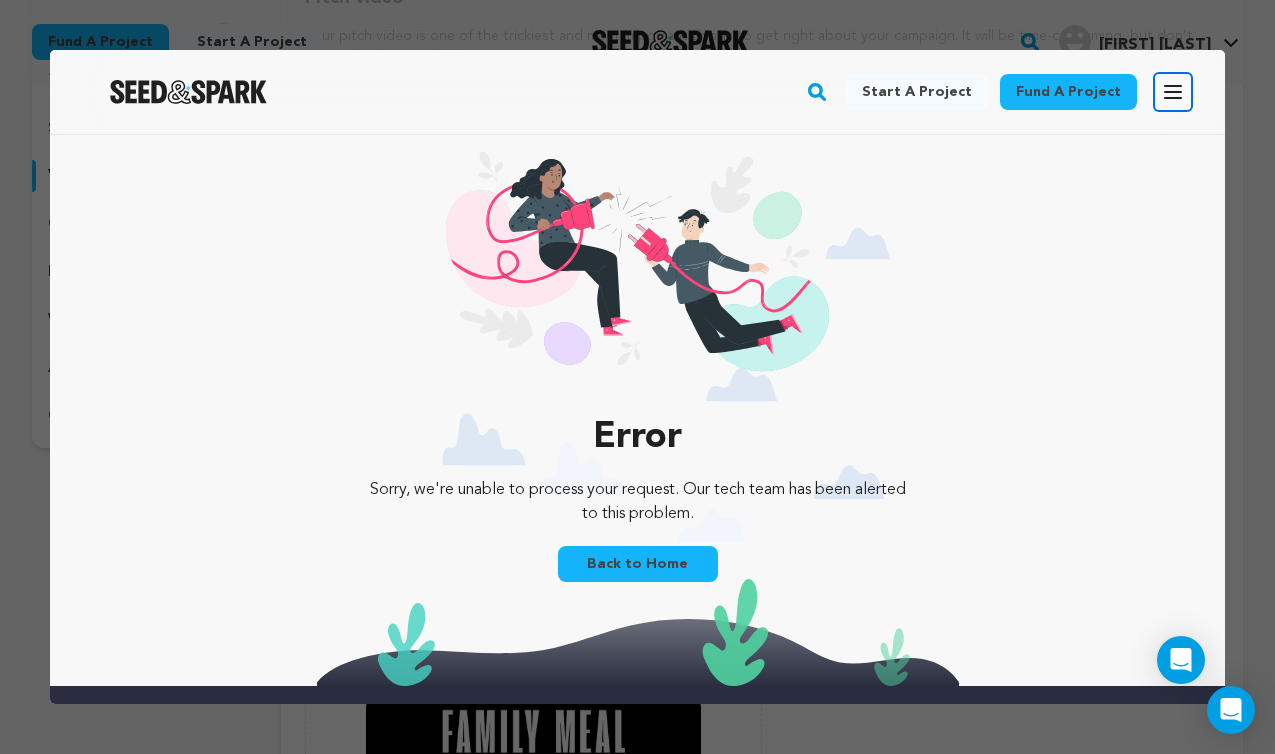 click 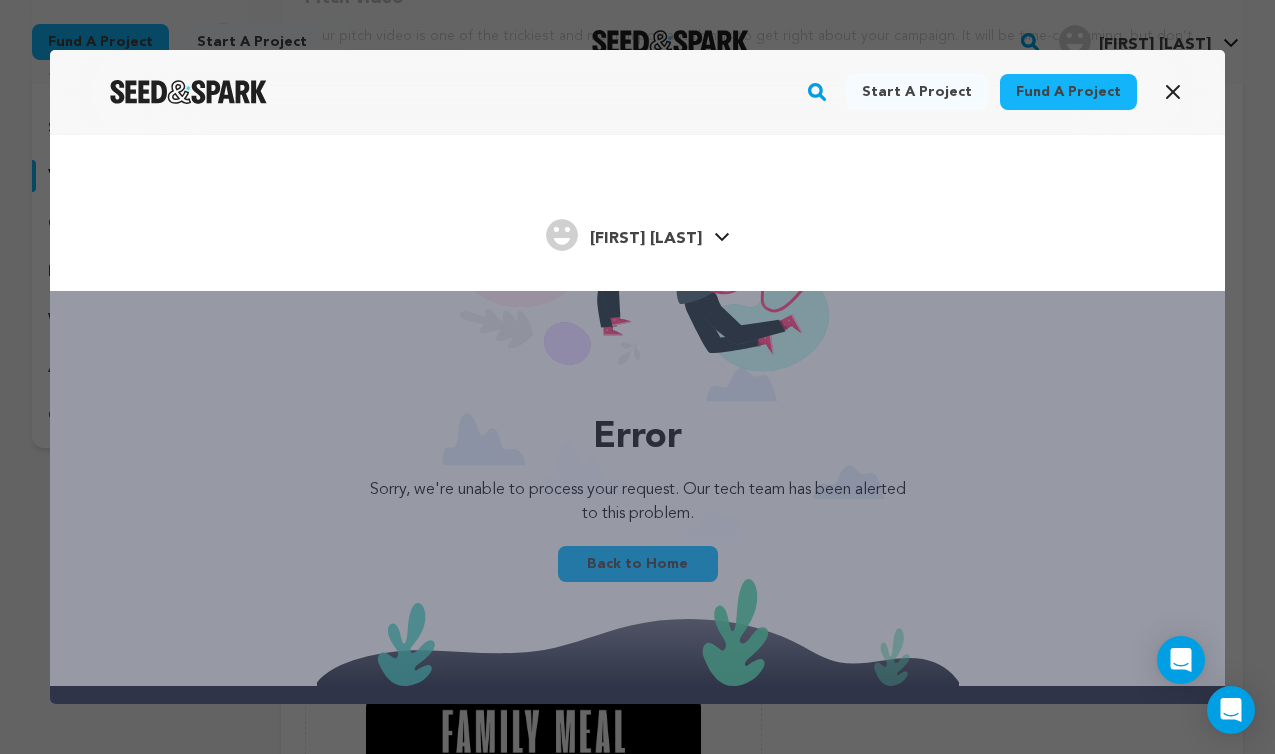 click on "[FIRST] [LAST]." at bounding box center [646, 239] 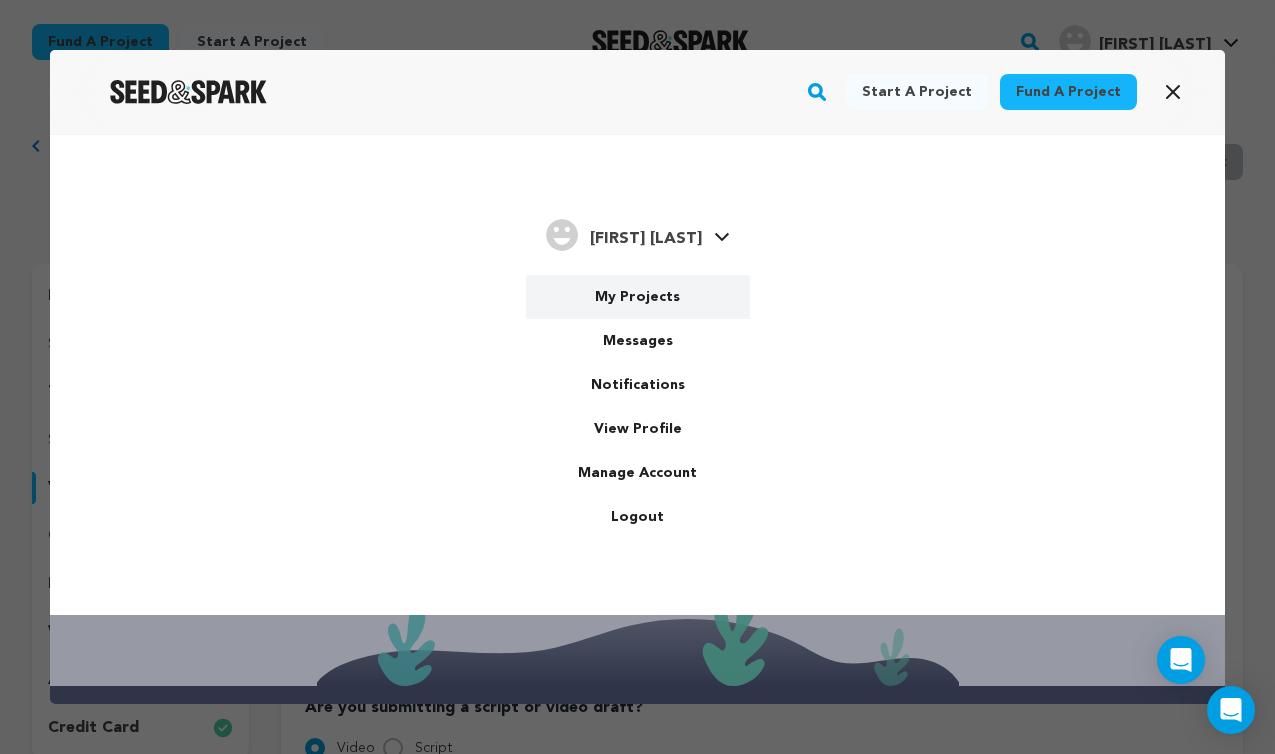 click on "My Projects" at bounding box center [638, 297] 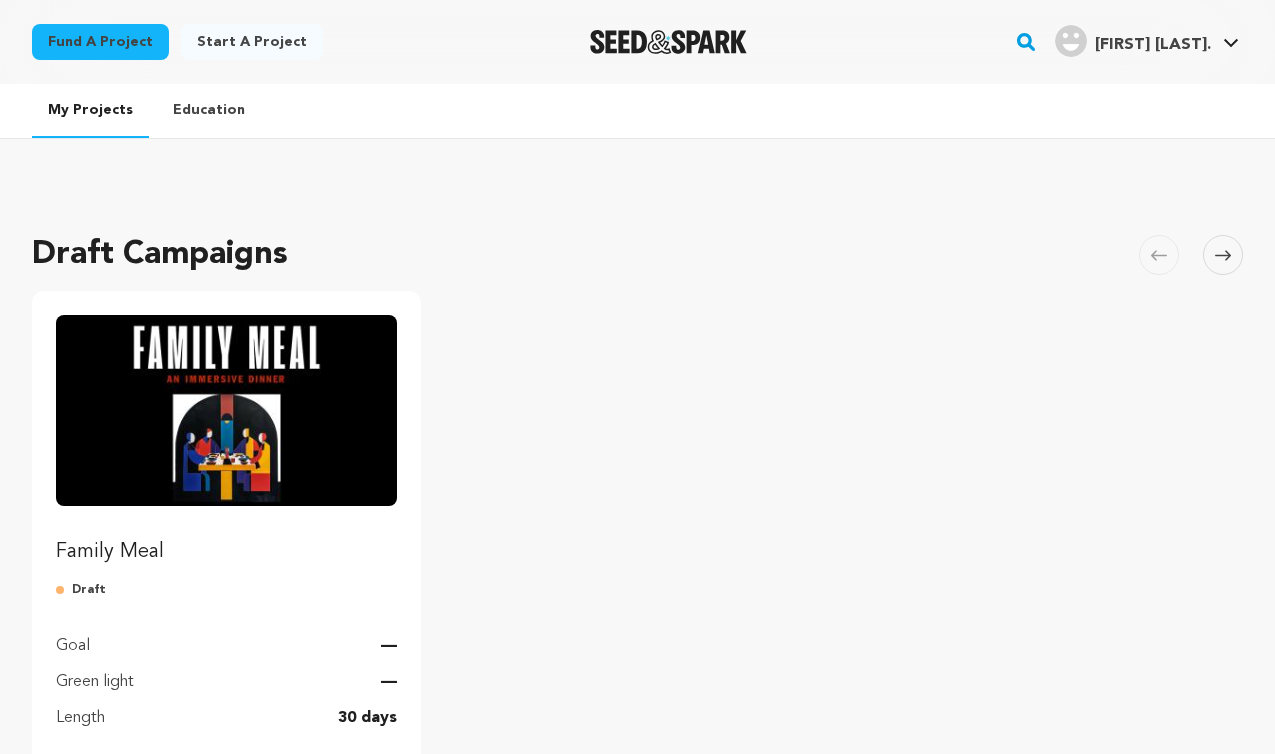 scroll, scrollTop: 0, scrollLeft: 0, axis: both 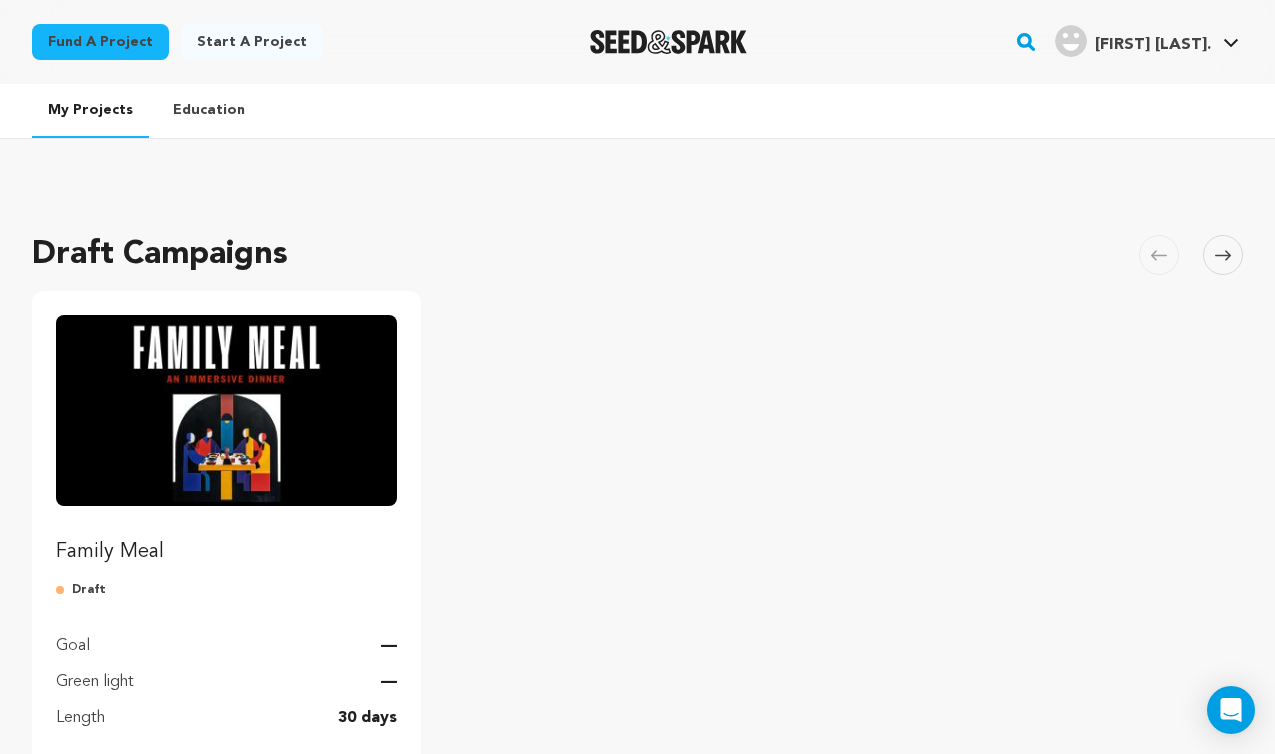 click at bounding box center (226, 410) 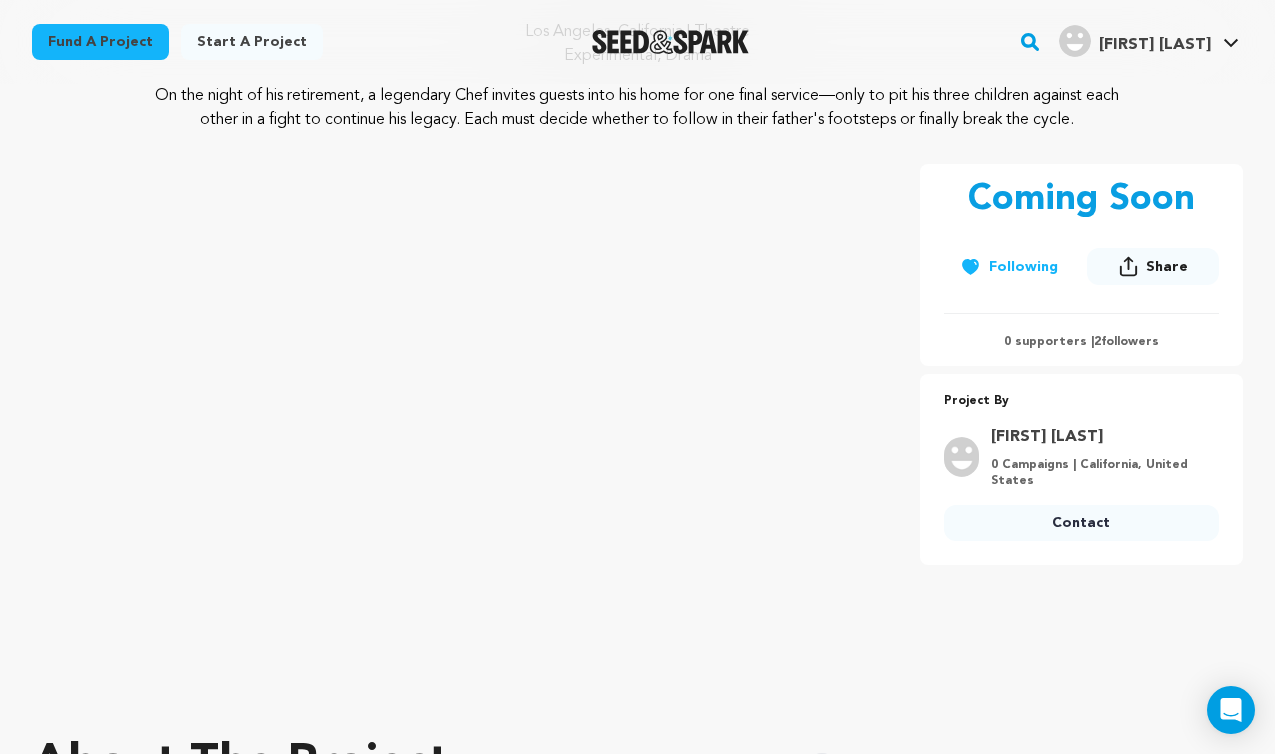 scroll, scrollTop: 0, scrollLeft: 0, axis: both 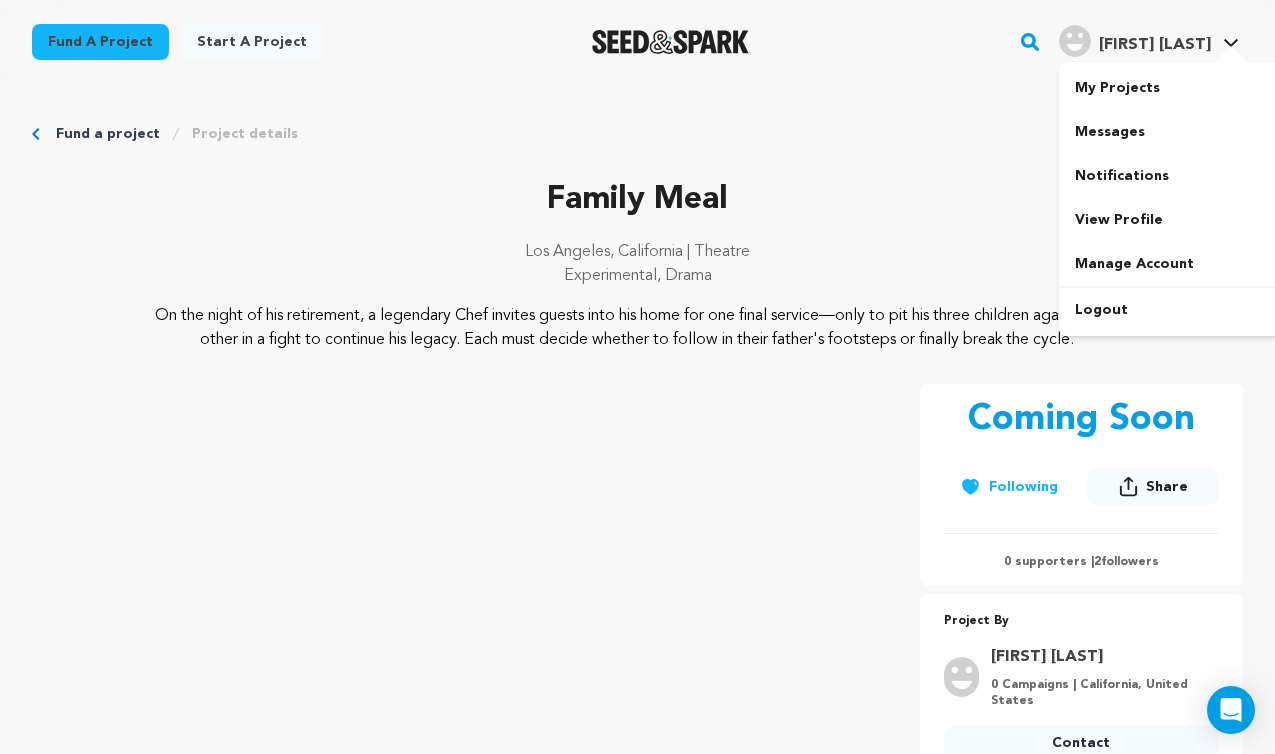 click on "[FIRST] [LAST]" at bounding box center [1155, 45] 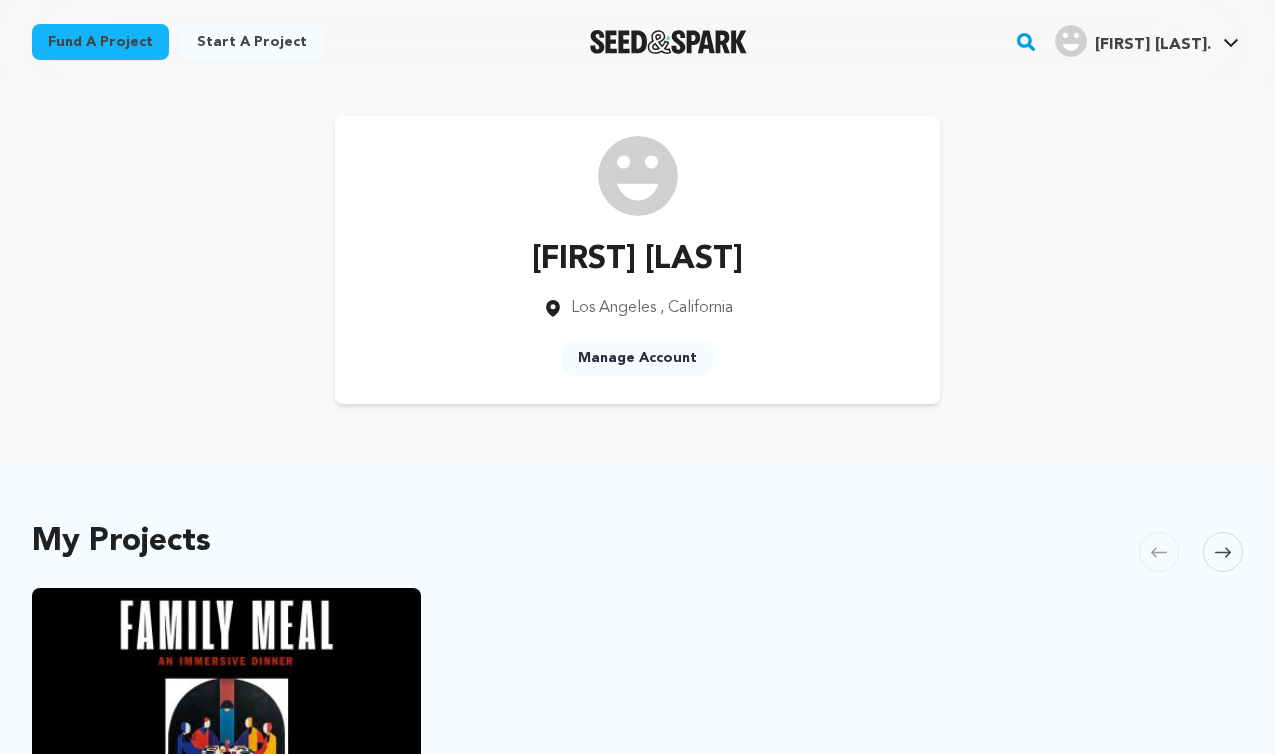 scroll, scrollTop: 0, scrollLeft: 0, axis: both 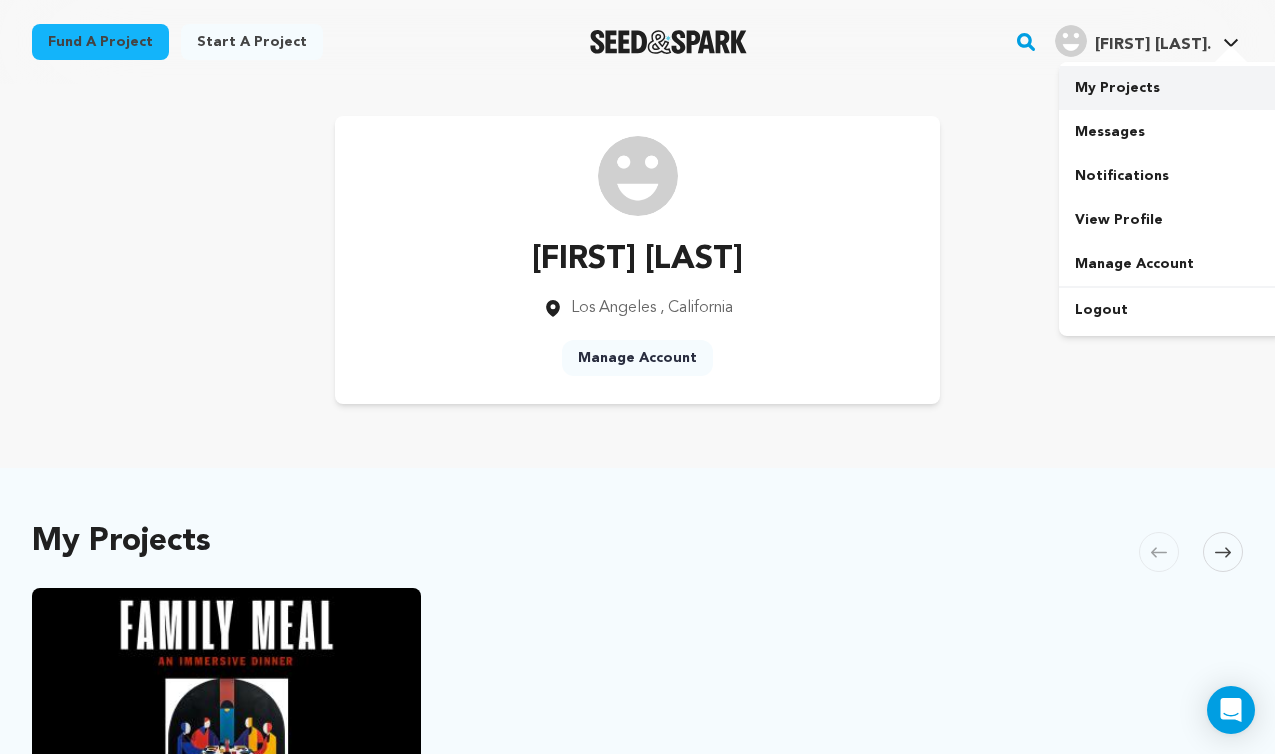 click on "My Projects" at bounding box center (1171, 88) 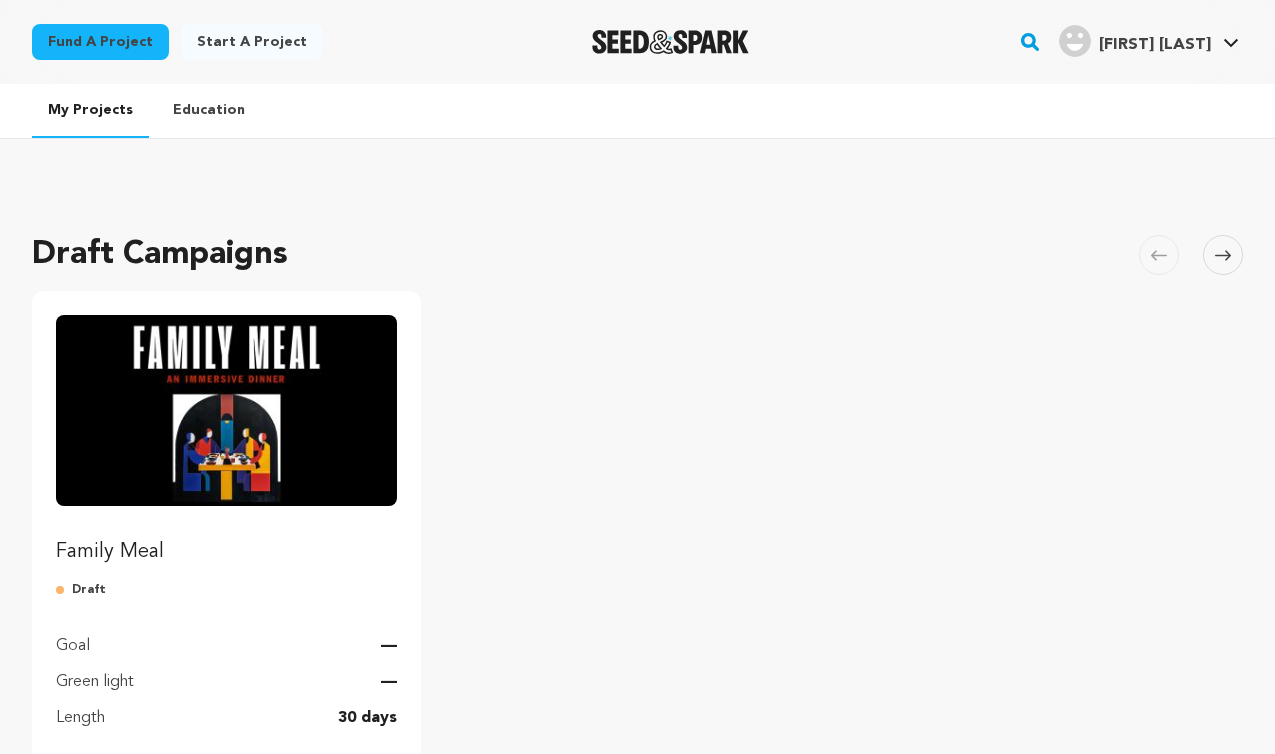 scroll, scrollTop: 0, scrollLeft: 0, axis: both 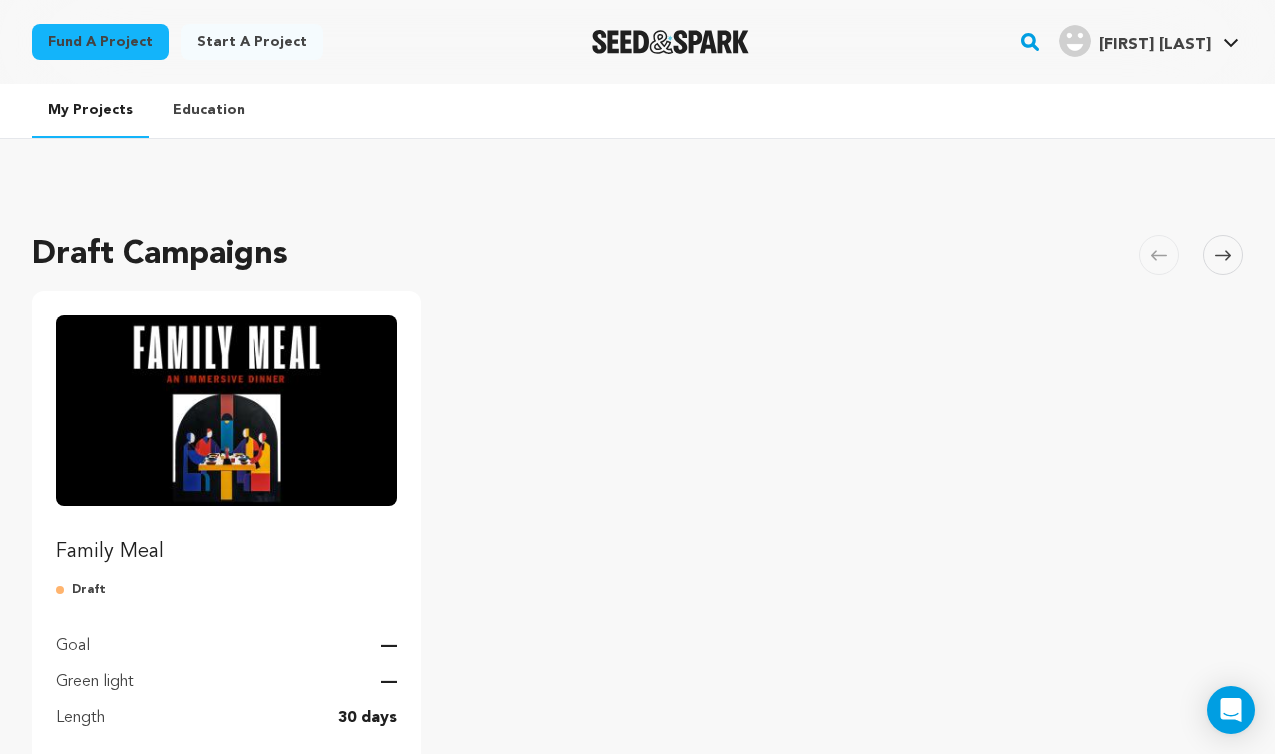 click at bounding box center (226, 410) 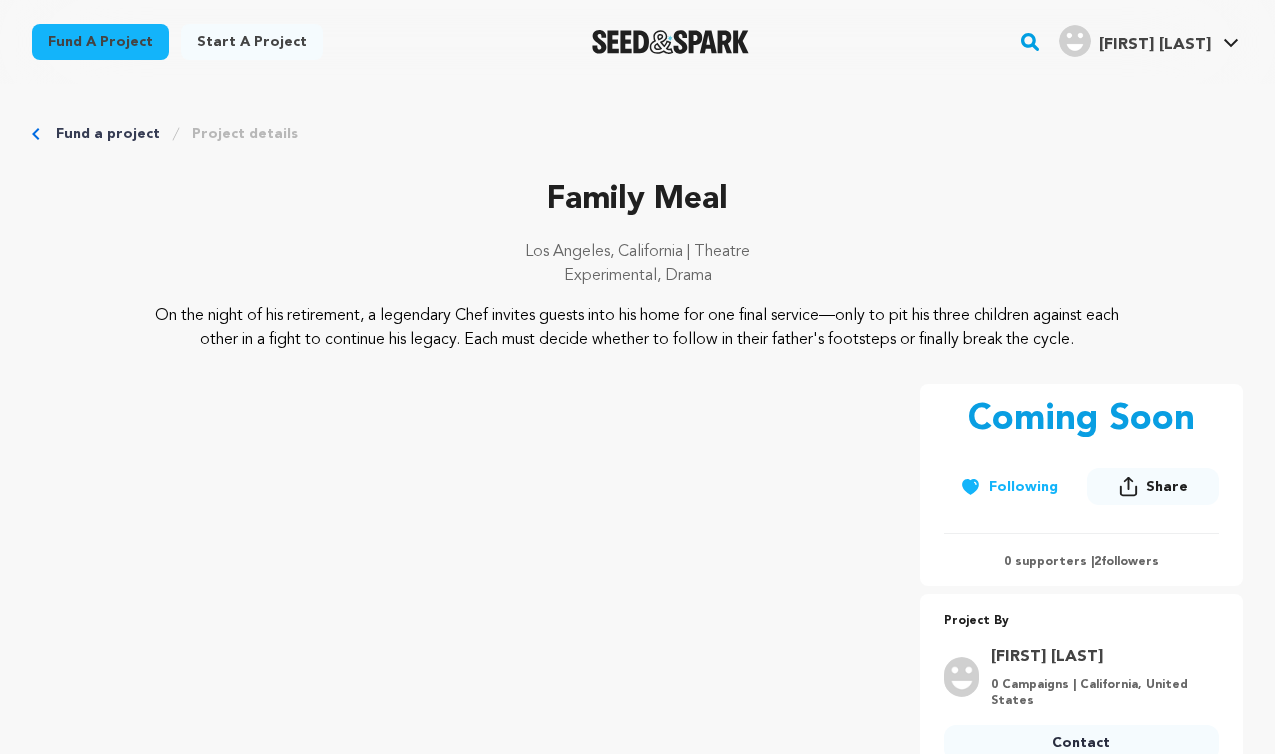 scroll, scrollTop: 0, scrollLeft: 0, axis: both 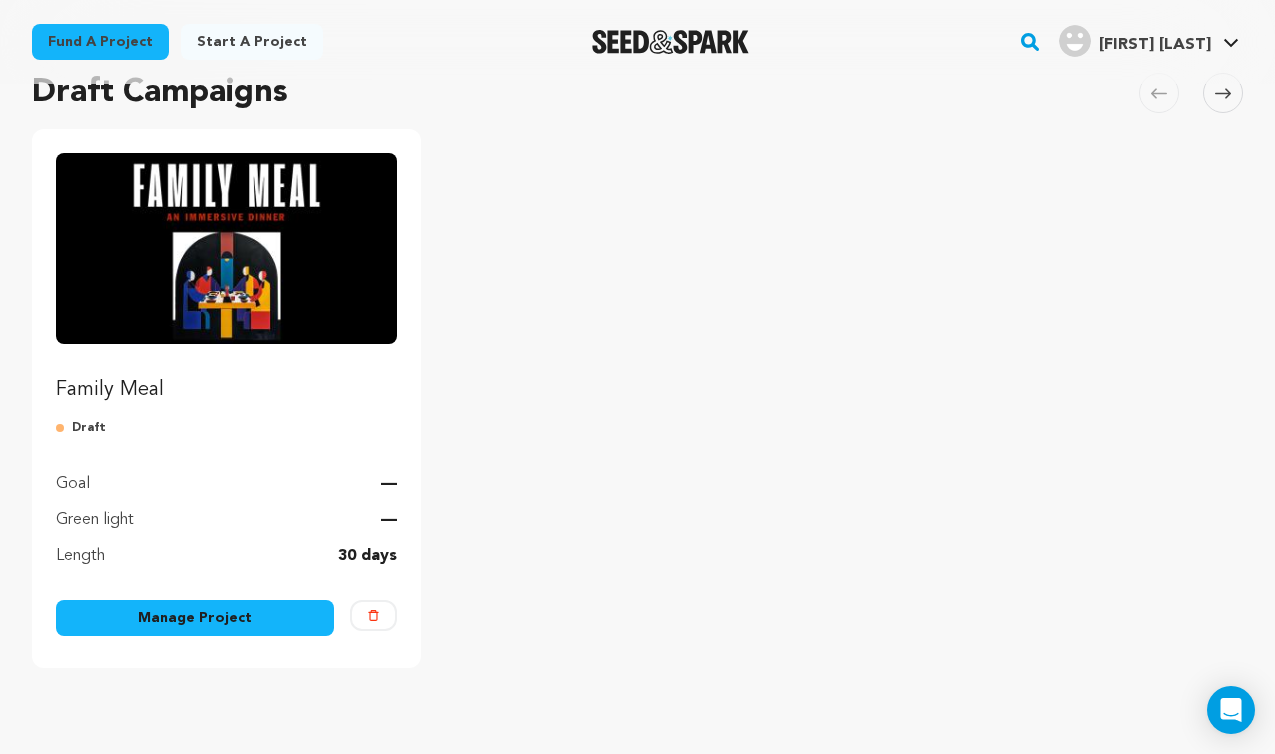 click on "Manage Project" at bounding box center (195, 618) 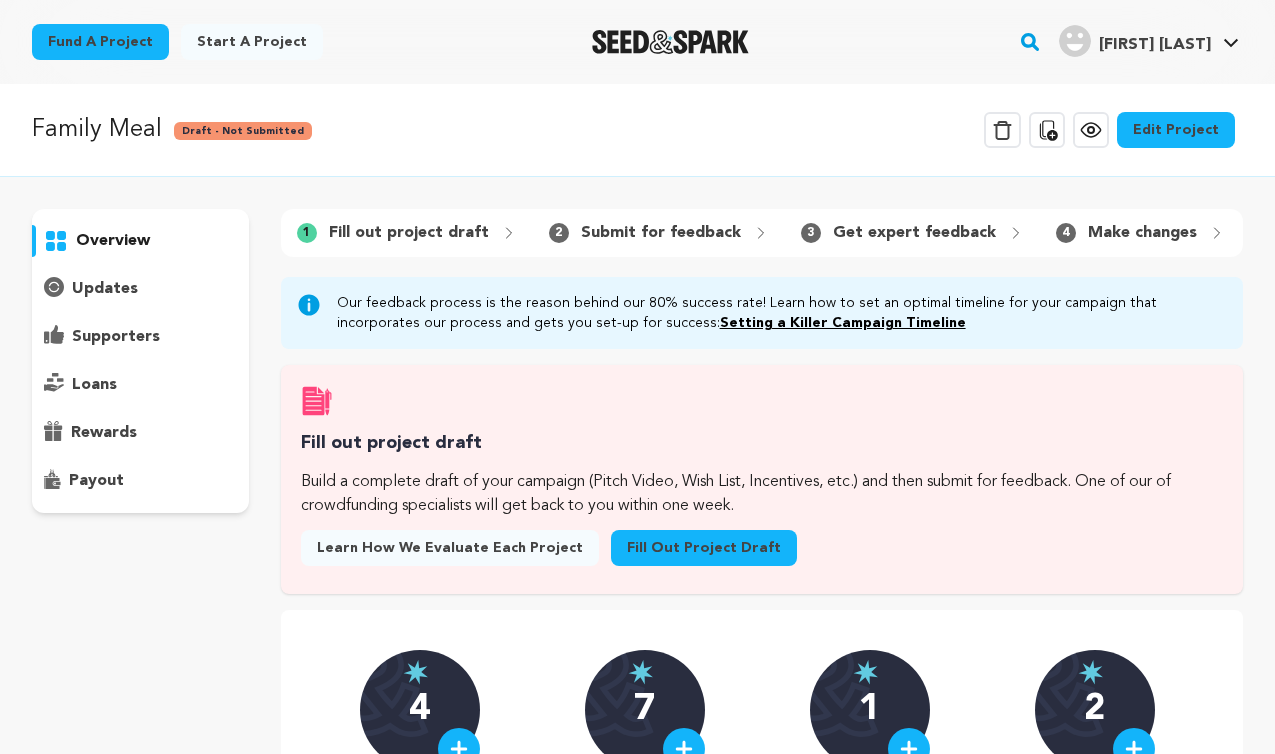scroll, scrollTop: 0, scrollLeft: 0, axis: both 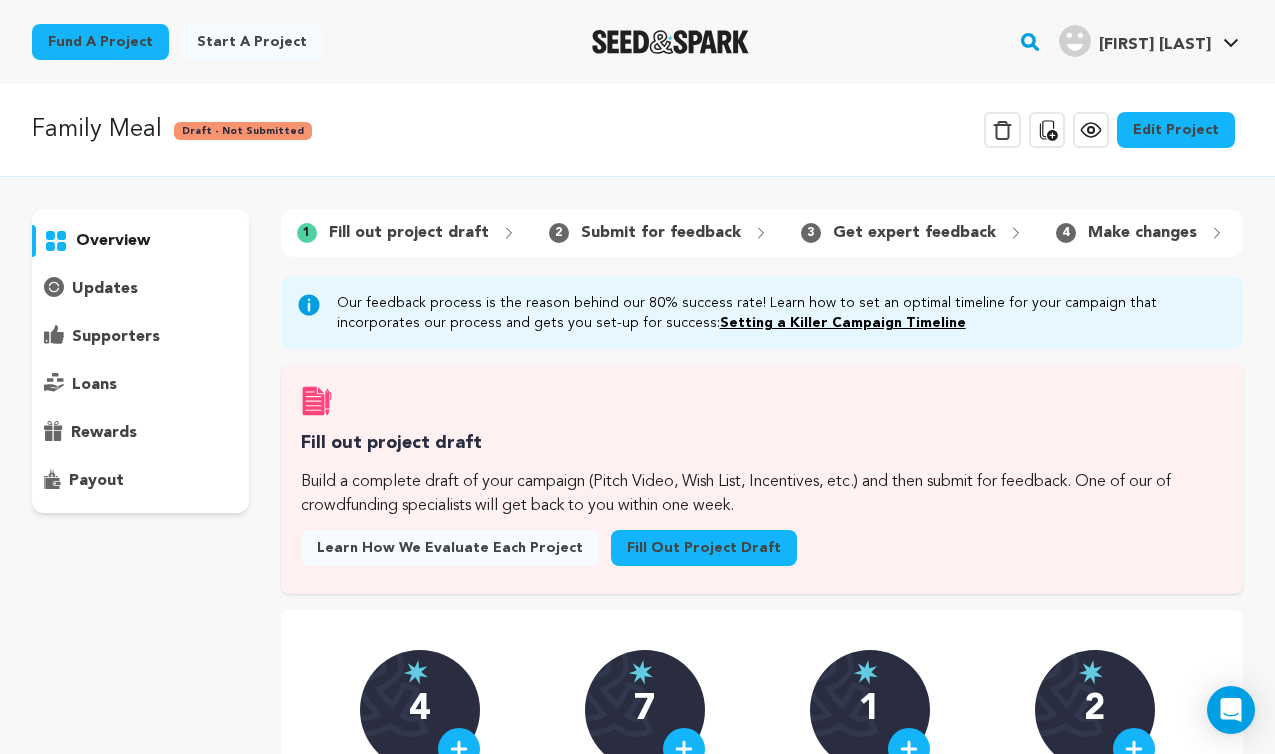 click on "Submit for feedback" at bounding box center (661, 233) 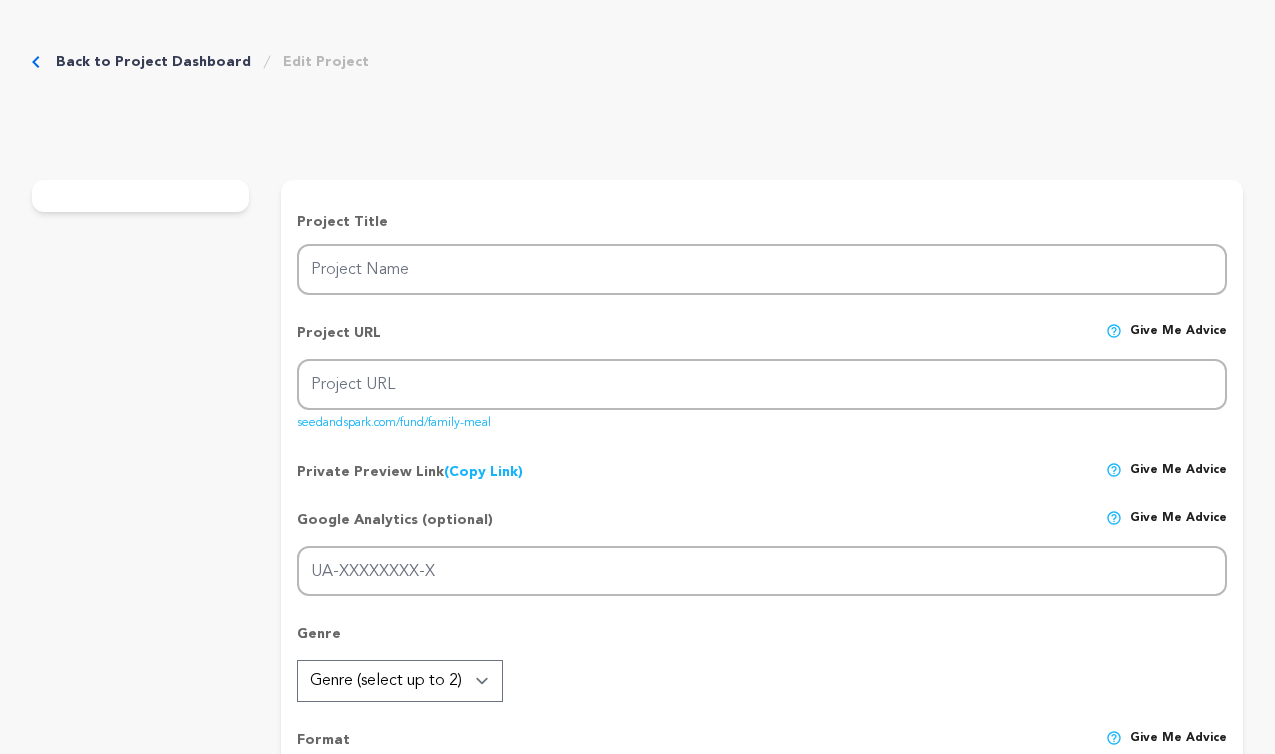 scroll, scrollTop: 0, scrollLeft: 0, axis: both 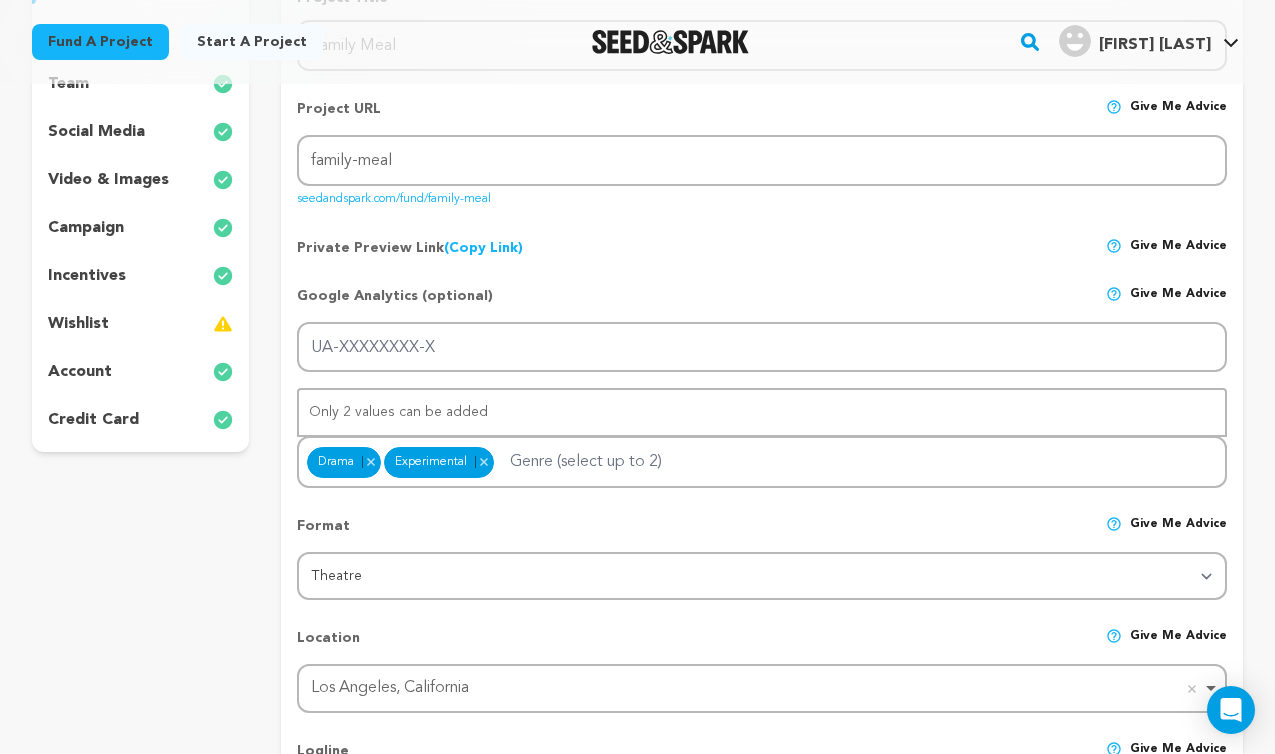 click on "wishlist" at bounding box center (140, 324) 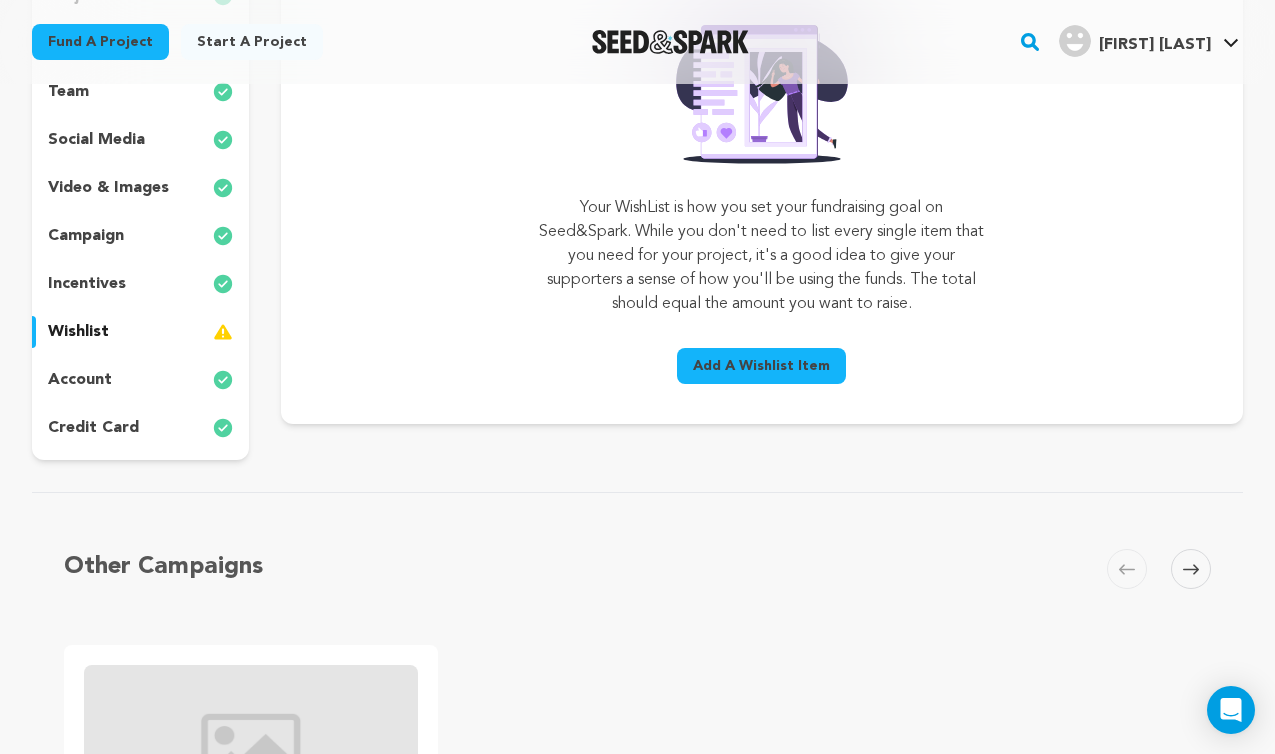 scroll, scrollTop: 296, scrollLeft: 0, axis: vertical 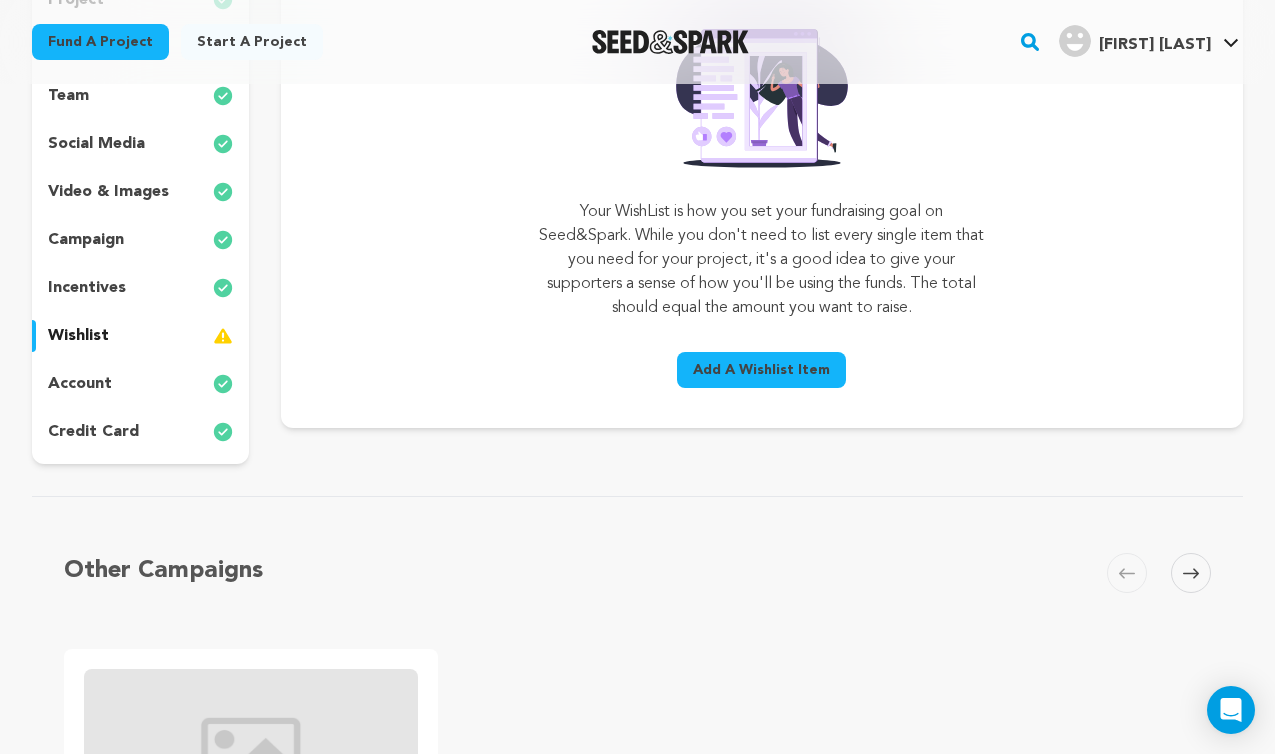 click on "Add A Wishlist Item" at bounding box center [761, 370] 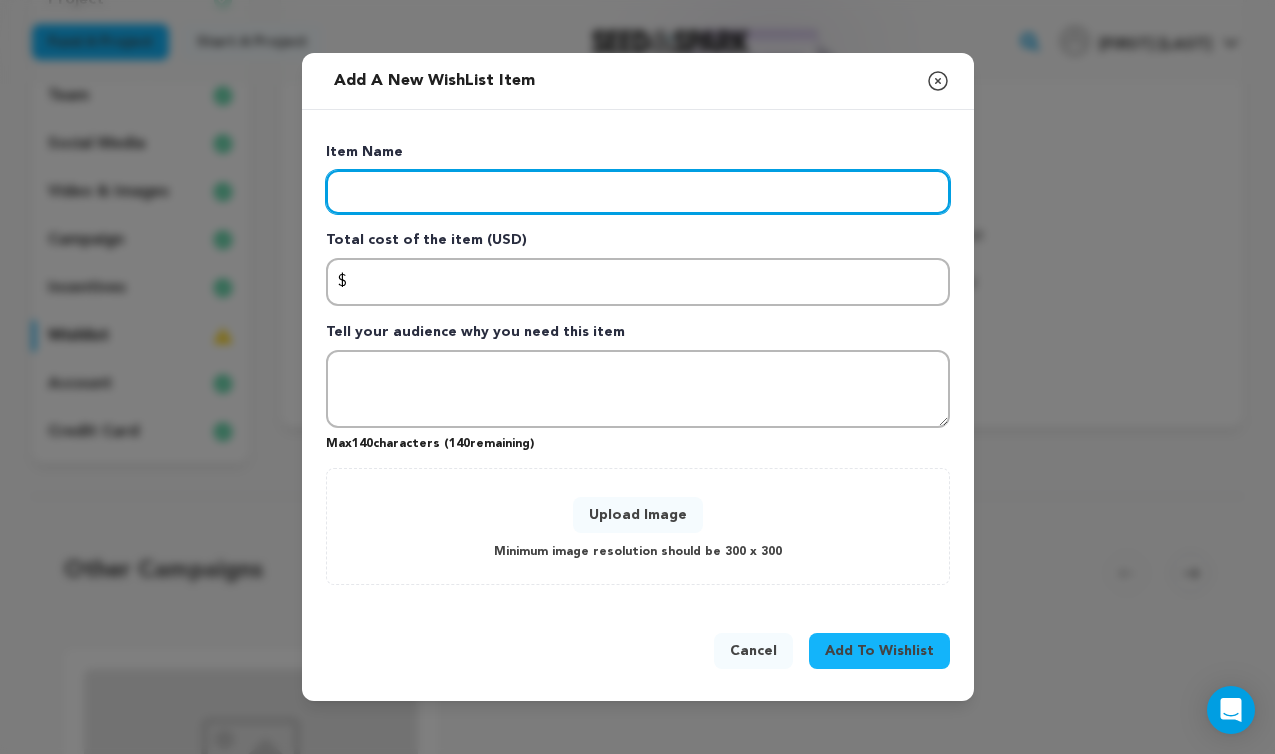click at bounding box center (638, 192) 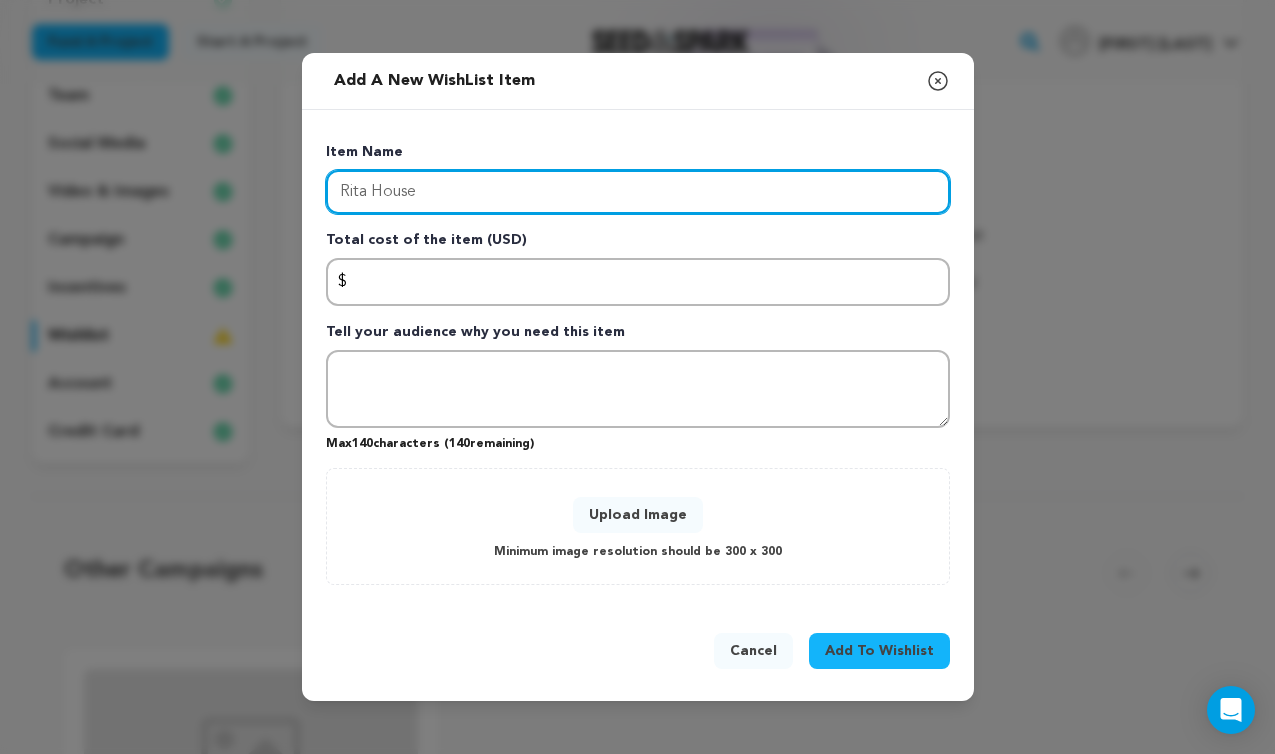 type on "Rita House" 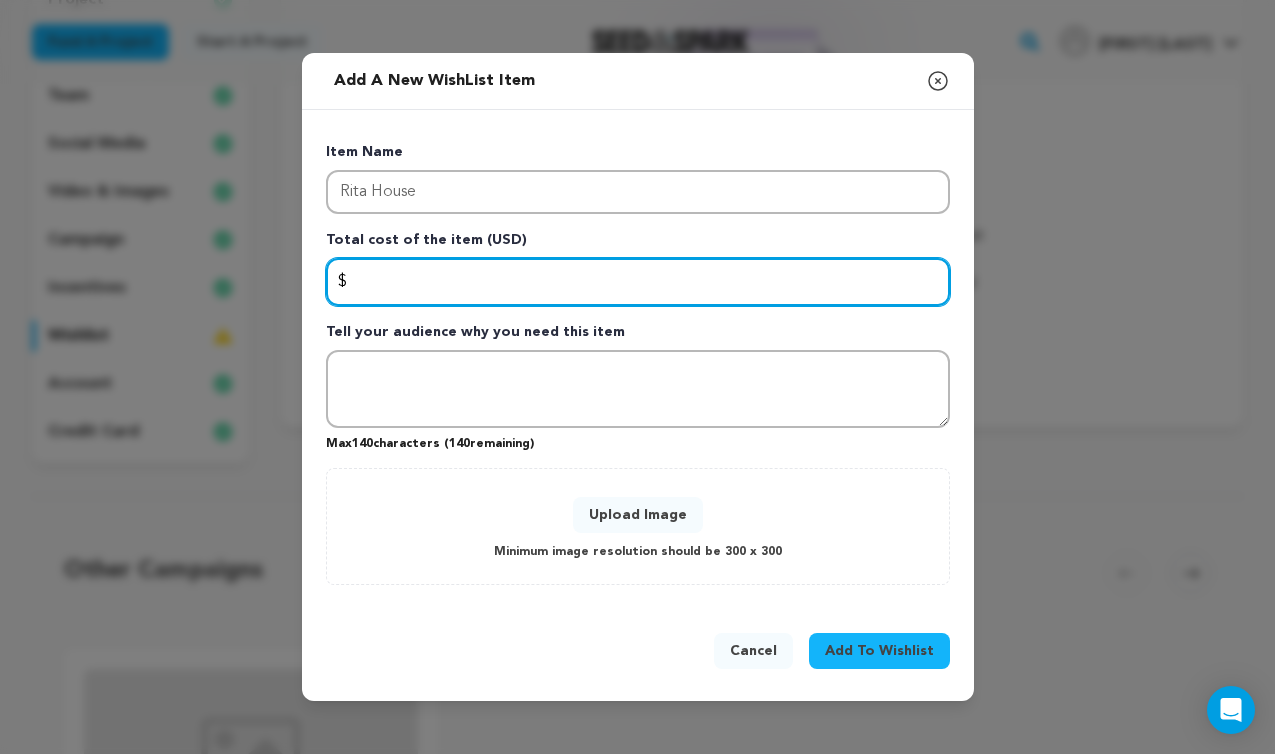click at bounding box center (638, 282) 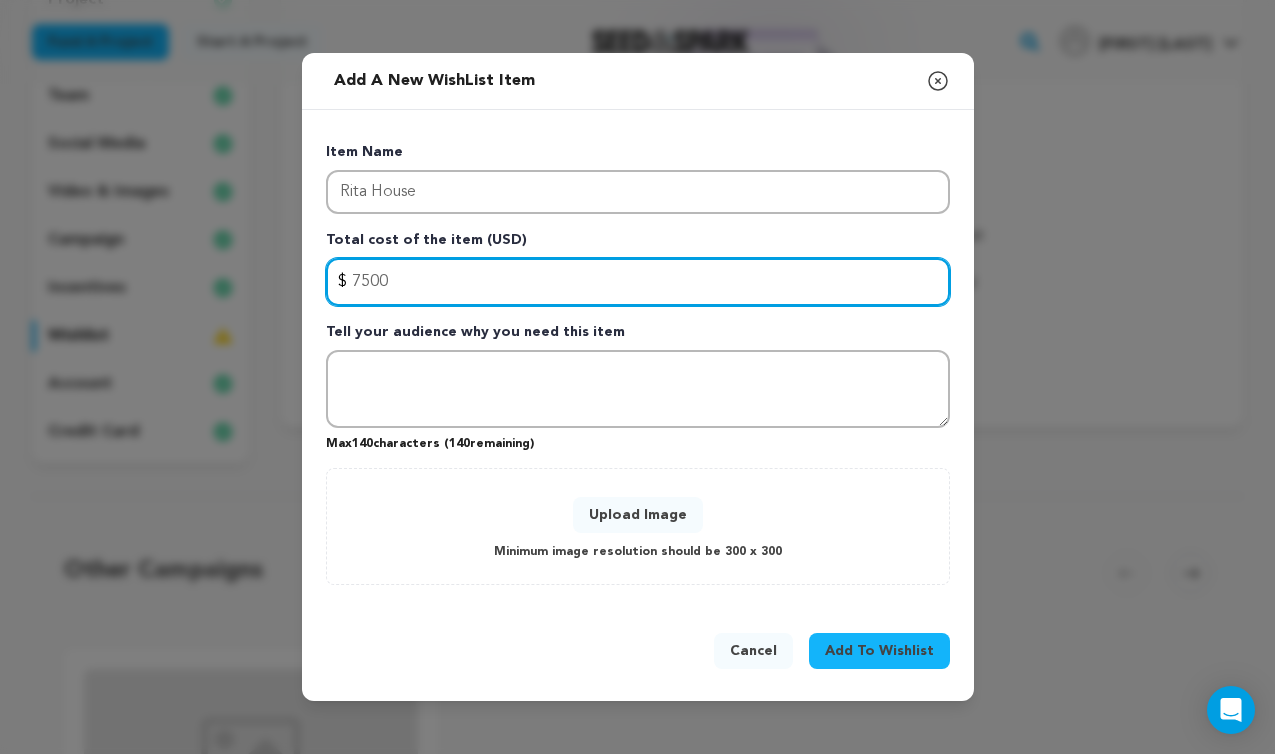 type on "7500" 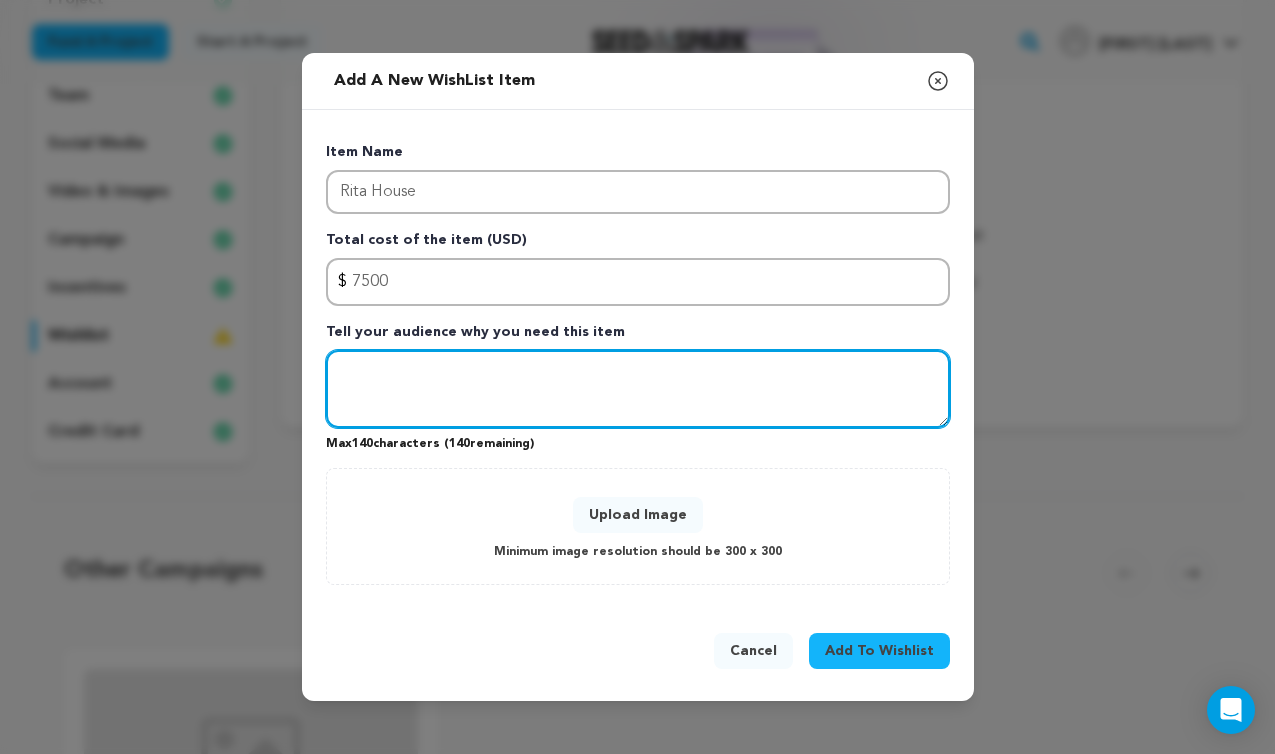 click at bounding box center [638, 389] 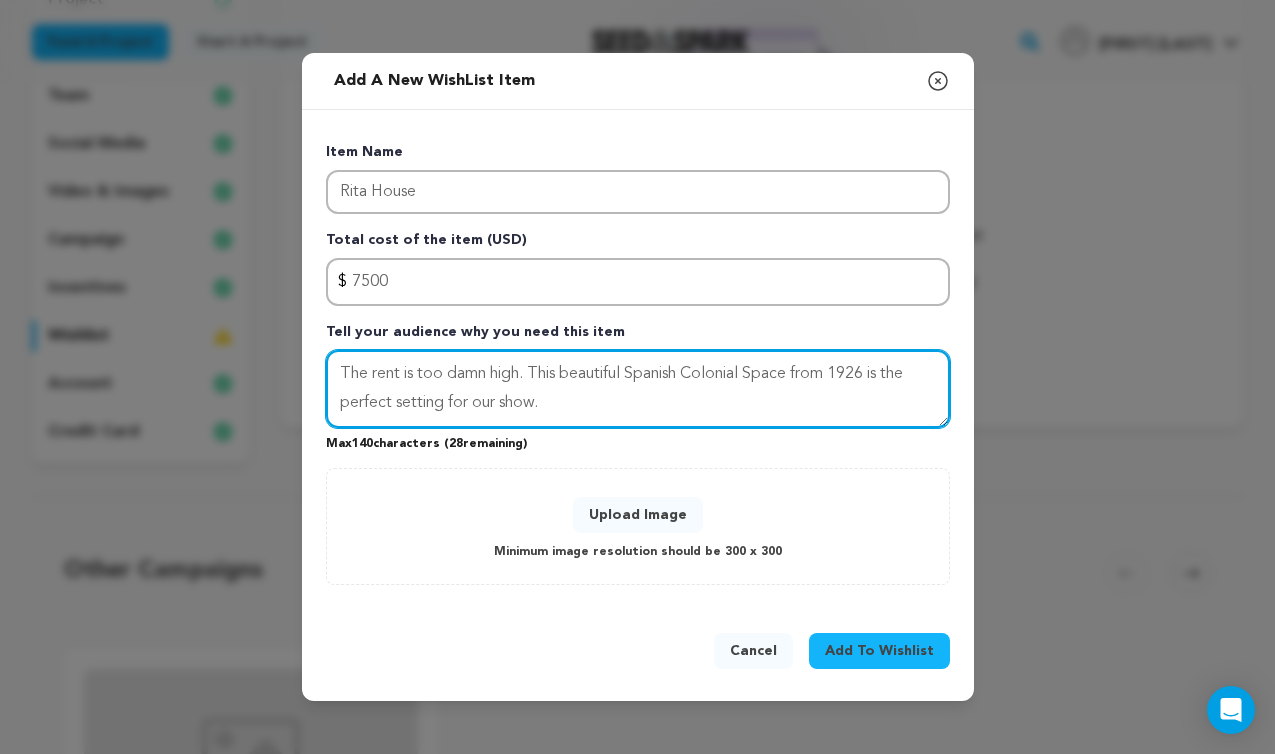type on "The rent is too damn high. This beautiful Spanish Colonial Space from 1926 is the perfect setting for our show." 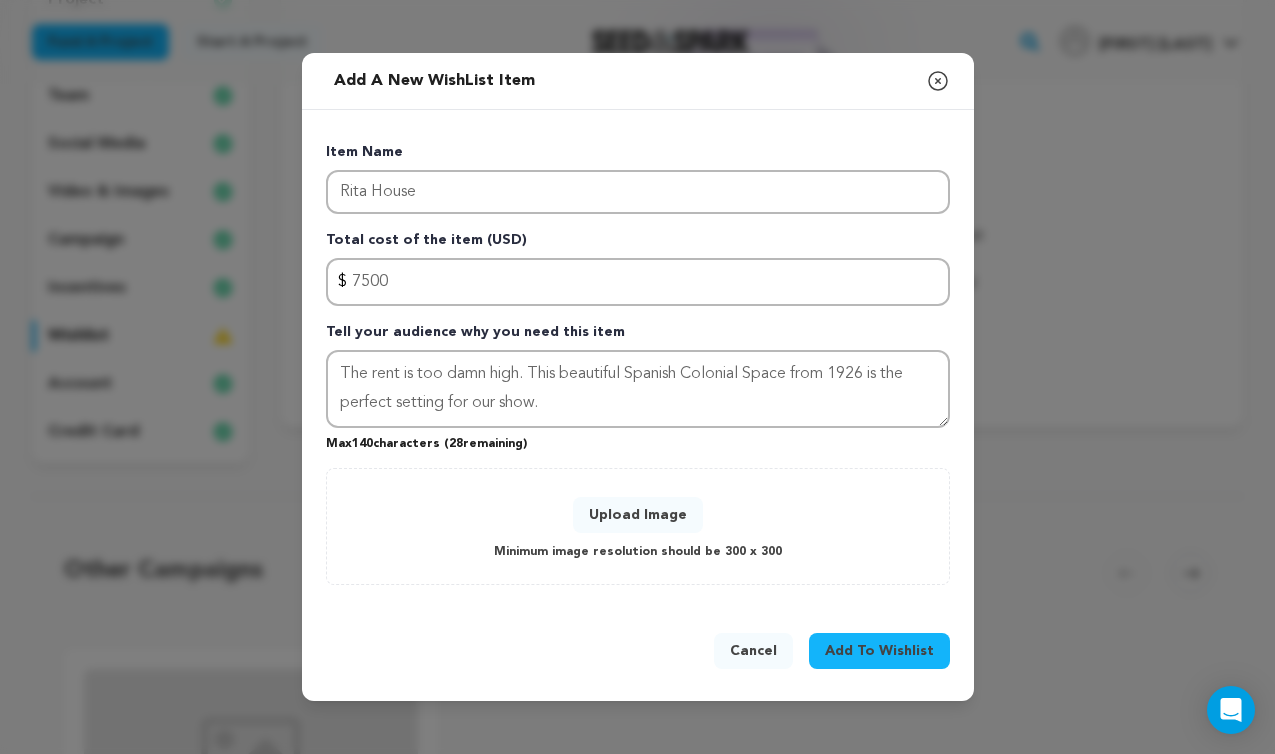 click on "Add To Wishlist" at bounding box center (879, 651) 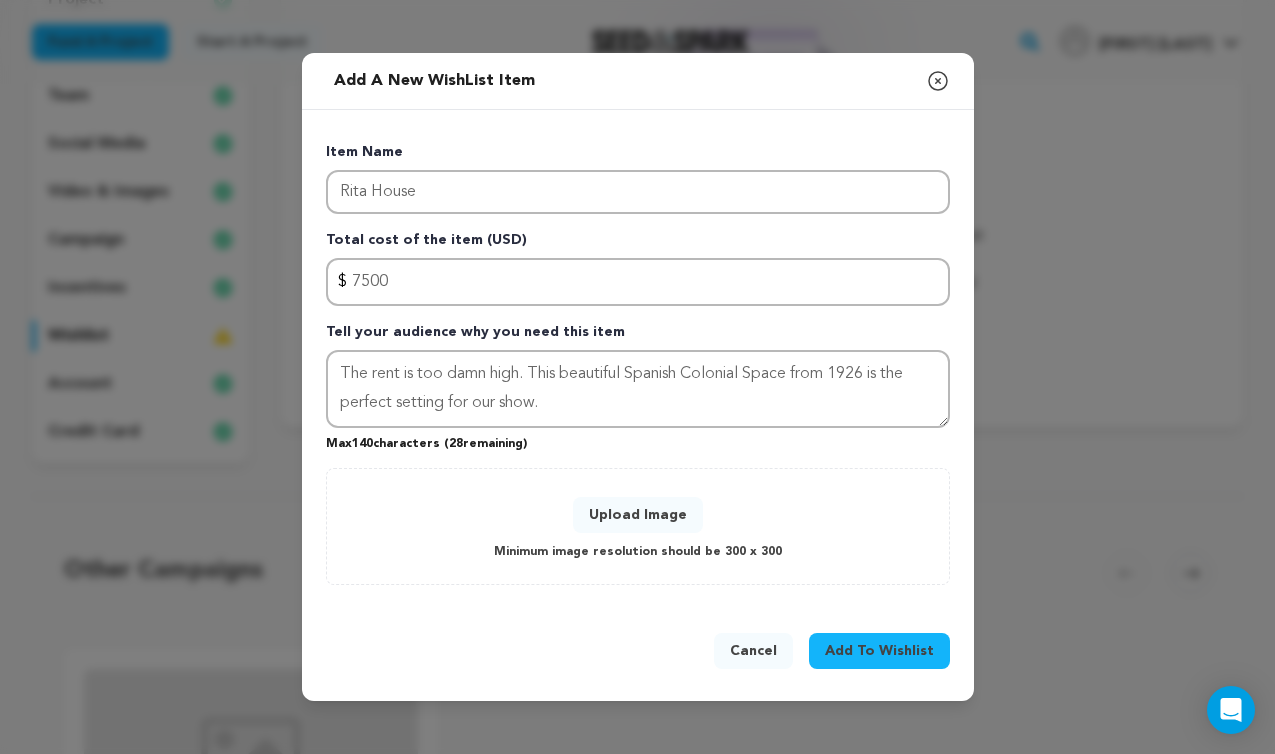 click on "Add To Wishlist" at bounding box center (879, 651) 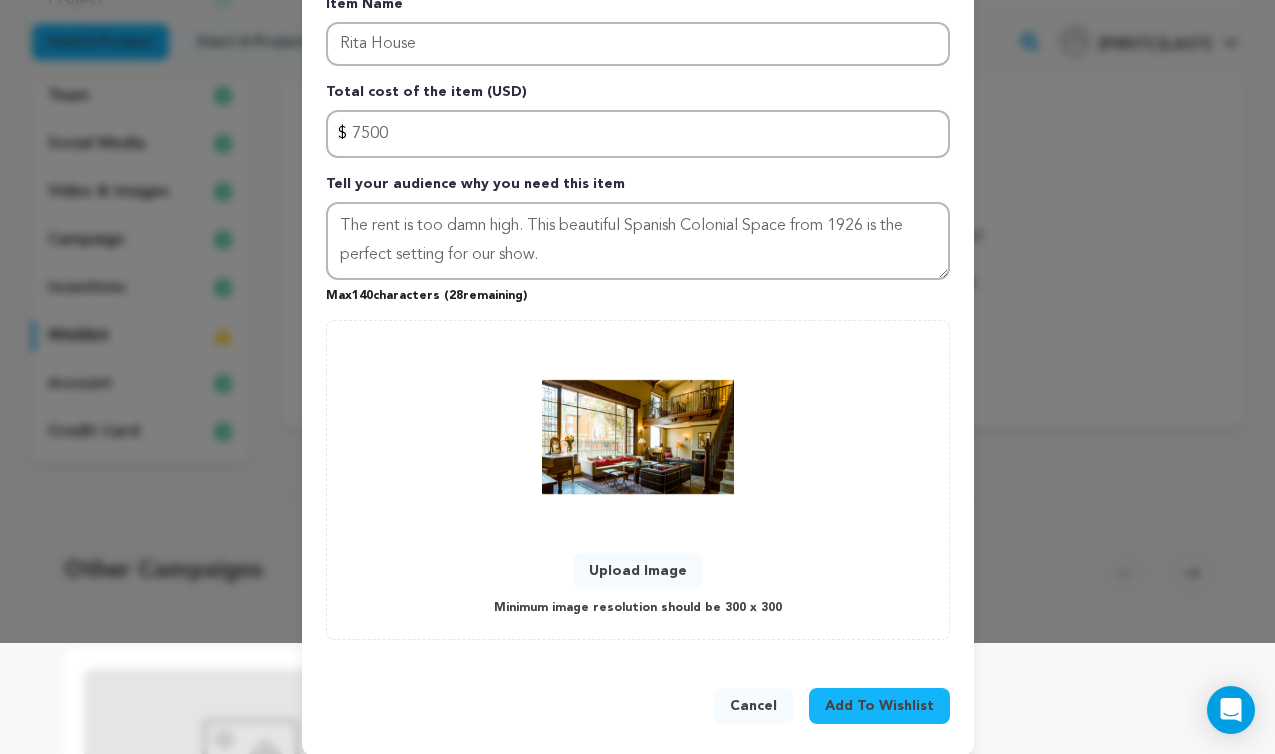 scroll, scrollTop: 129, scrollLeft: 0, axis: vertical 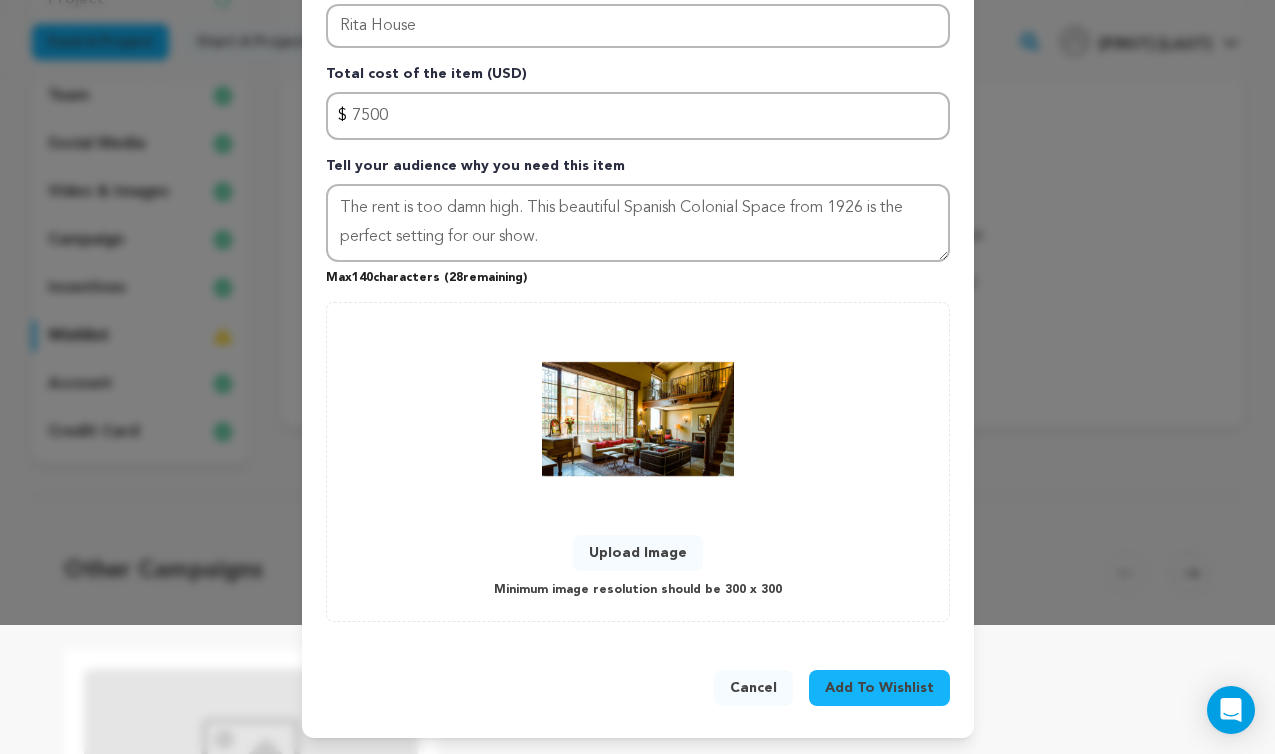 click on "Add To Wishlist" at bounding box center [879, 688] 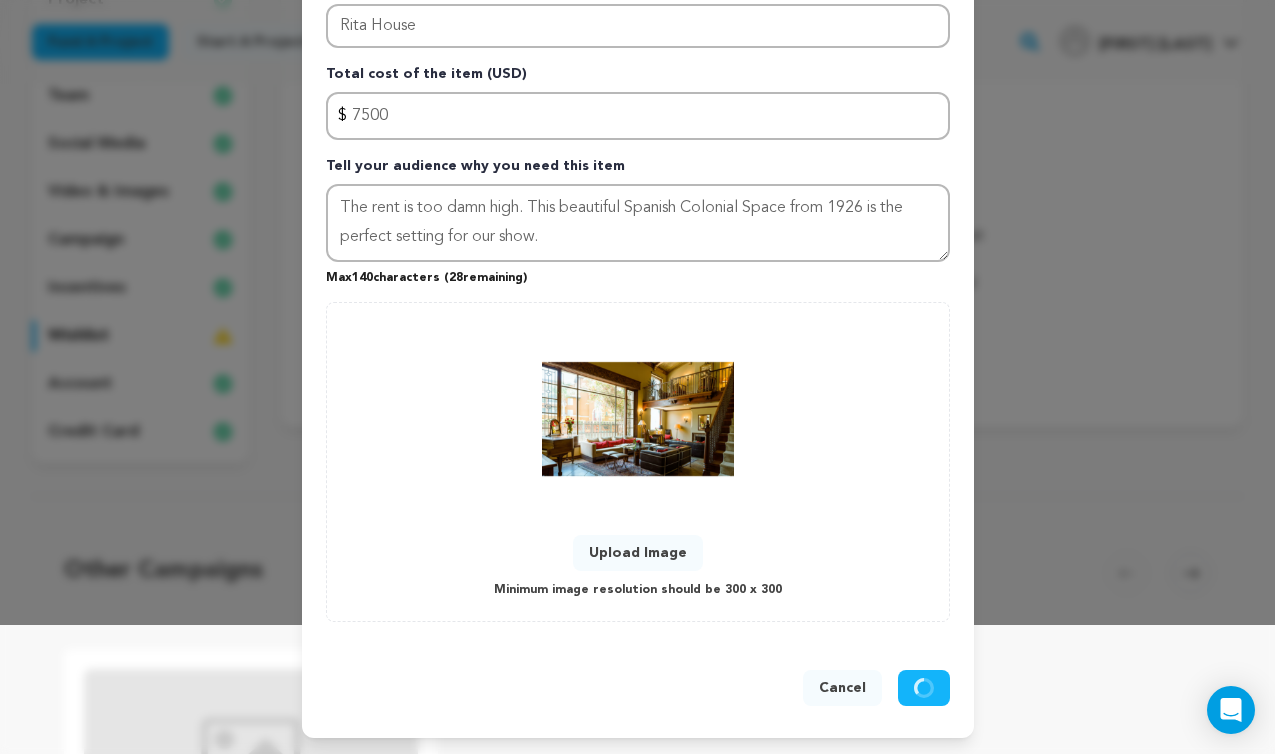type 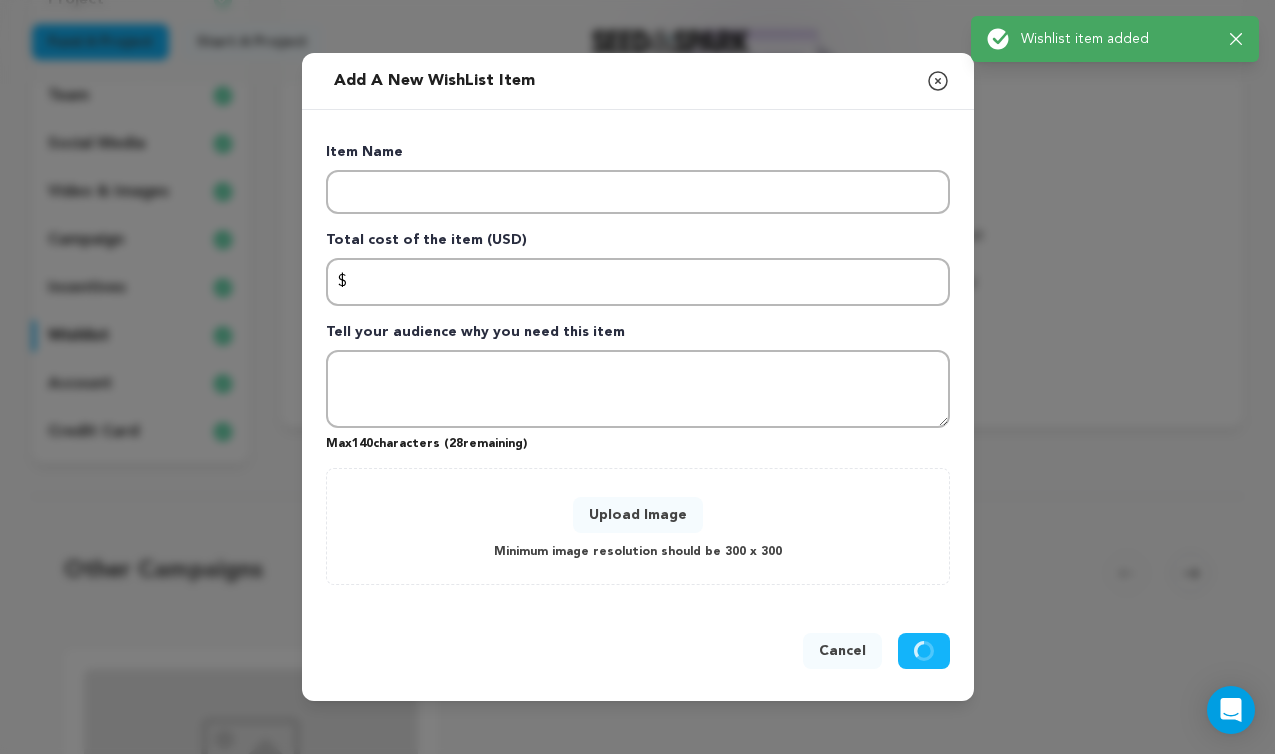 scroll, scrollTop: 0, scrollLeft: 0, axis: both 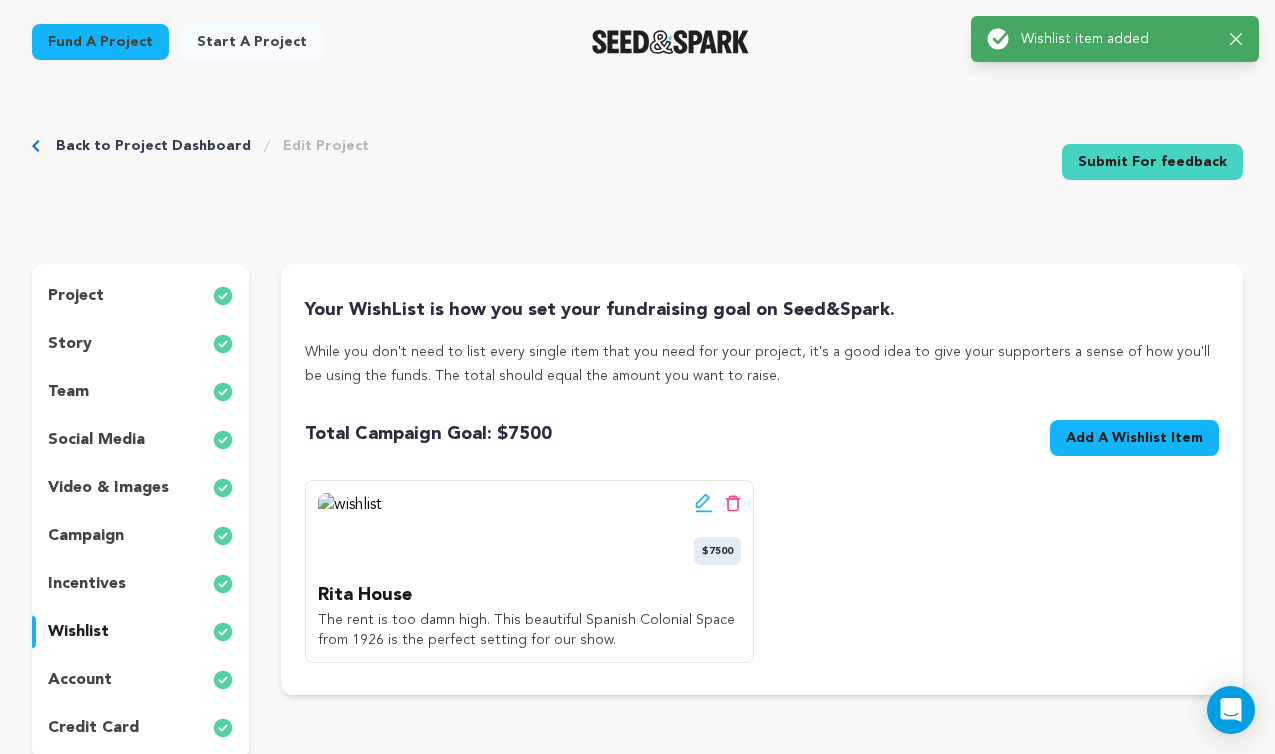 click on "Edit wishlist button
Delete wishlist button
$7500" at bounding box center [529, 529] 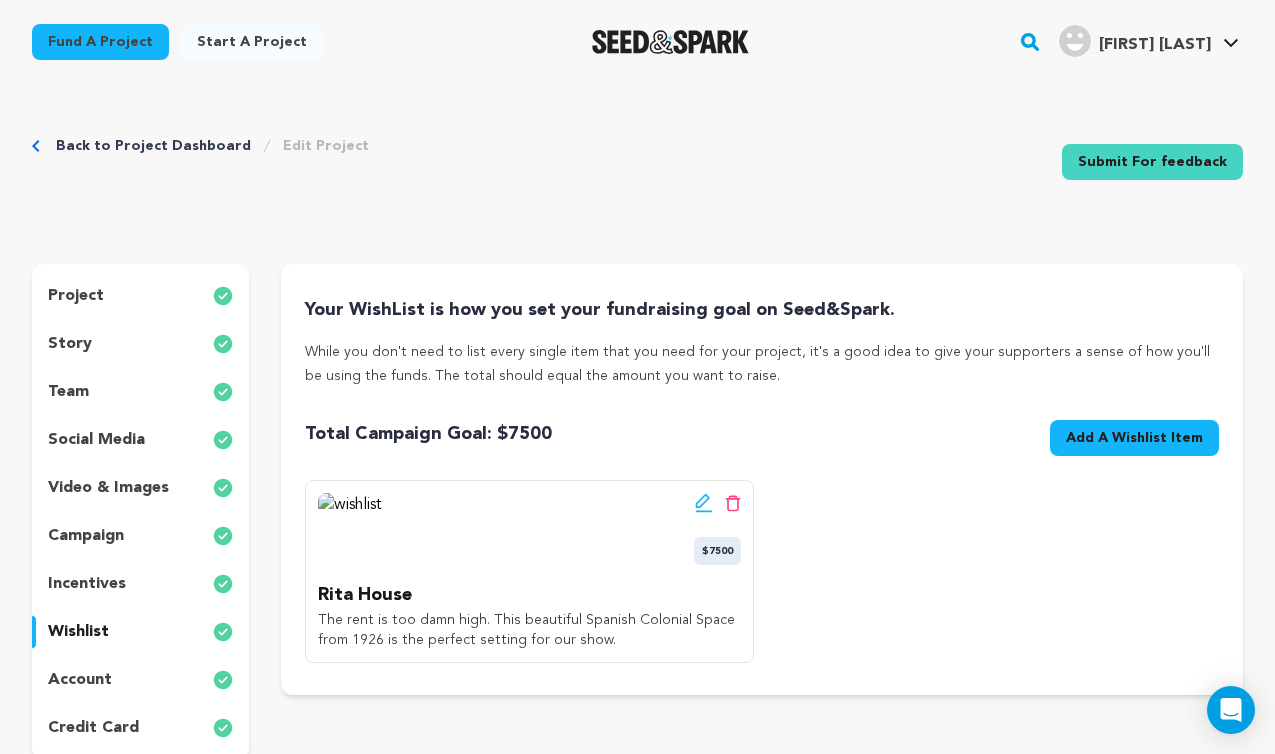 click 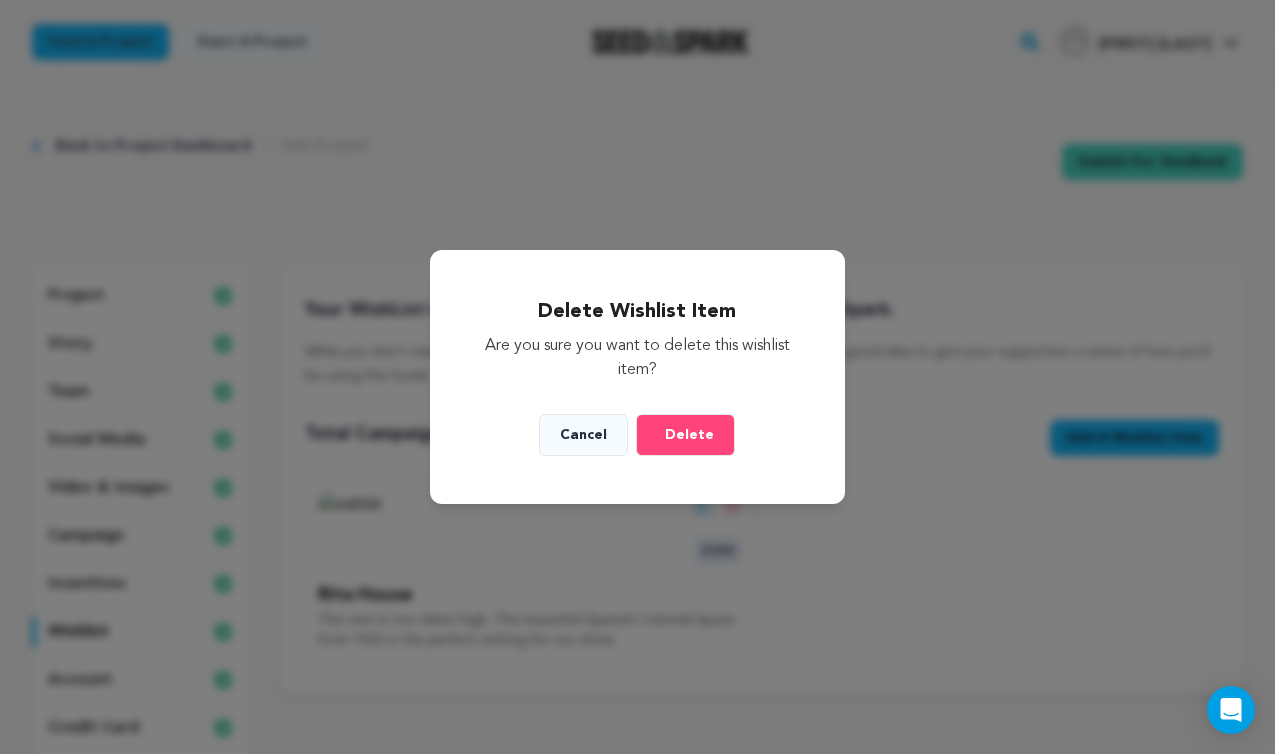 click on "Delete" at bounding box center [685, 435] 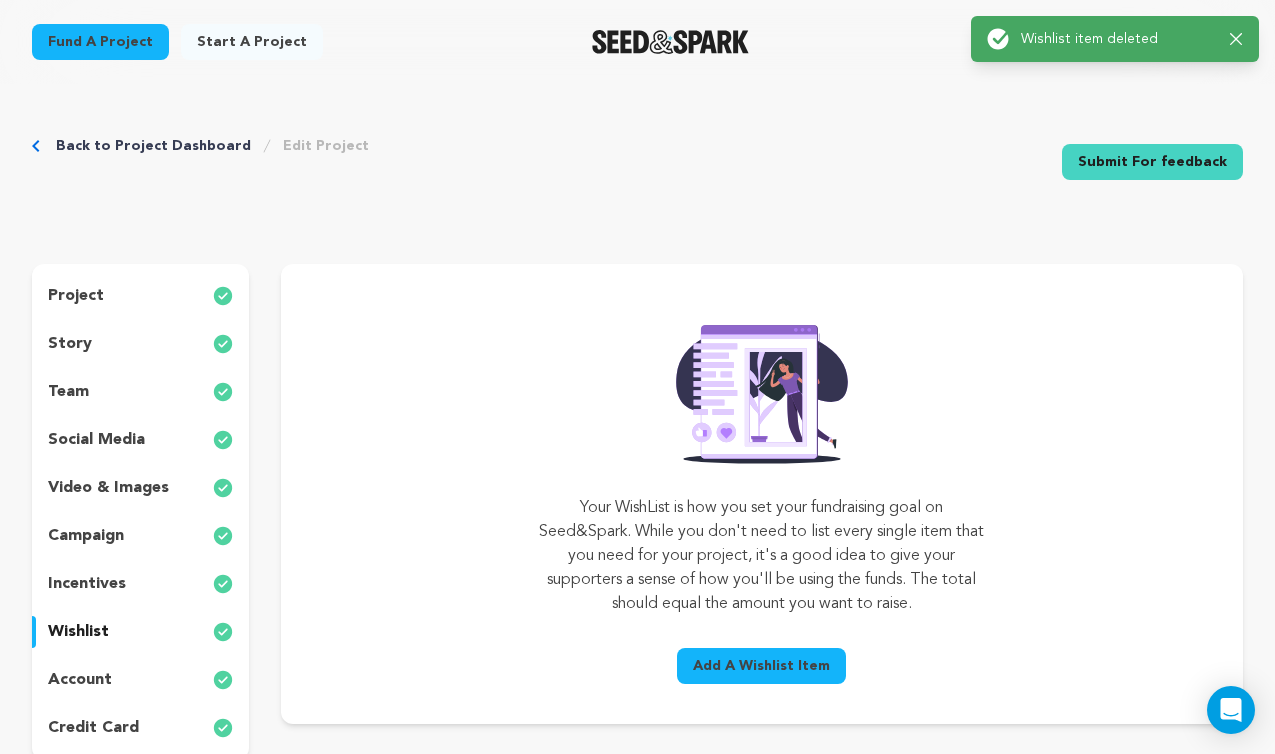 click on "Success:
Info:
Warning:
Error:
Wishlist item deleted
Close notification" at bounding box center [1115, 39] 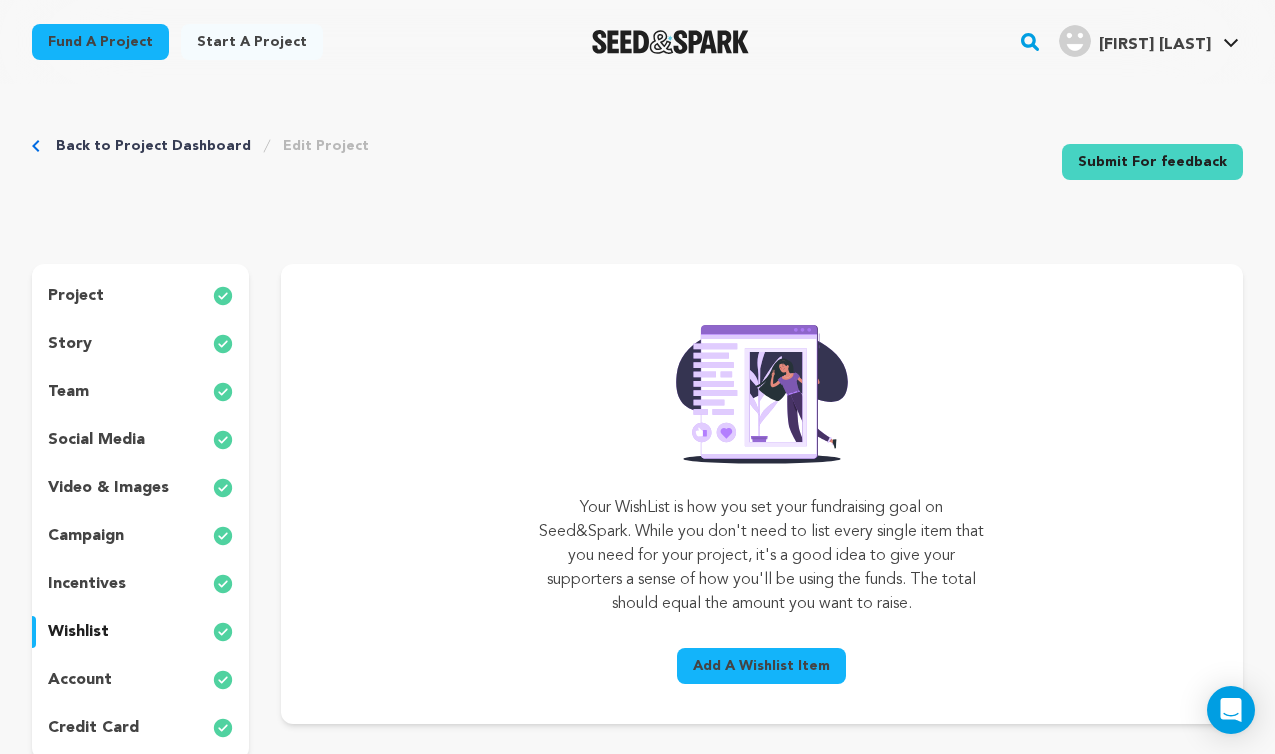 click on "Add A Wishlist Item" at bounding box center [761, 666] 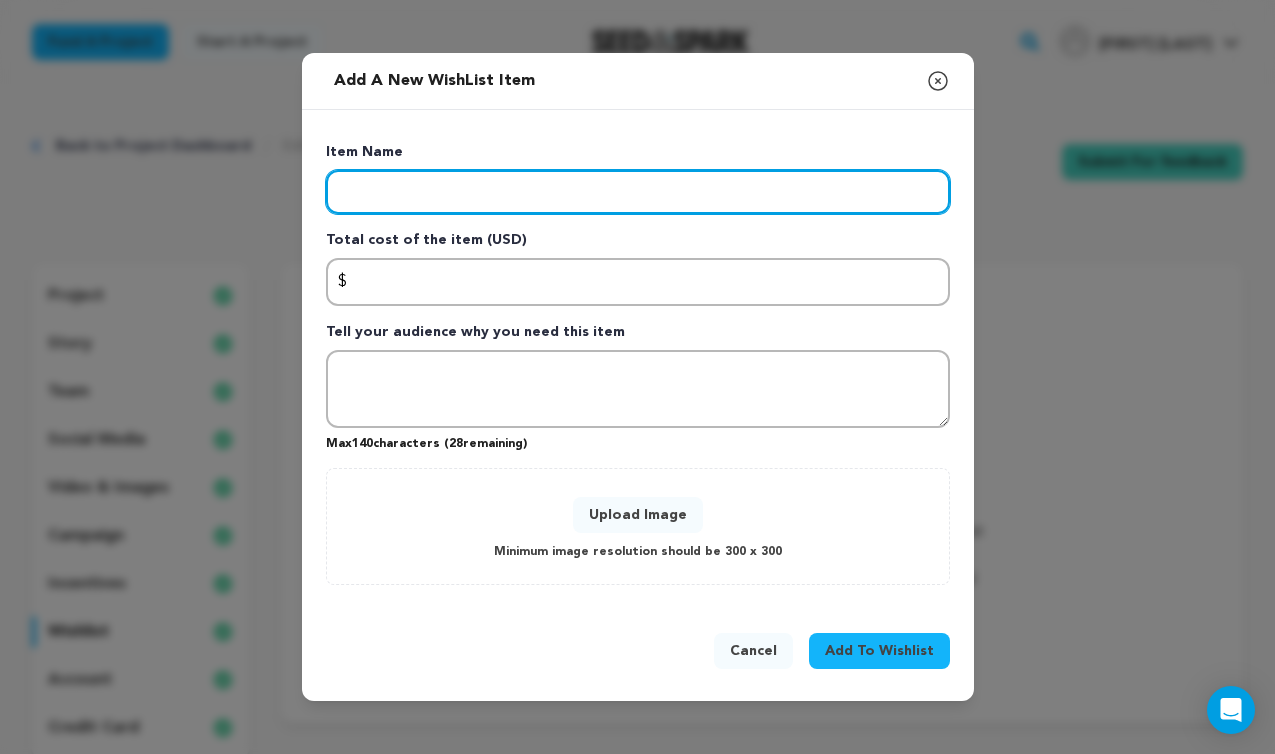 click at bounding box center [638, 192] 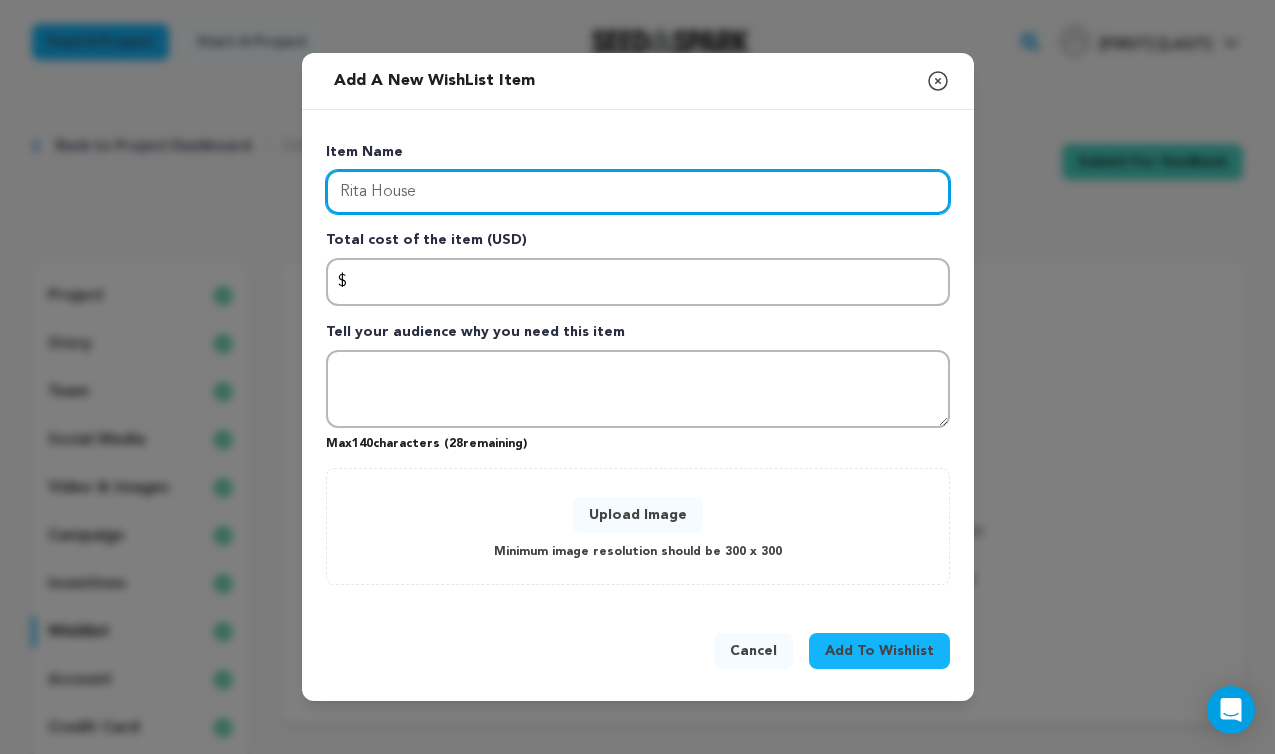 type on "Rita House" 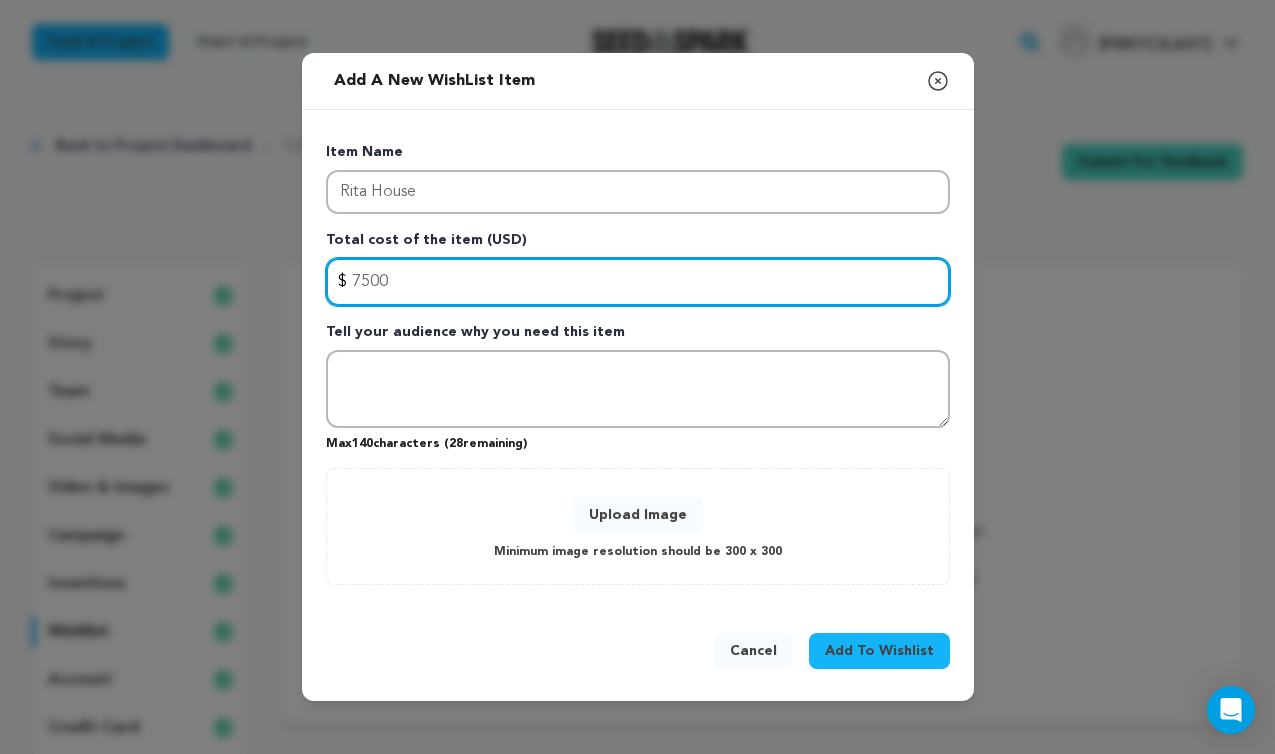 type on "7500" 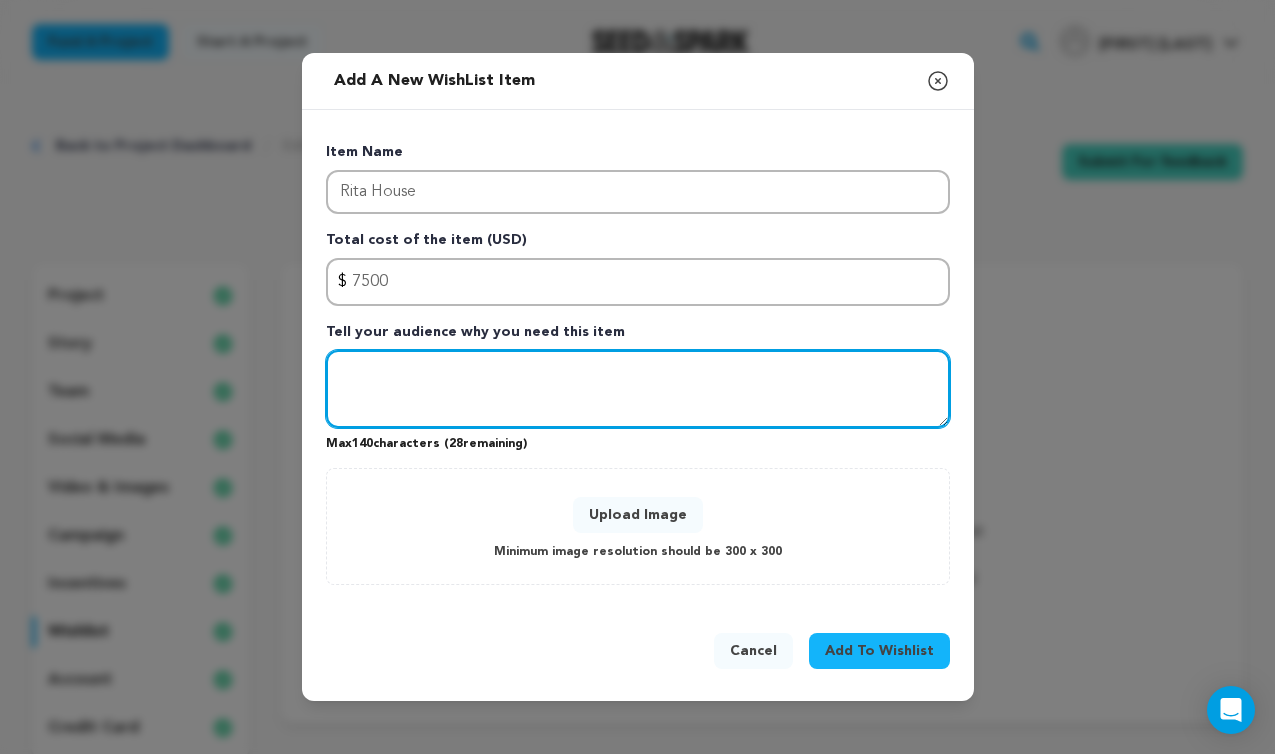 click at bounding box center (638, 389) 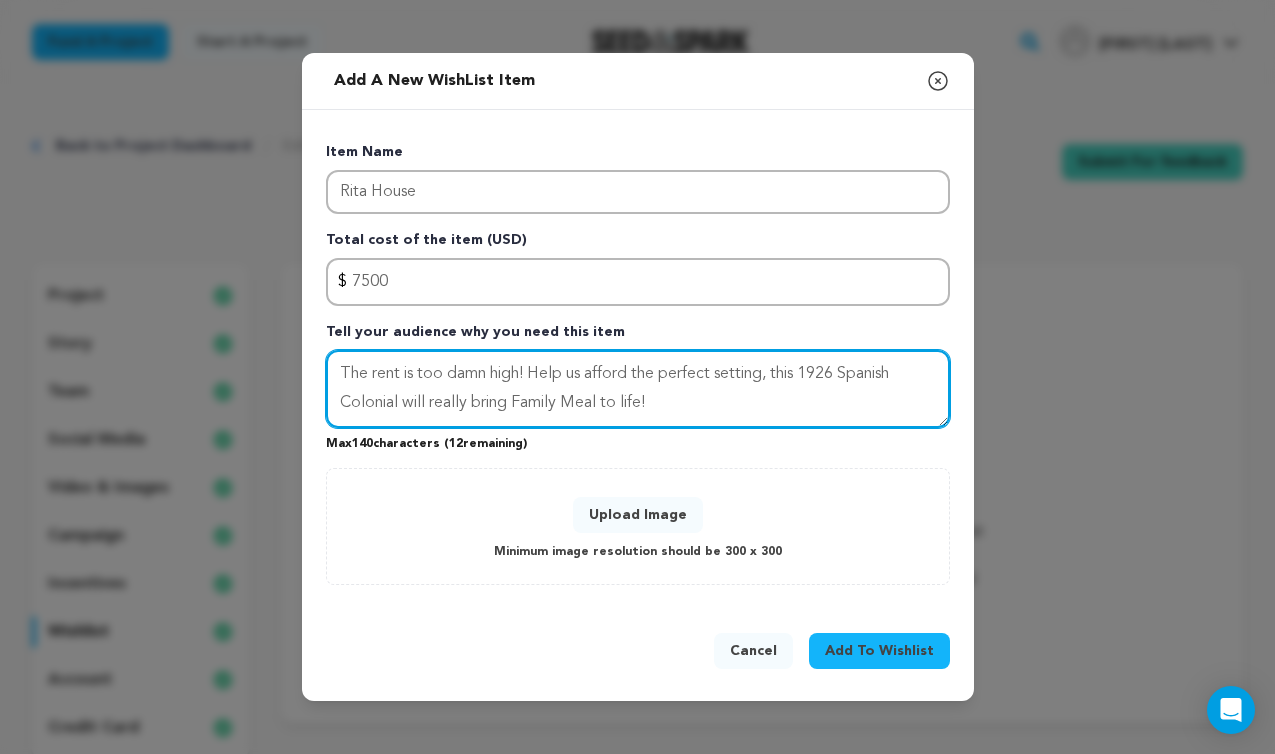 type on "The rent is too damn high! Help us afford the perfect setting, this 1926 Spanish Colonial will really bring Family Meal to life!" 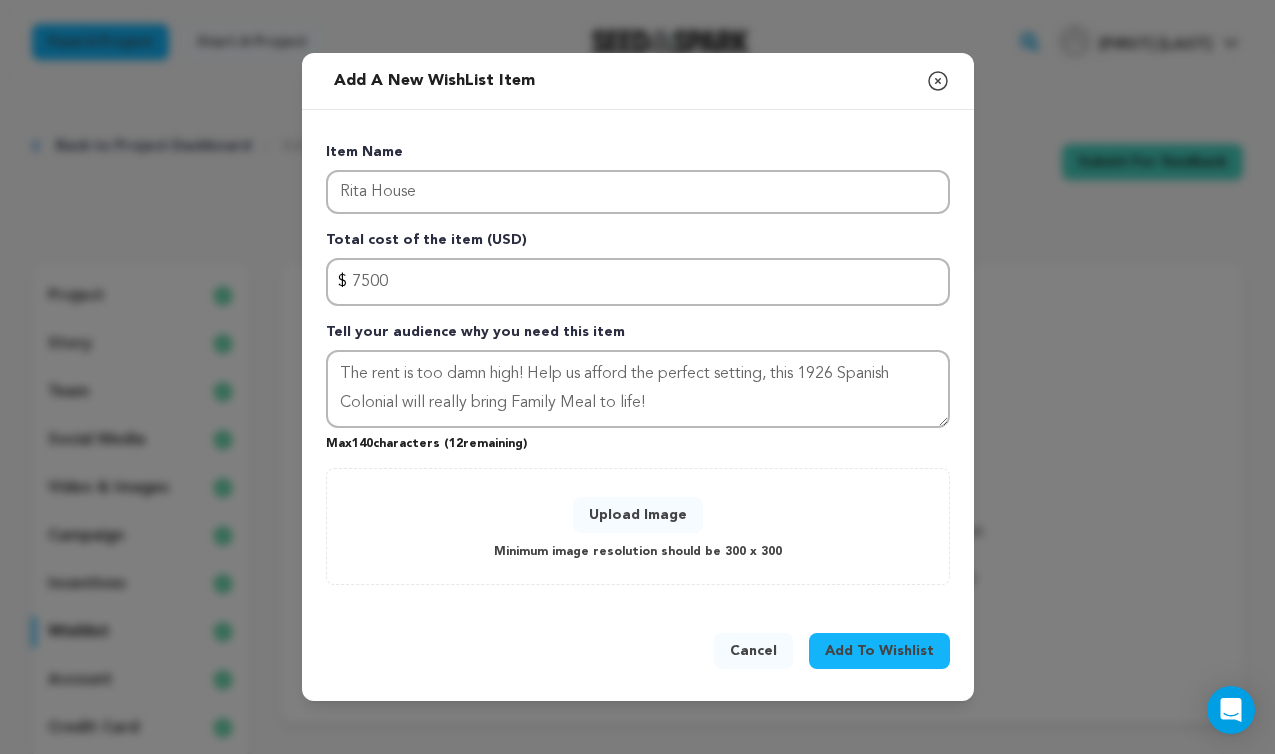 click on "Minimum image resolution should be 300 x 300" at bounding box center [638, 552] 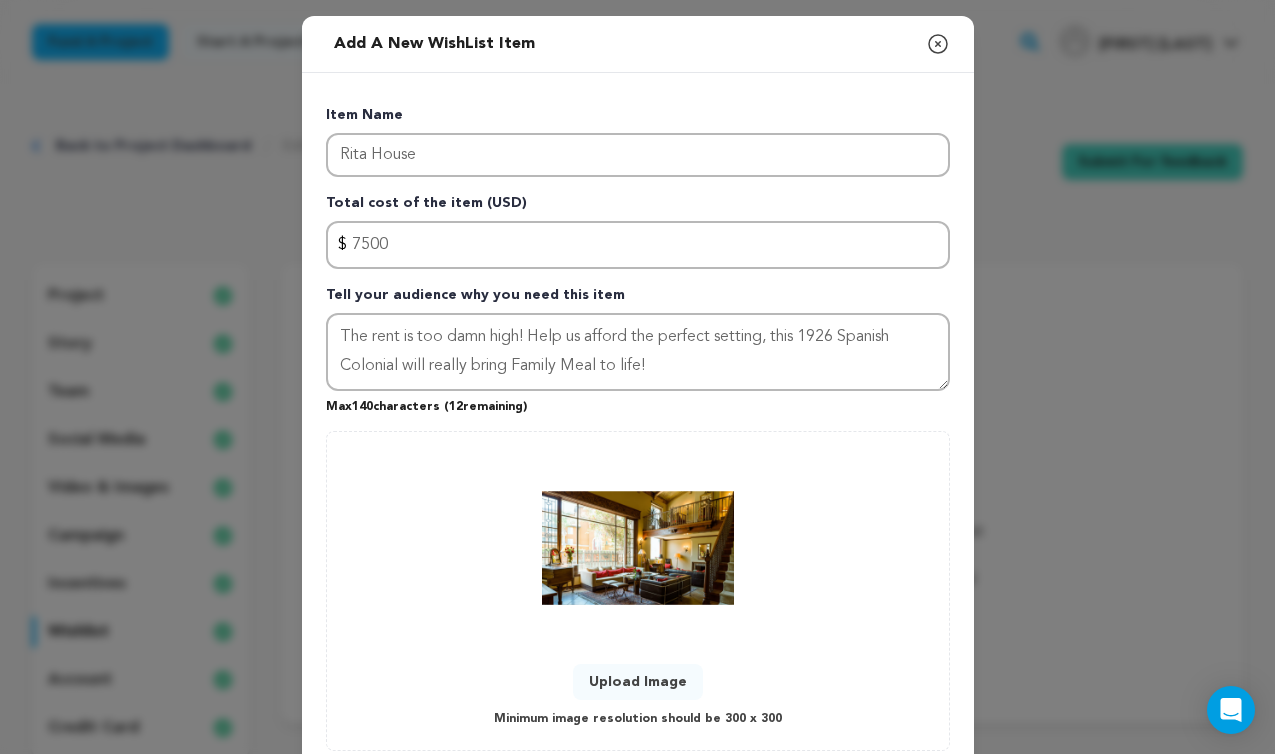 scroll, scrollTop: 129, scrollLeft: 0, axis: vertical 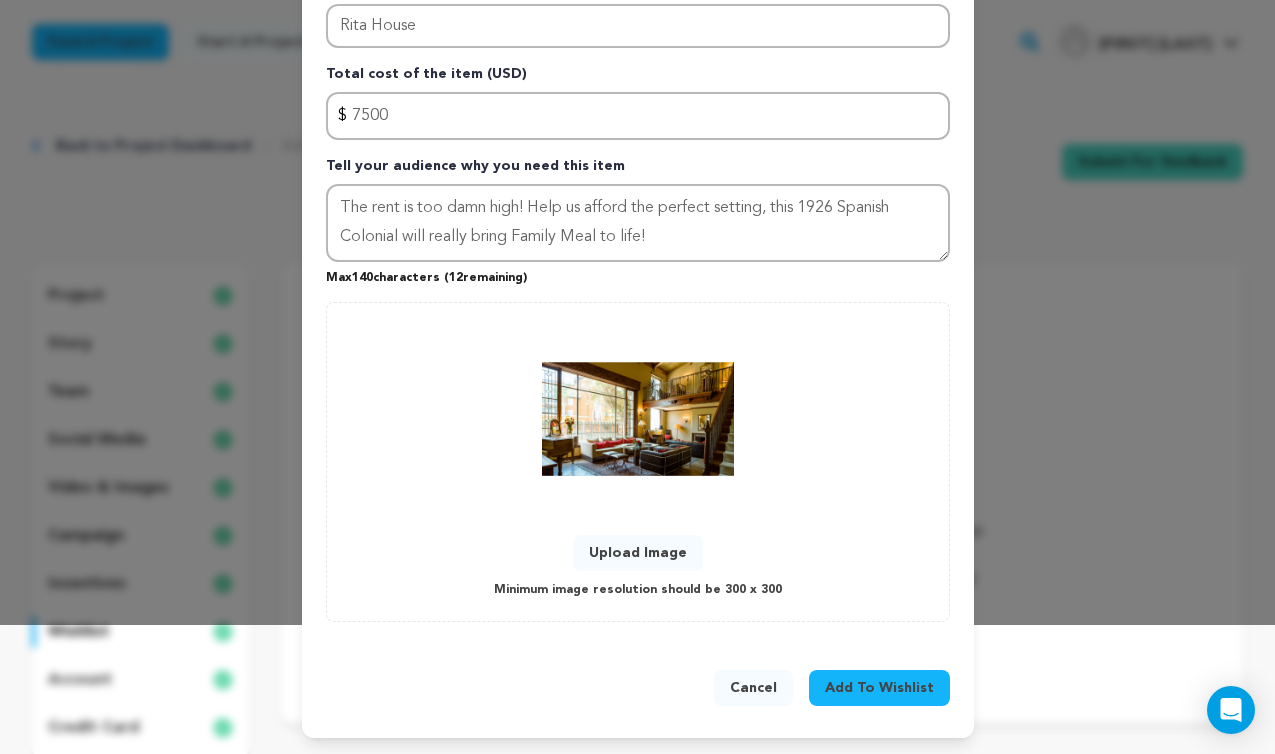 click on "Add To Wishlist" at bounding box center [879, 688] 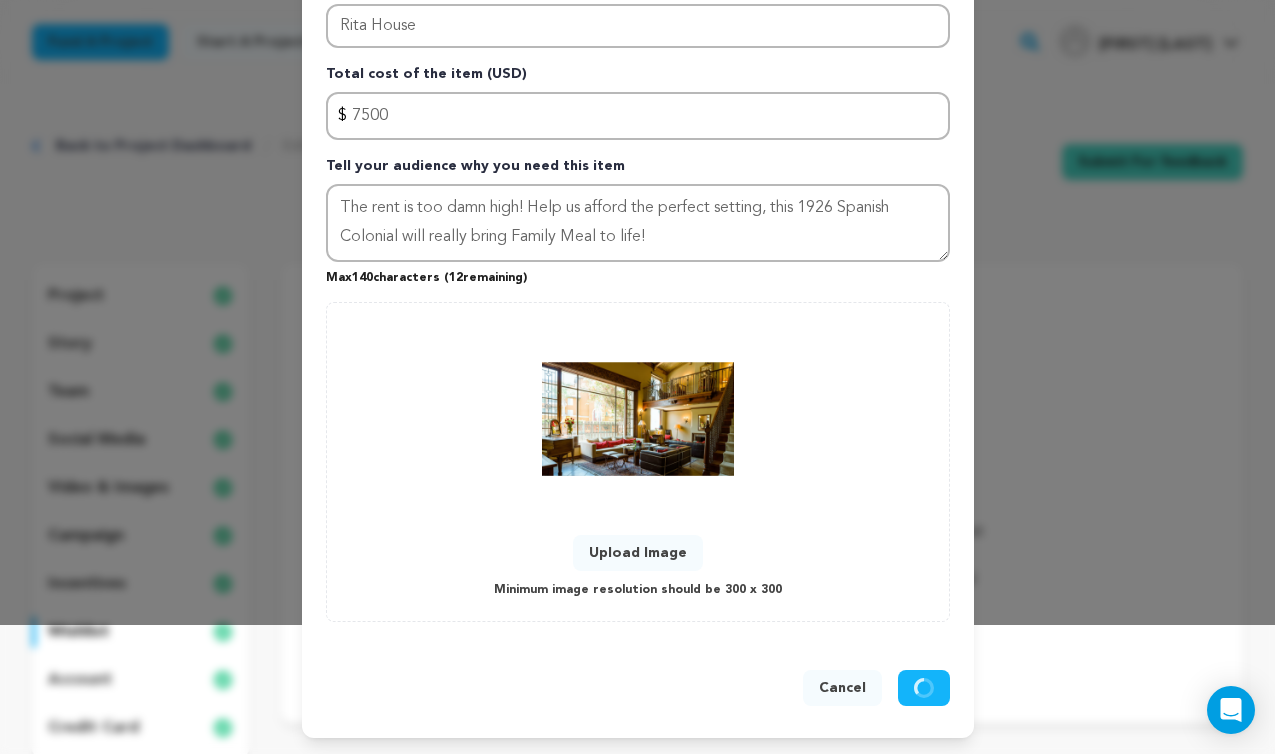 type 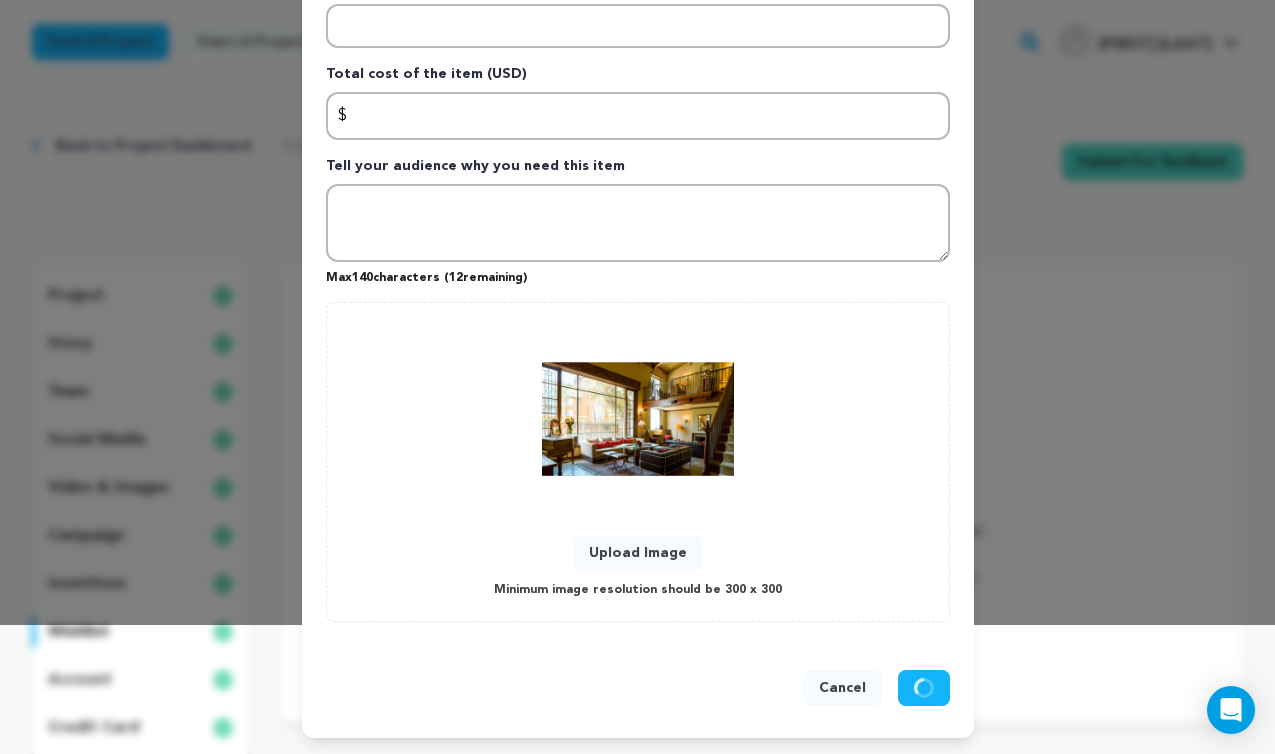 scroll, scrollTop: 0, scrollLeft: 0, axis: both 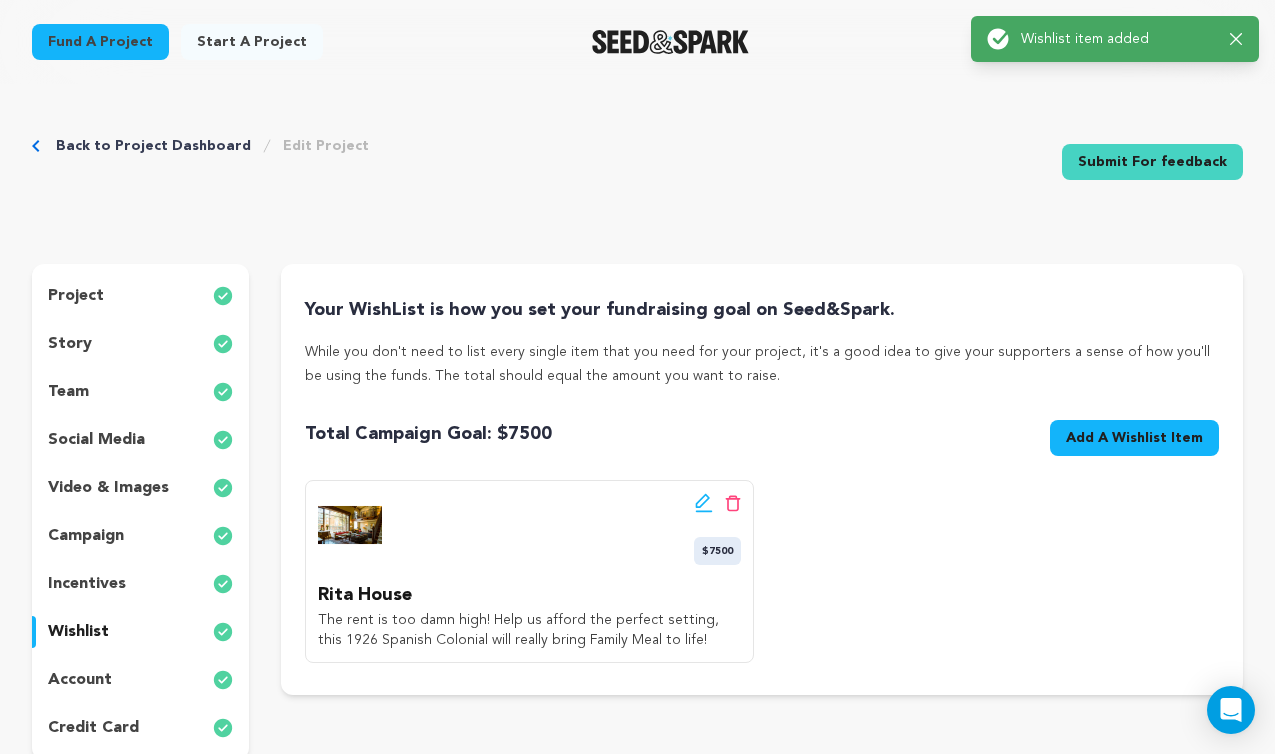 click on "Add A Wishlist Item" at bounding box center (1134, 438) 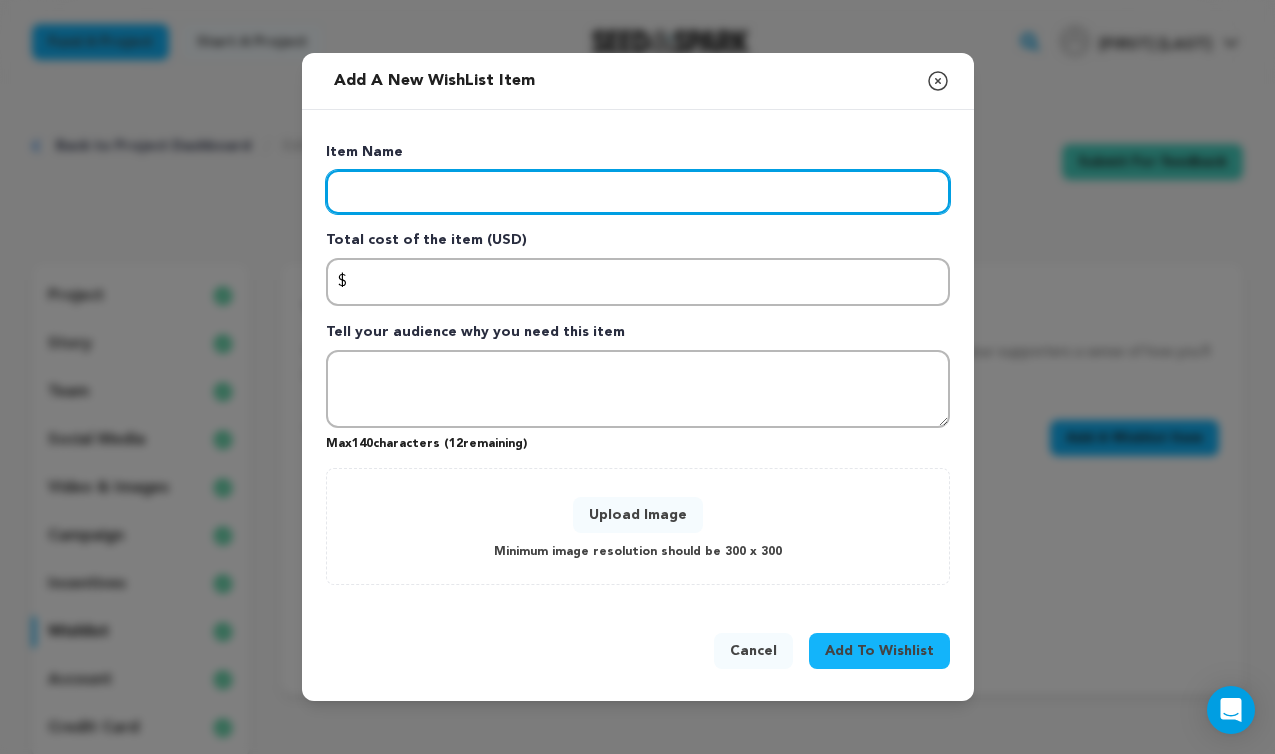click at bounding box center [638, 192] 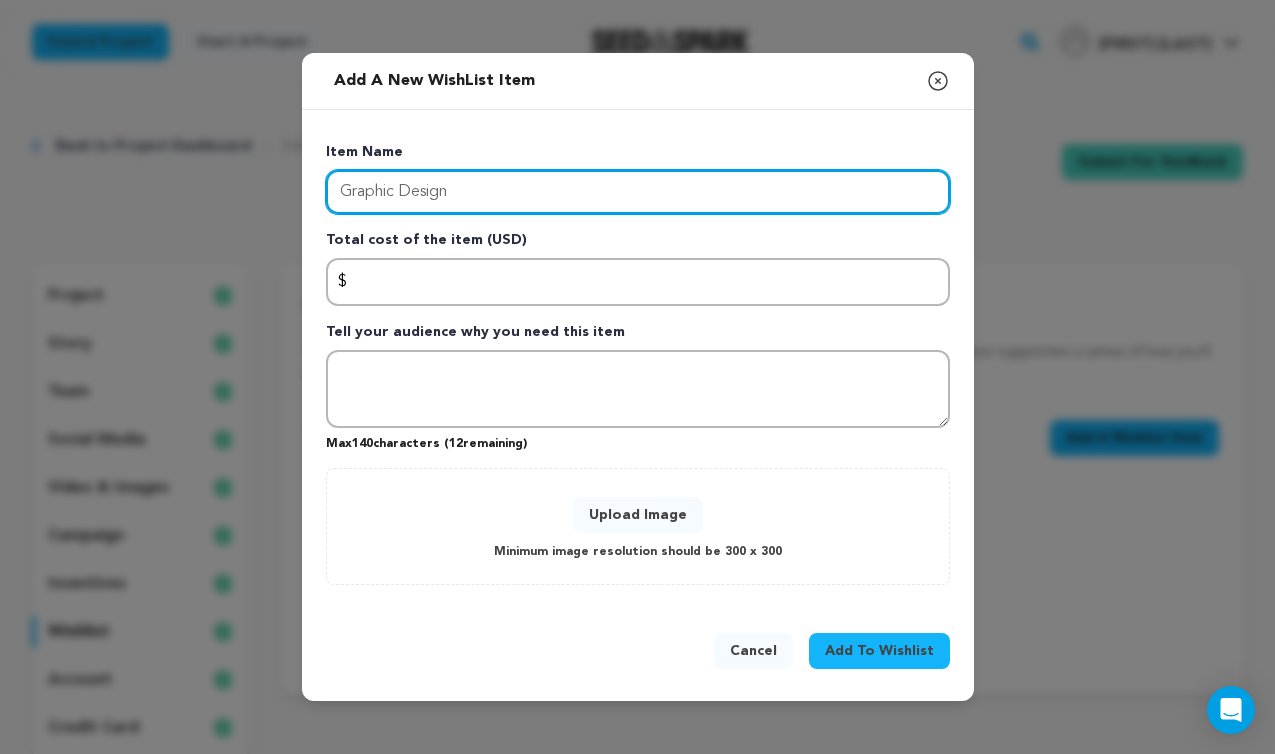 type on "Graphic Design" 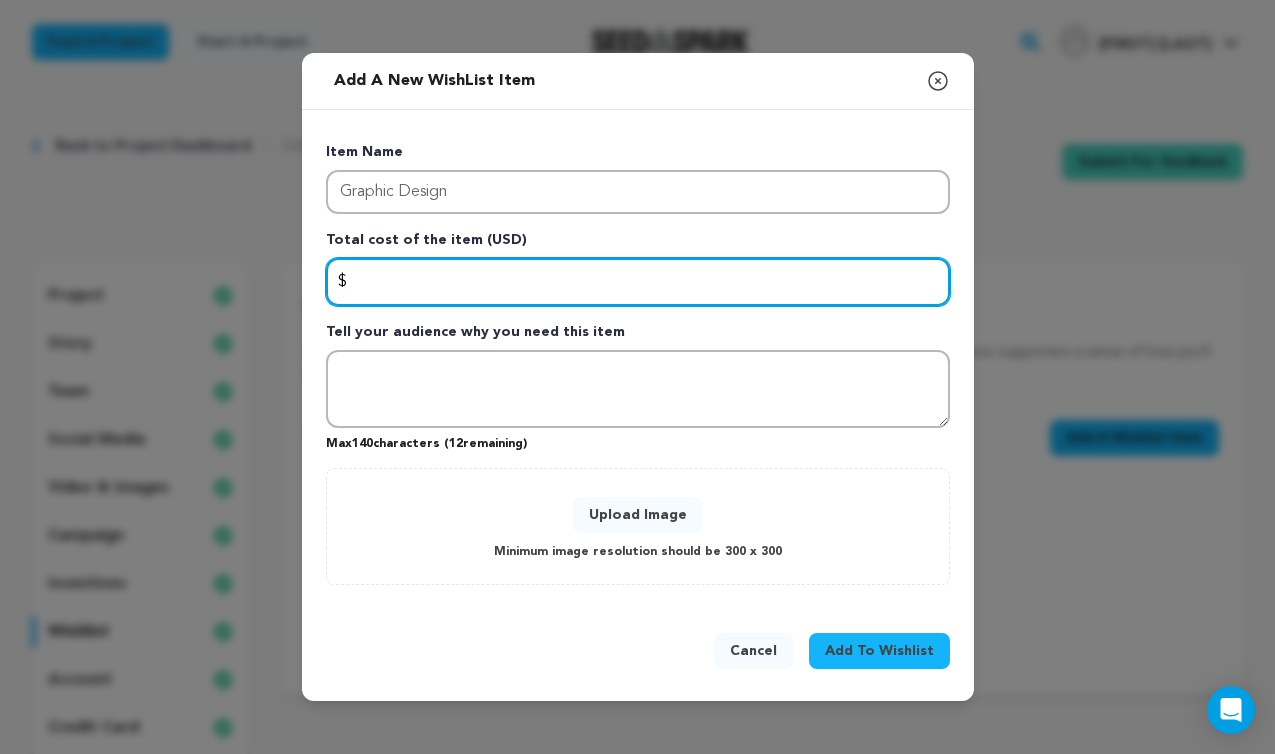 click at bounding box center [638, 282] 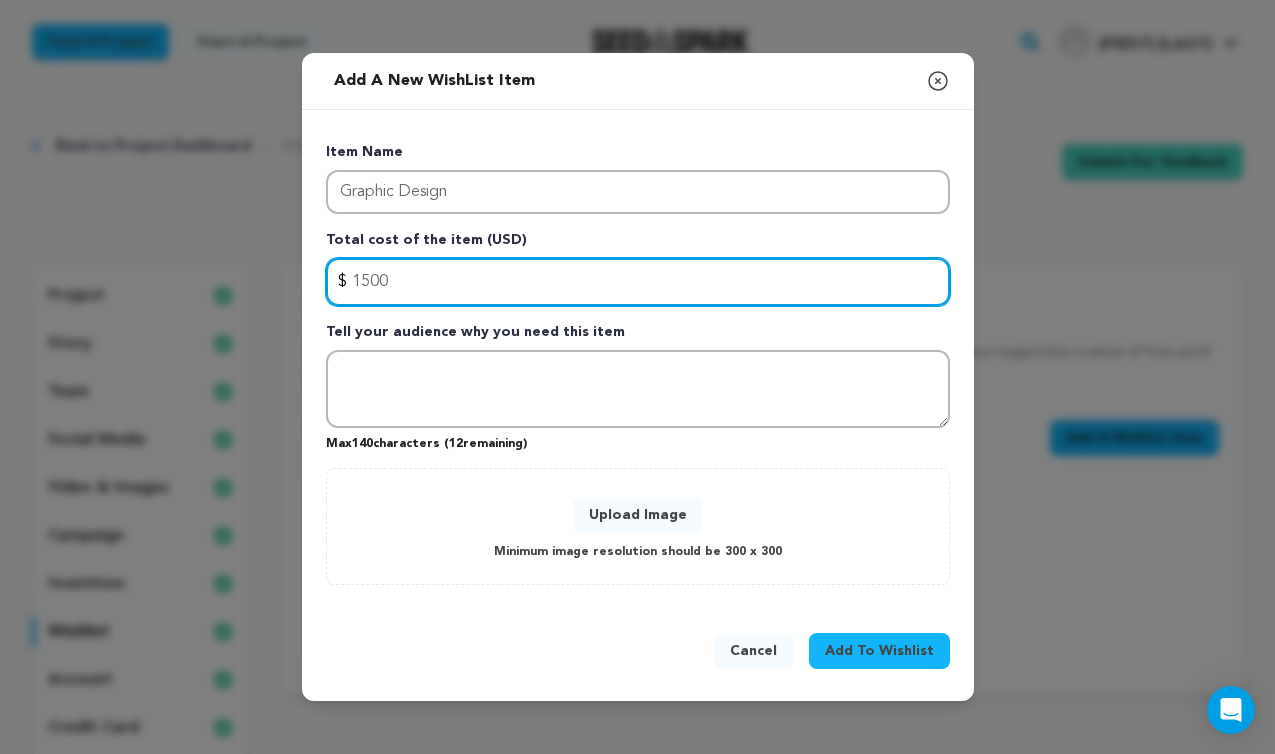 type on "1500" 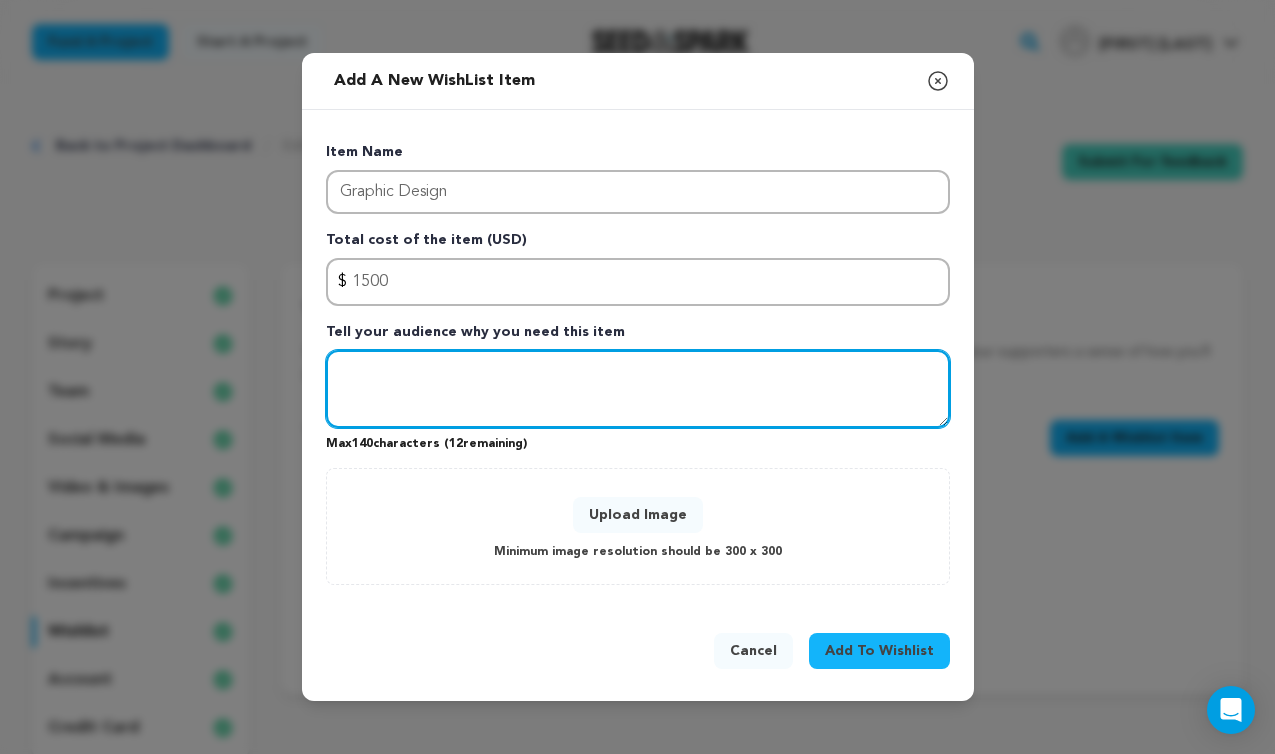 click at bounding box center [638, 389] 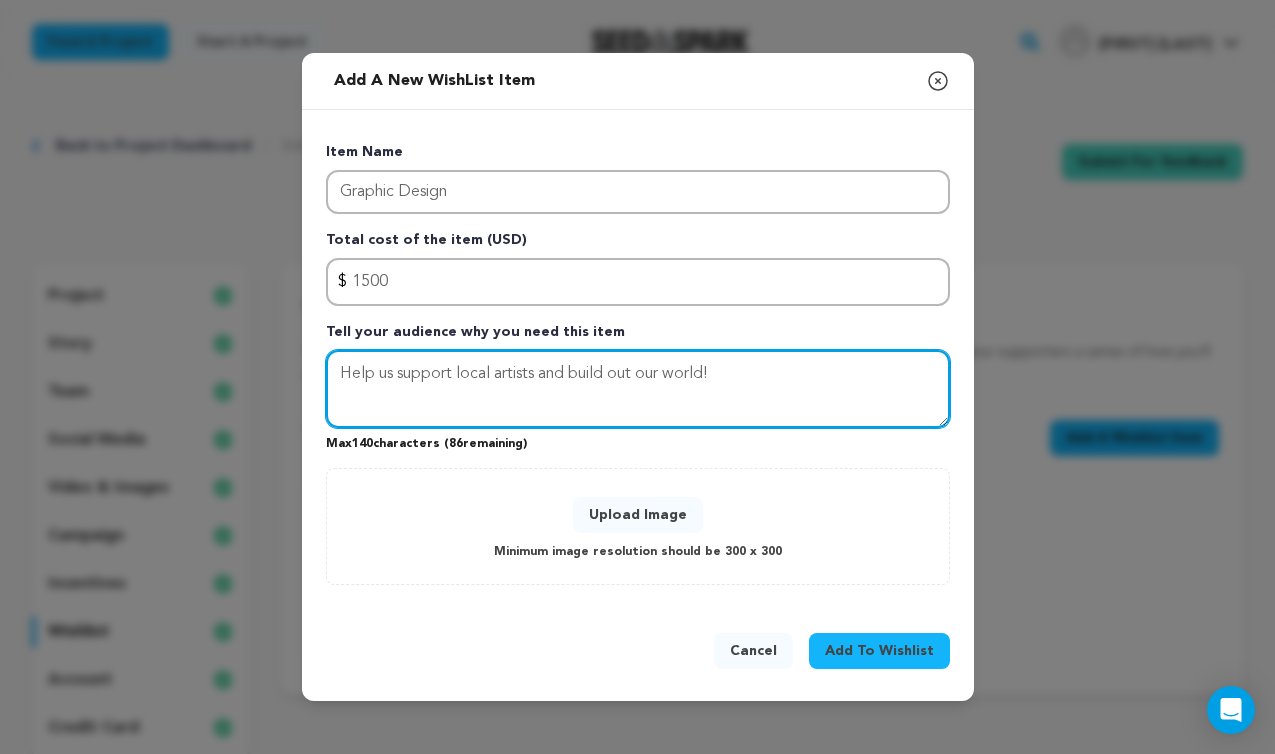 type on "Help us support local artists and build out our world!" 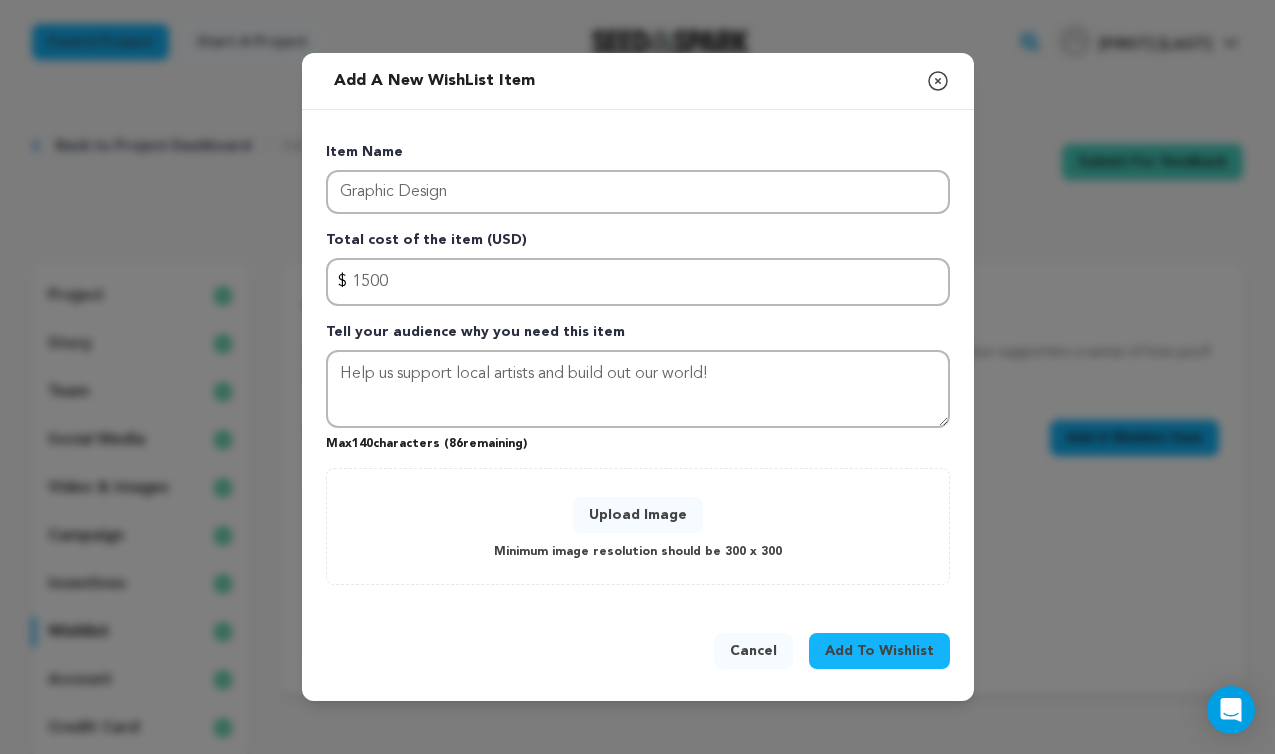 click on "Upload Image" at bounding box center (638, 515) 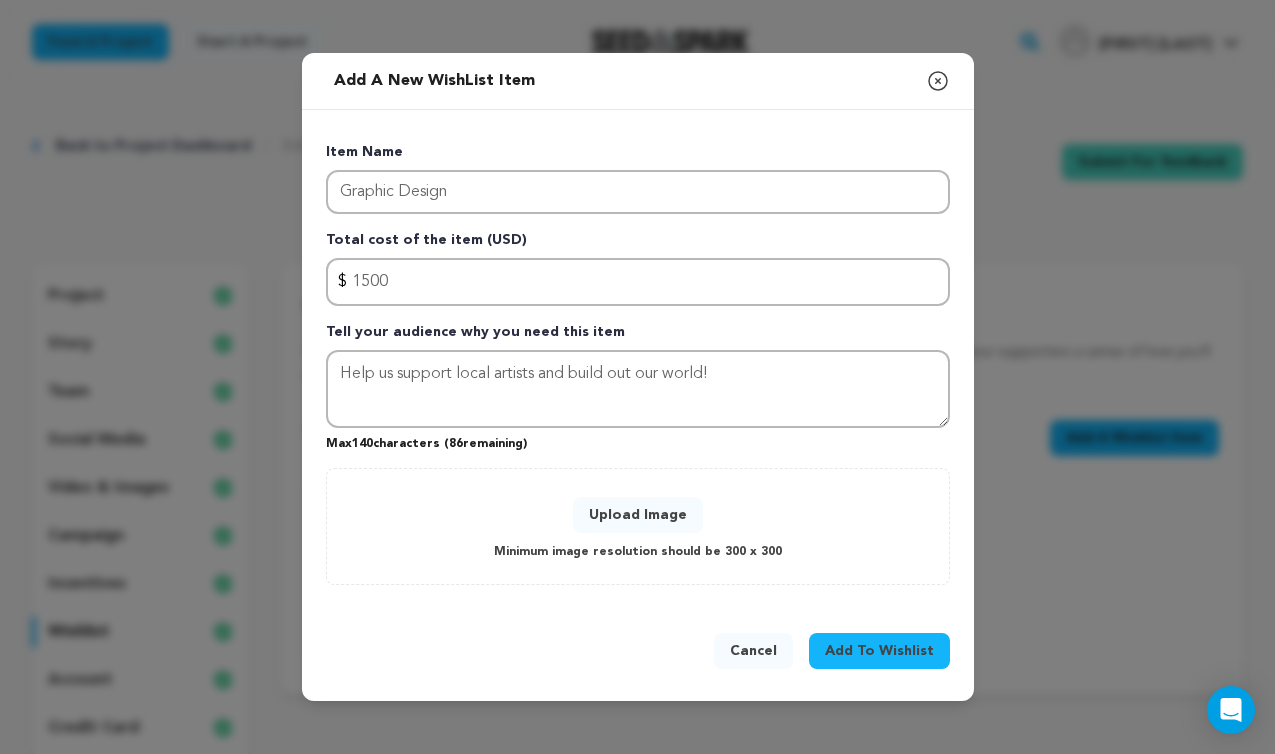 click on "Upload Image" at bounding box center [638, 515] 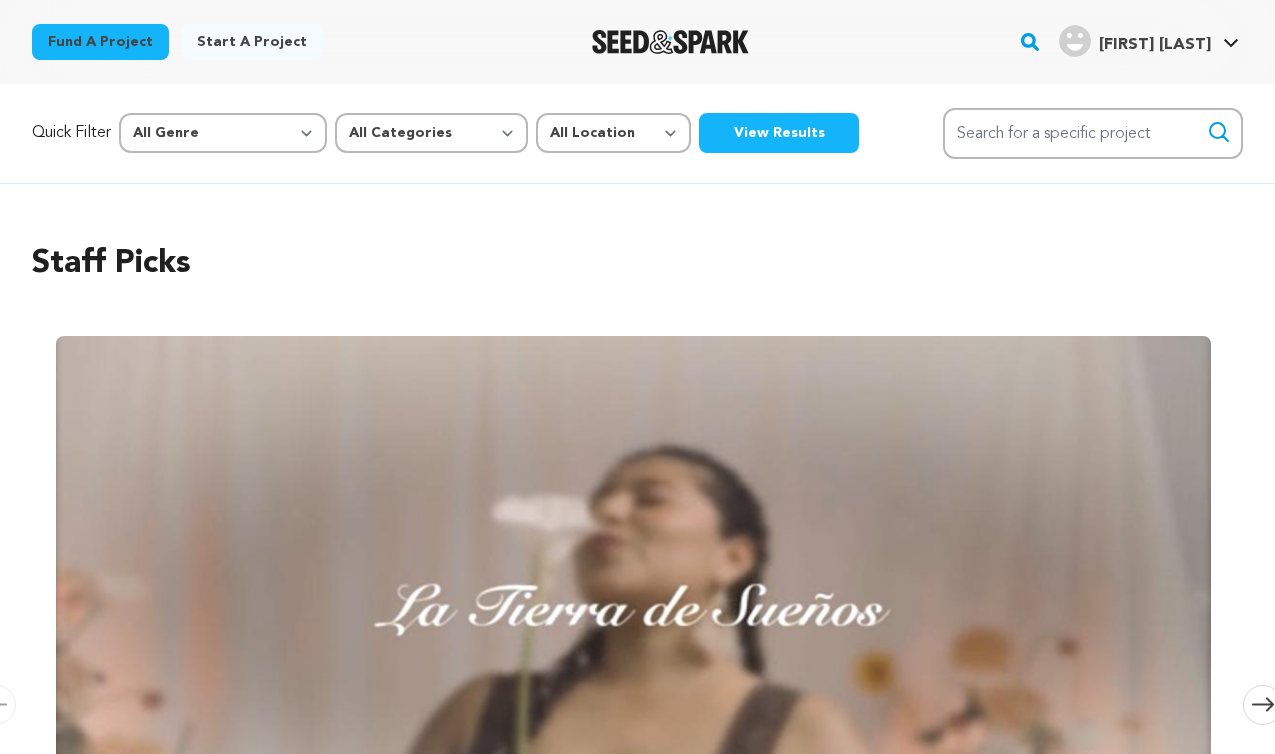 scroll, scrollTop: 0, scrollLeft: 0, axis: both 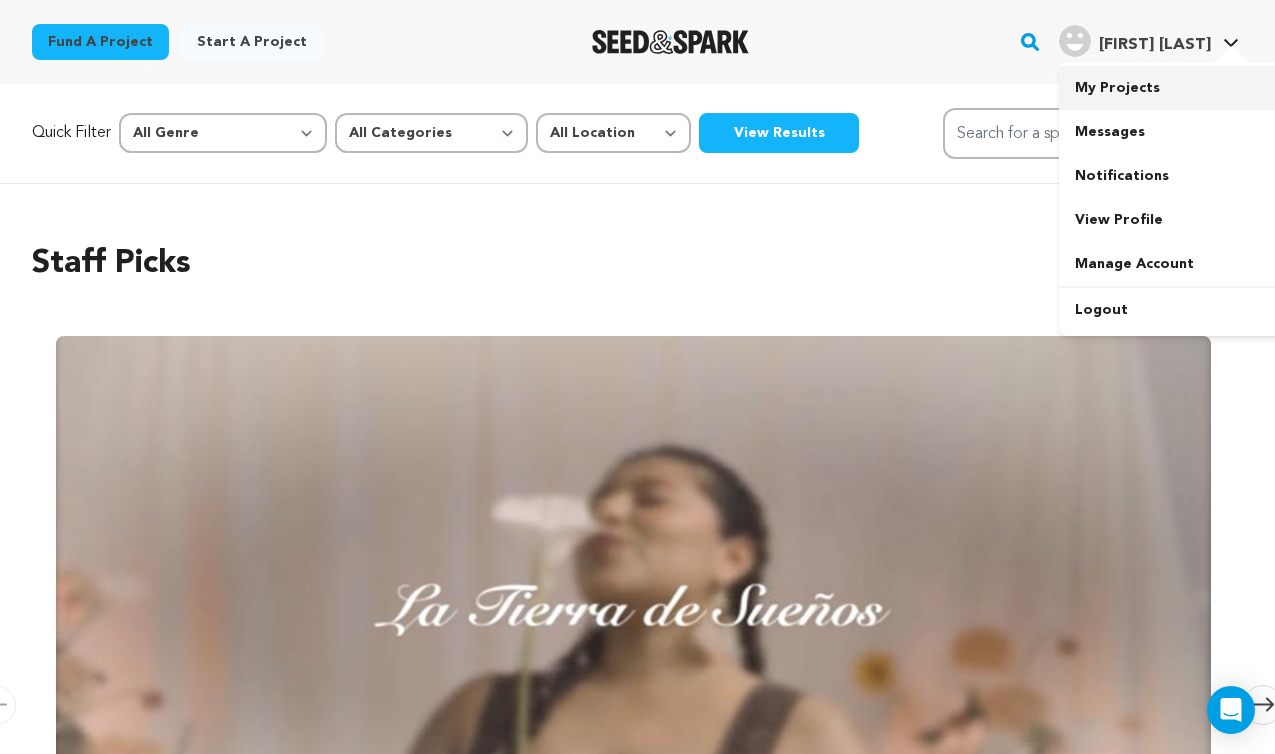 click on "My Projects" at bounding box center (1171, 88) 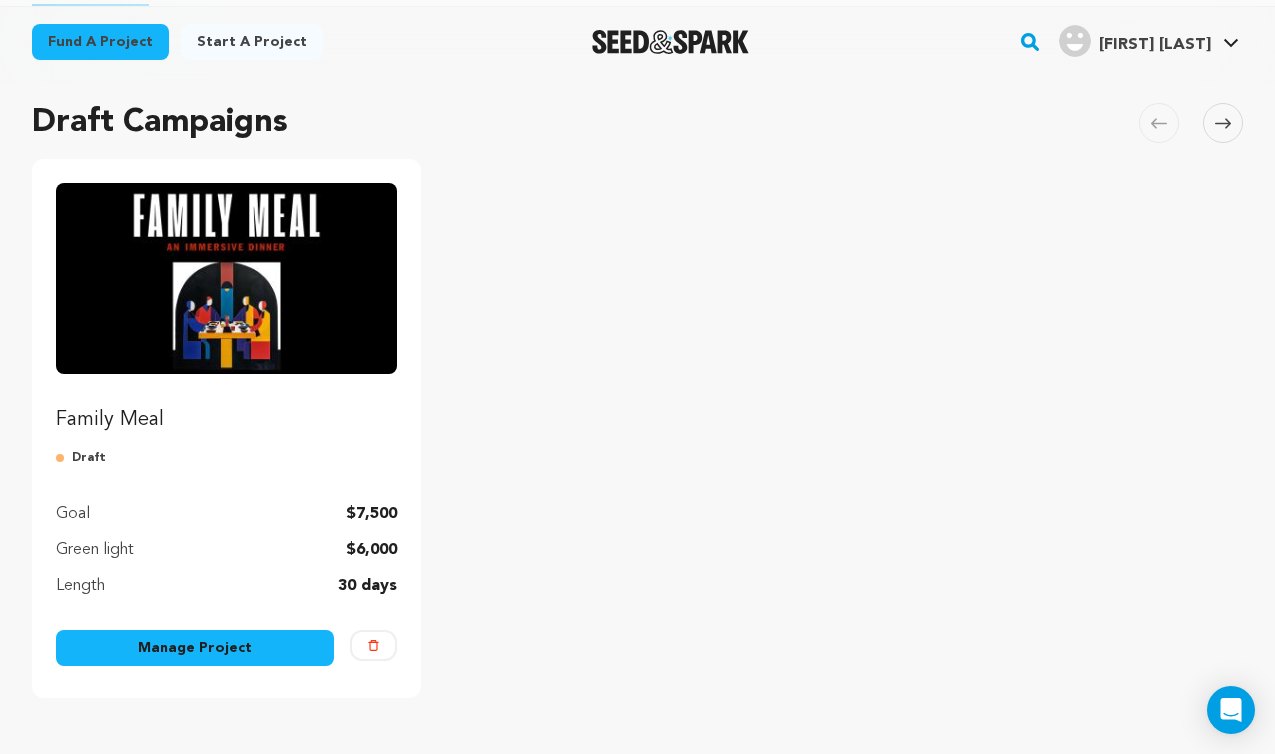 scroll, scrollTop: 151, scrollLeft: 0, axis: vertical 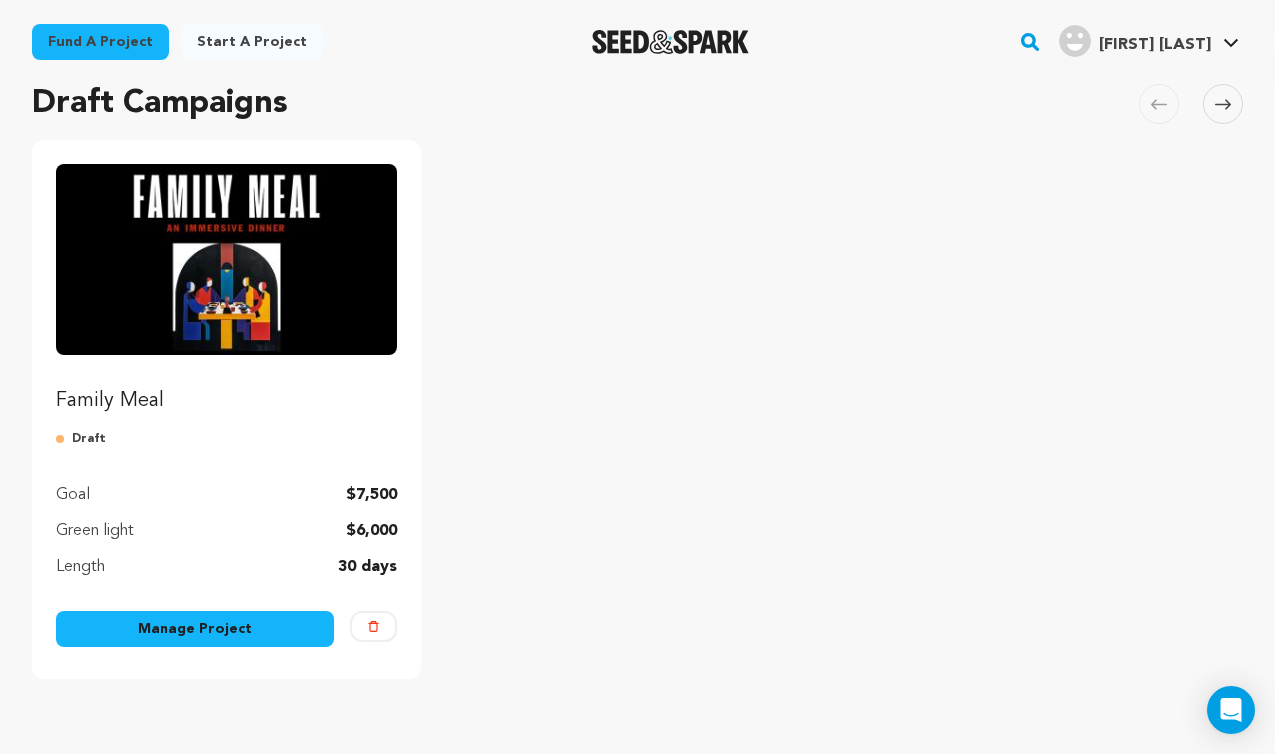 click on "Manage Project" at bounding box center (195, 629) 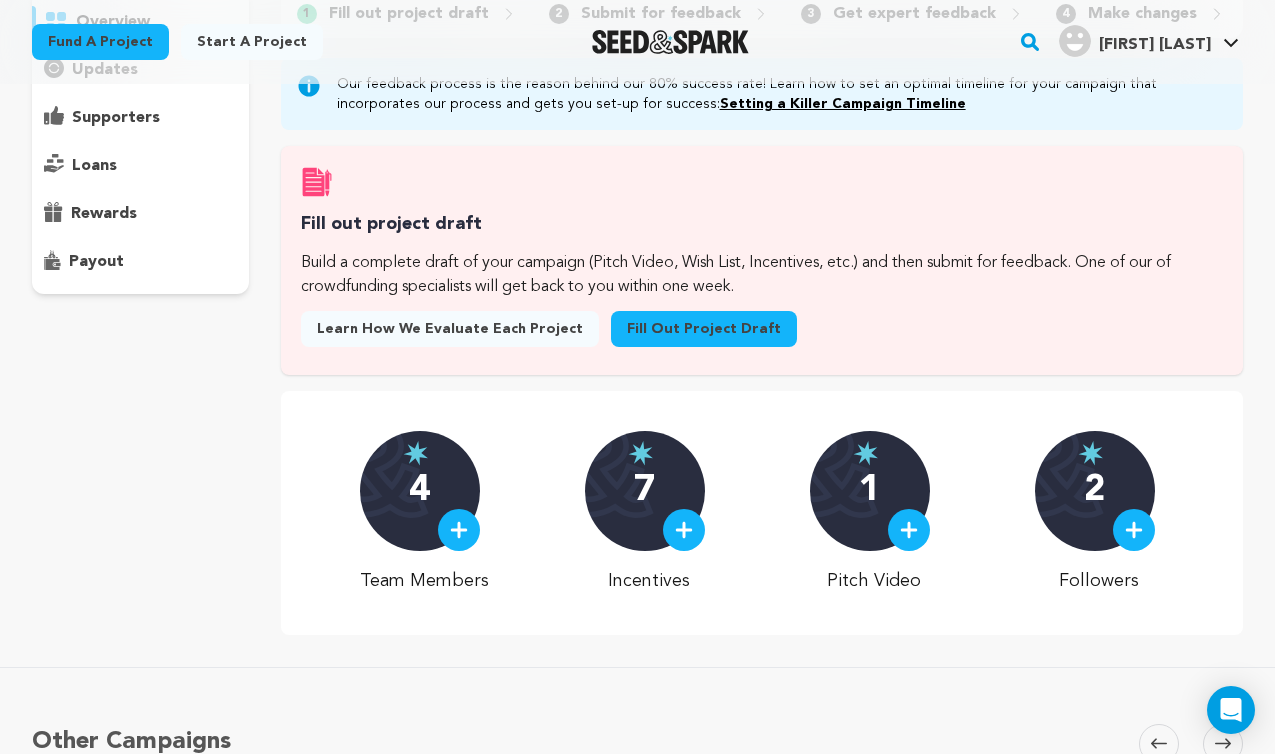 scroll, scrollTop: 0, scrollLeft: 0, axis: both 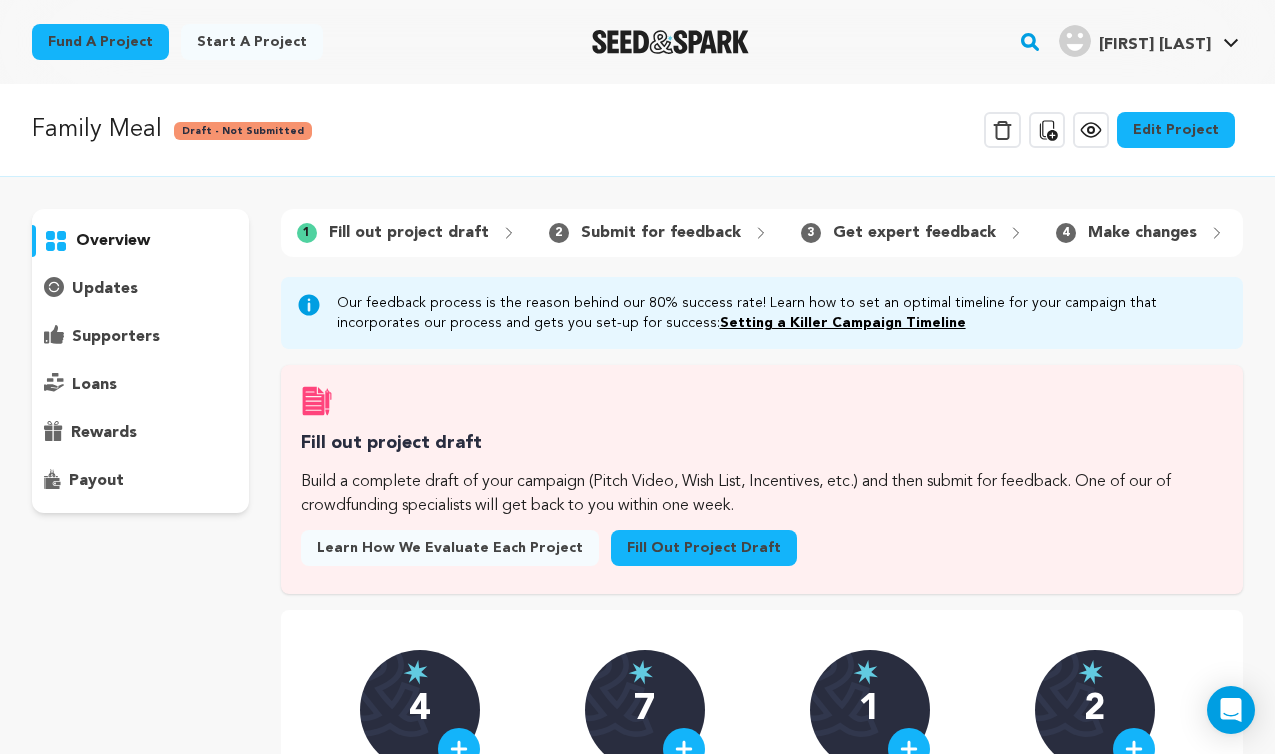click on "Fill out project draft" at bounding box center [704, 548] 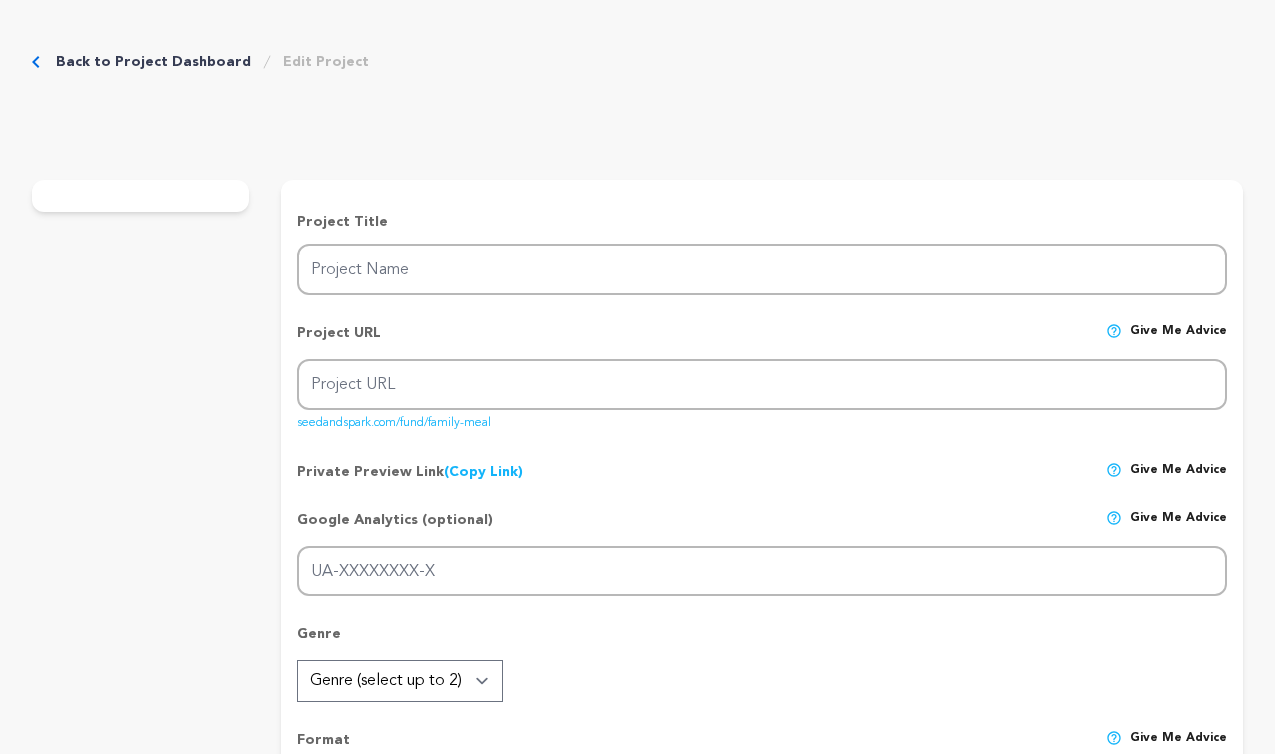 scroll, scrollTop: 0, scrollLeft: 0, axis: both 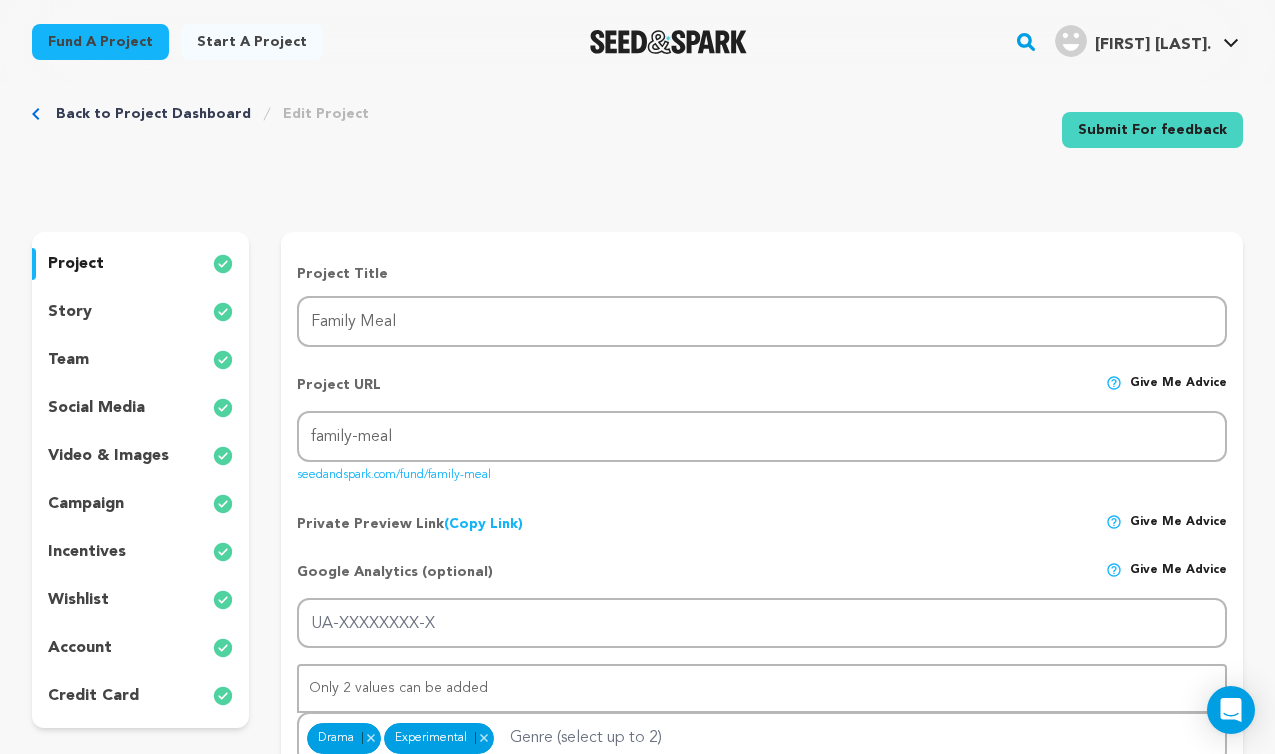 click on "wishlist" at bounding box center (78, 600) 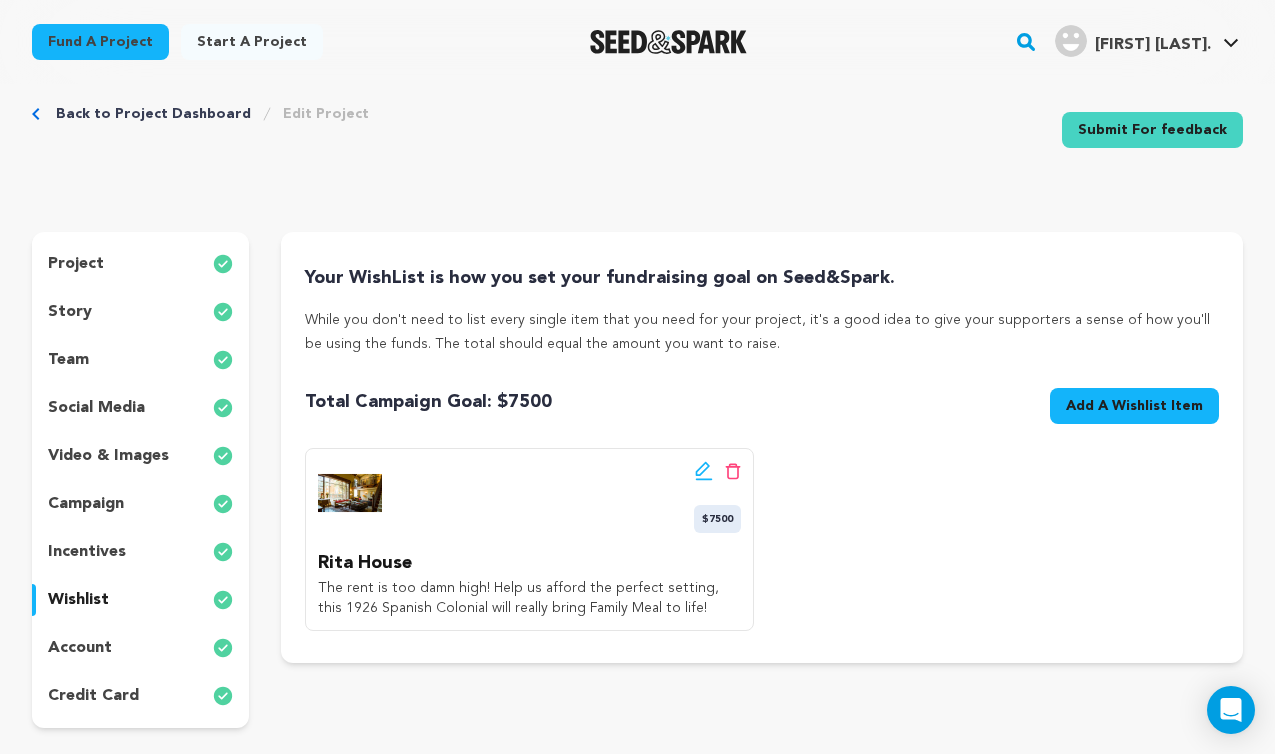 click on "Add A Wishlist Item" at bounding box center (1134, 406) 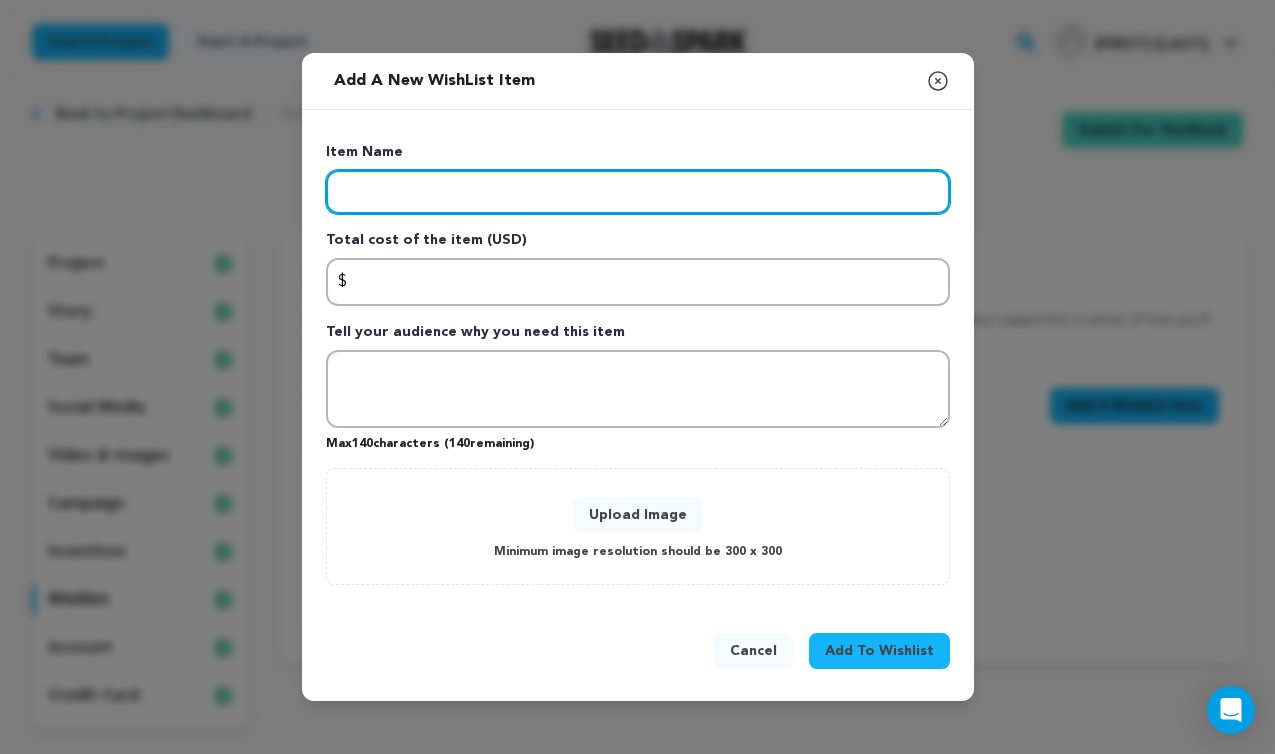 click at bounding box center (638, 192) 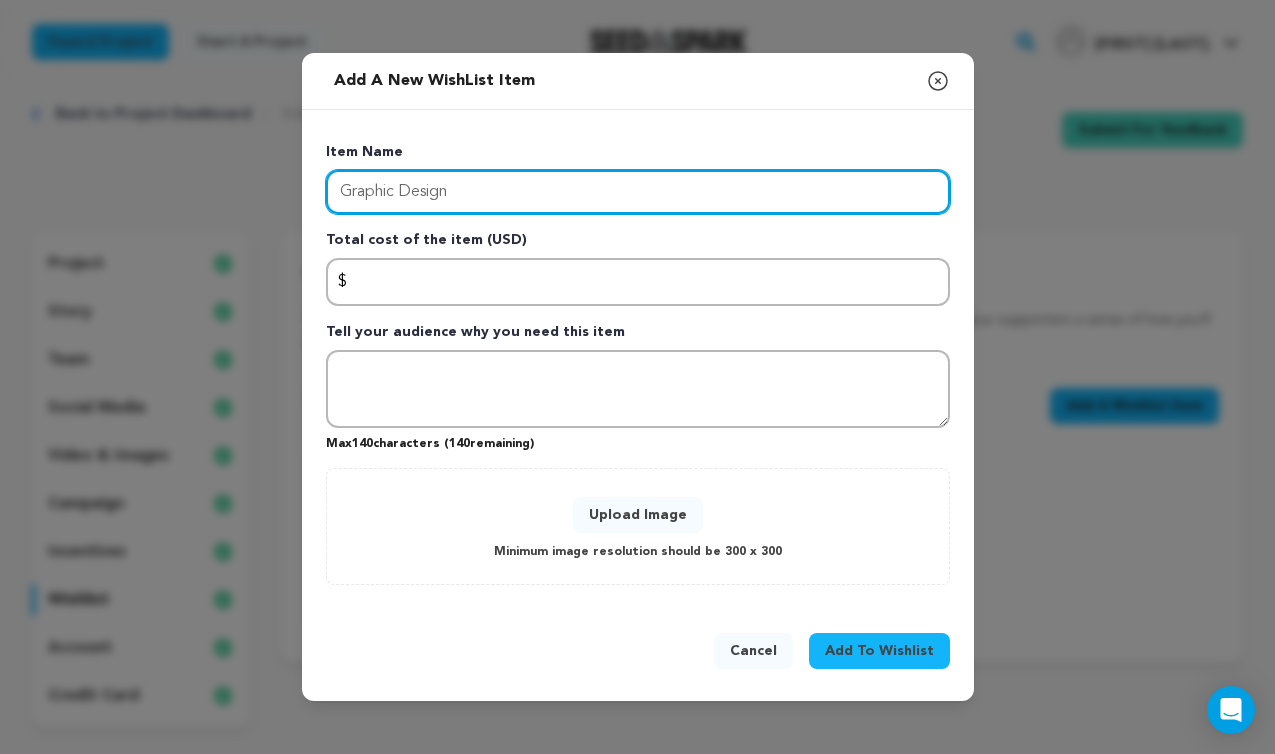 type on "Graphic Design" 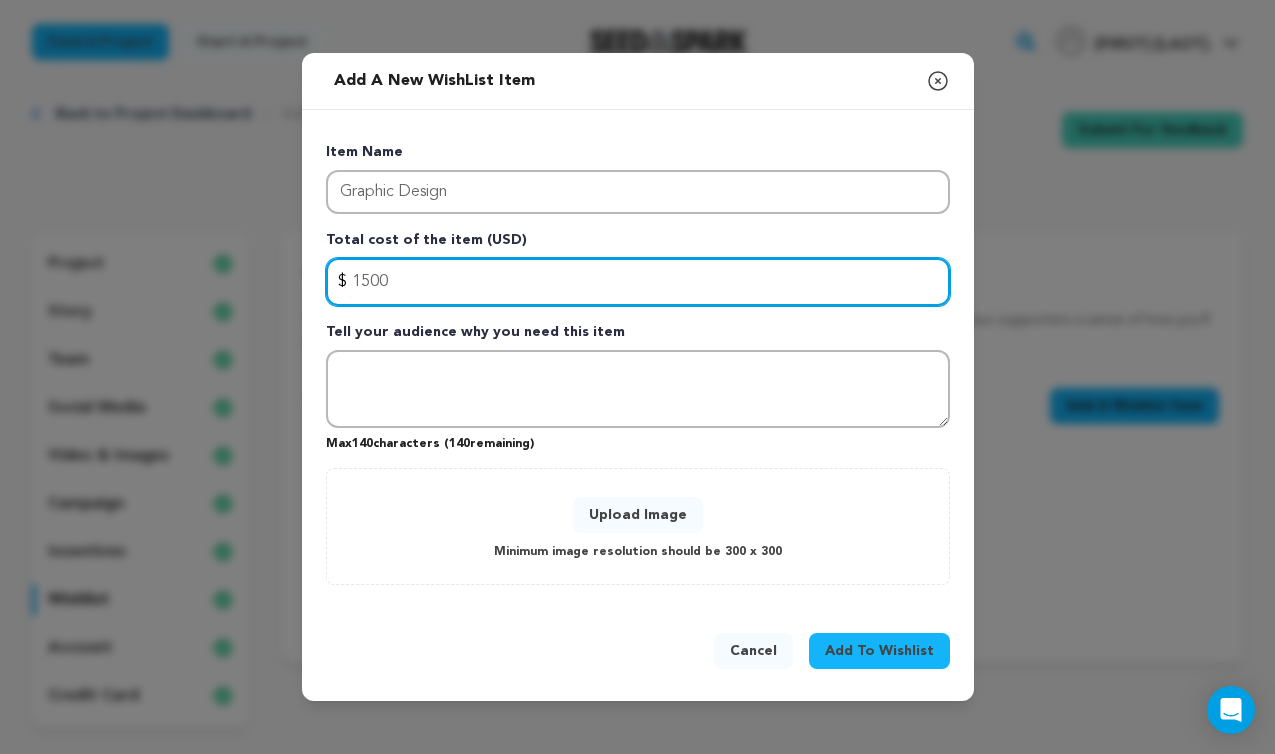 type on "1500" 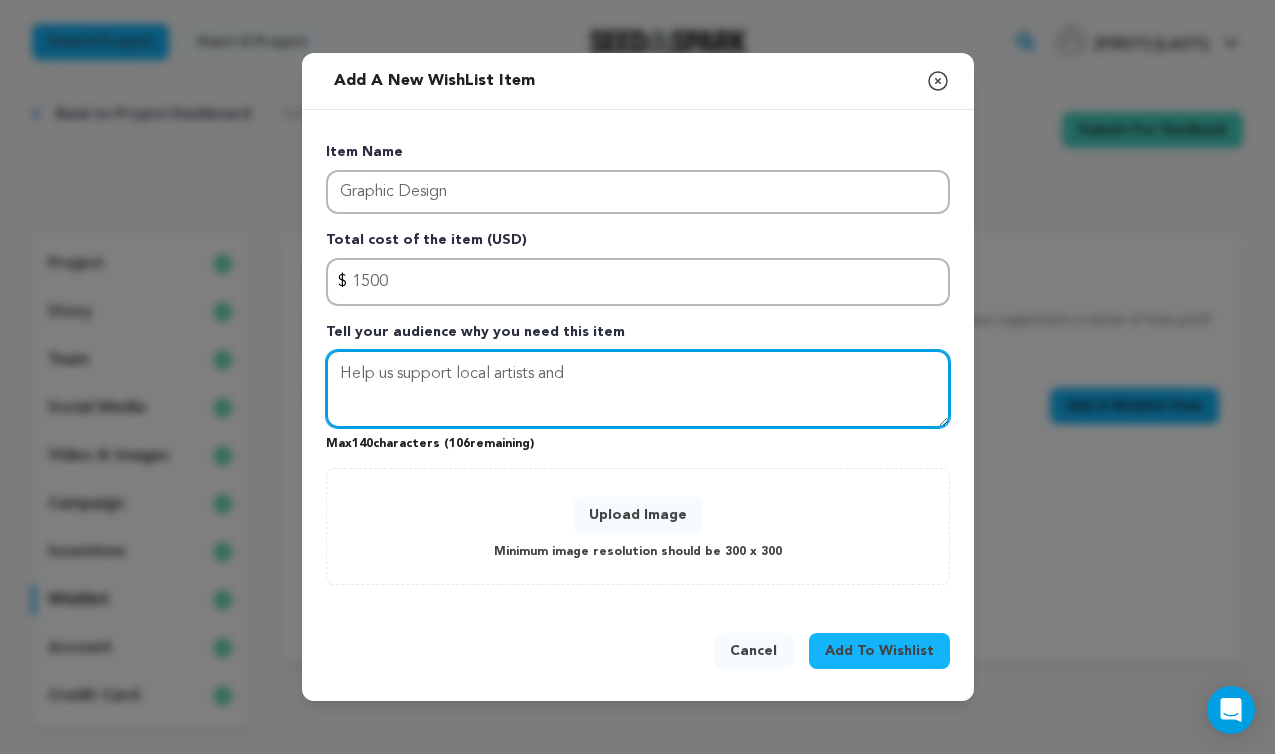 type on "Help us support local artists and" 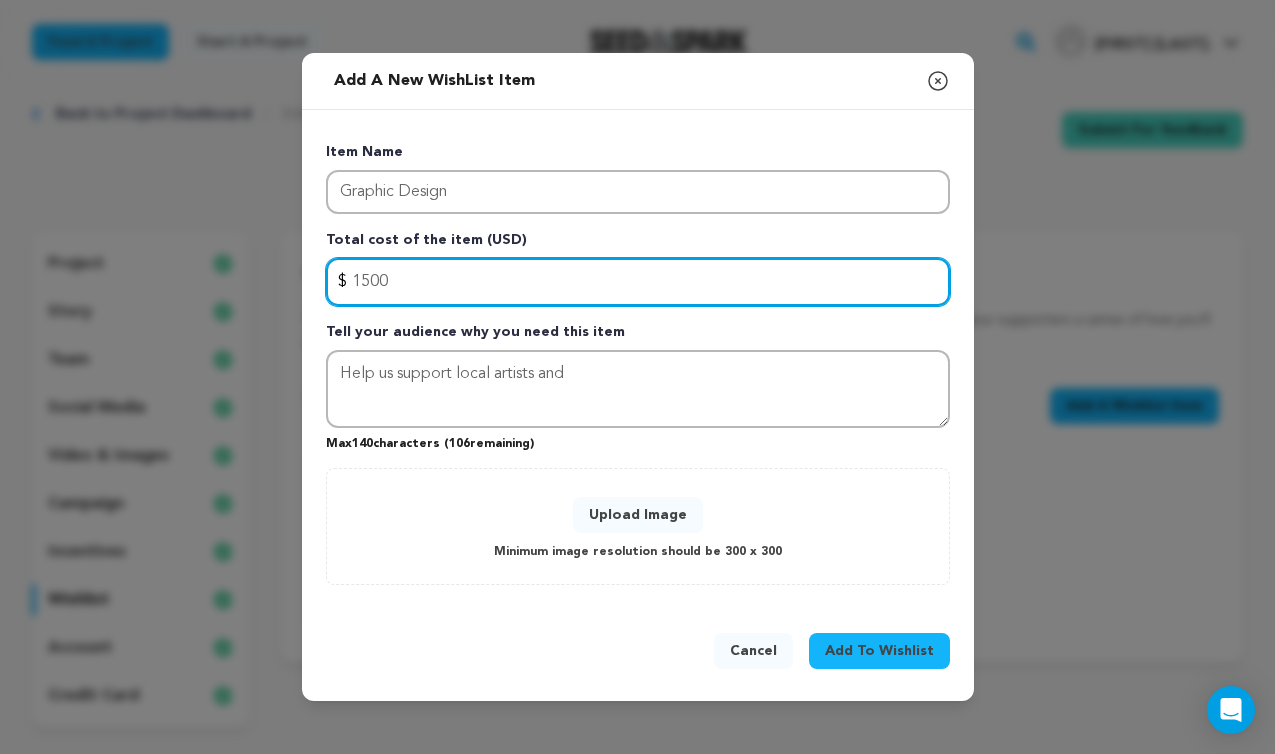 click on "1500" at bounding box center [638, 282] 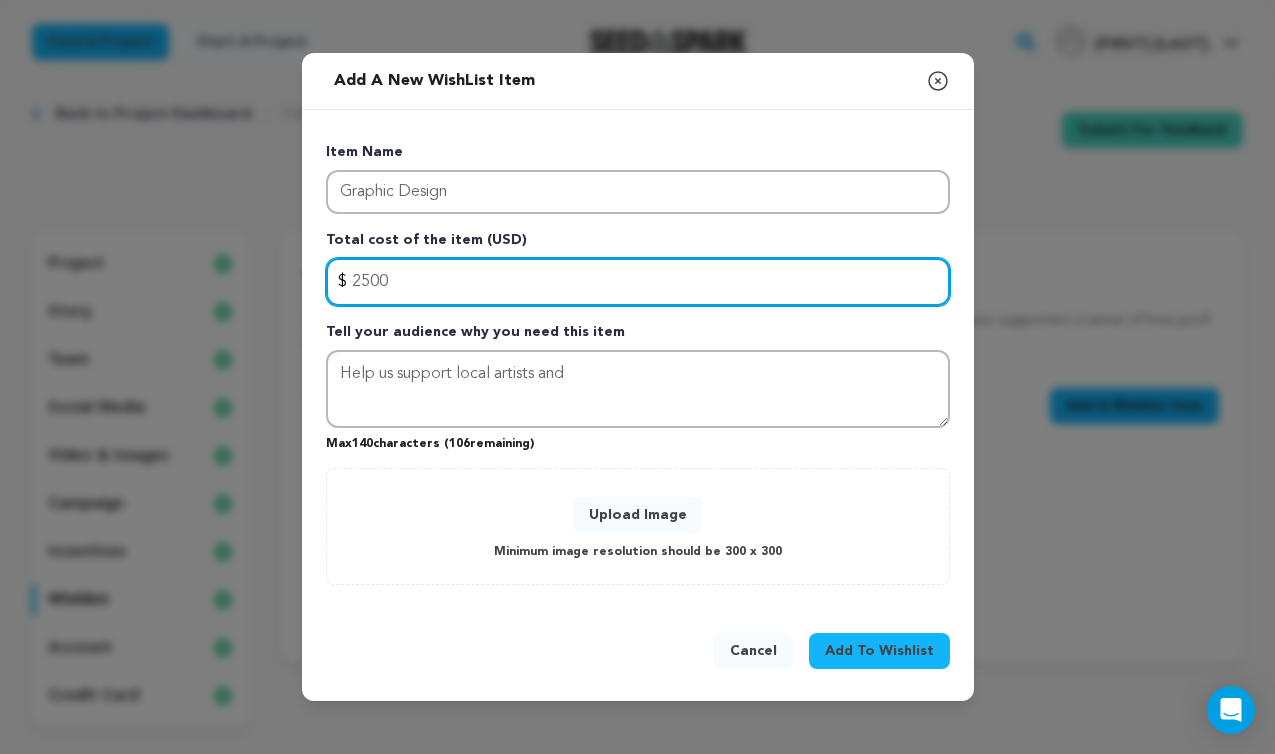 type on "2500" 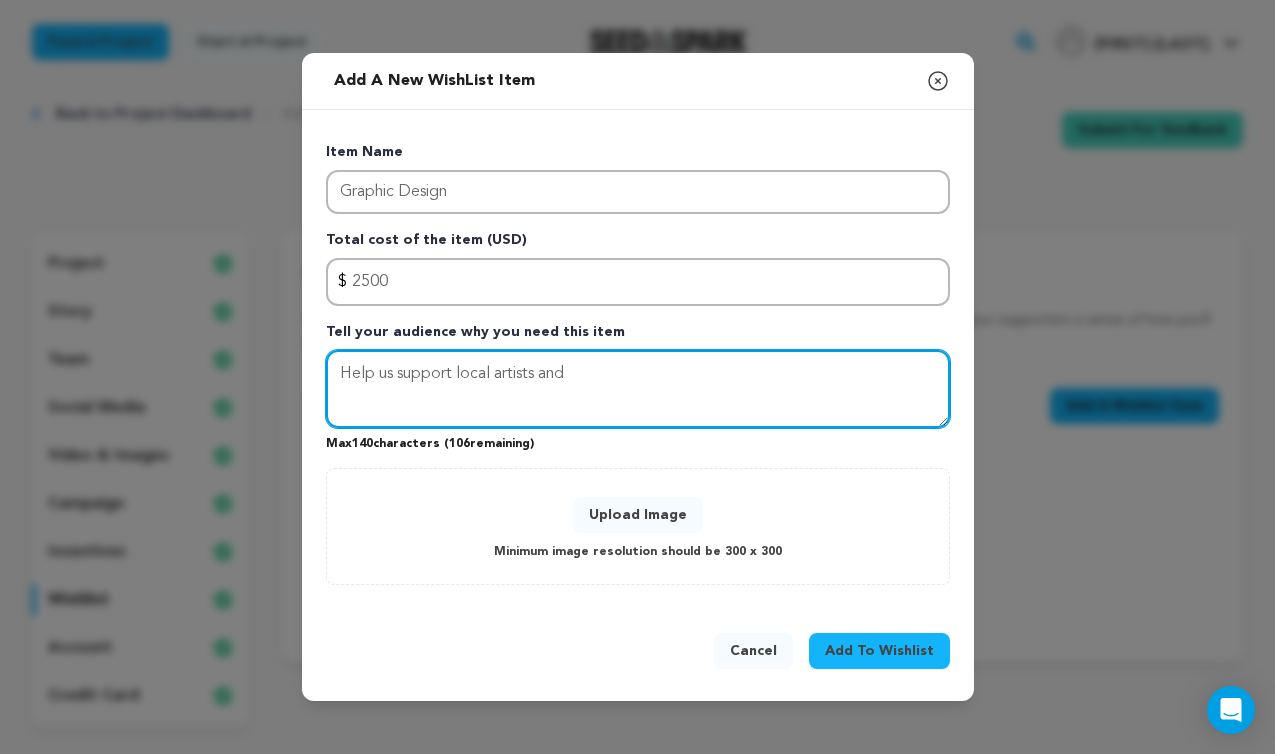 click on "Help us support local artists and" at bounding box center [638, 389] 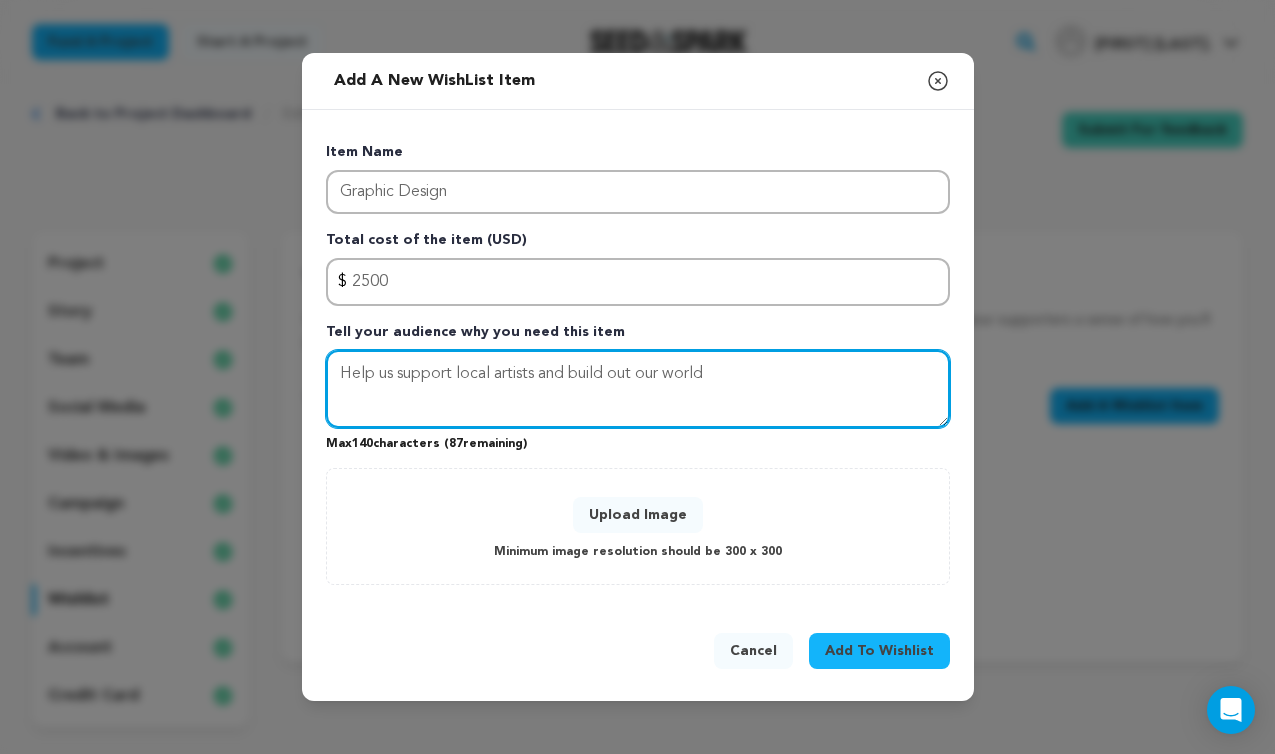 type on "Help us support local artists and build out our world" 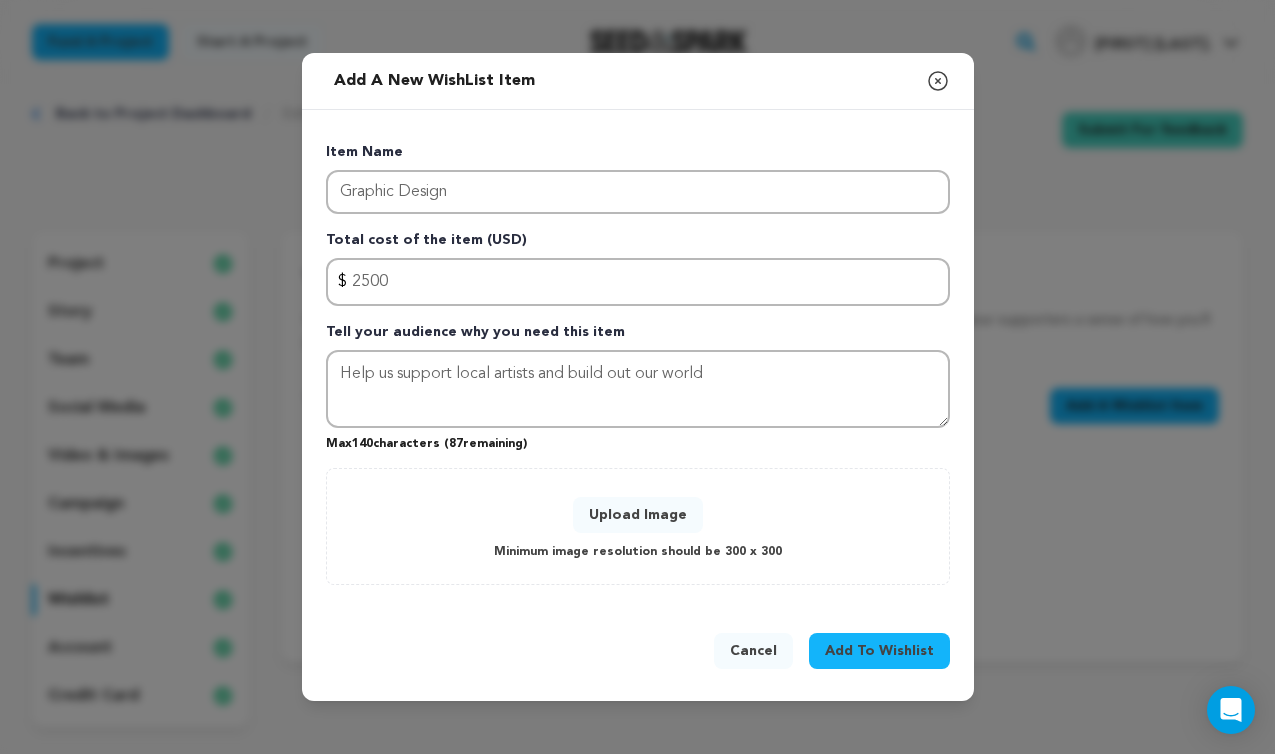 click on "Upload Image" at bounding box center (638, 515) 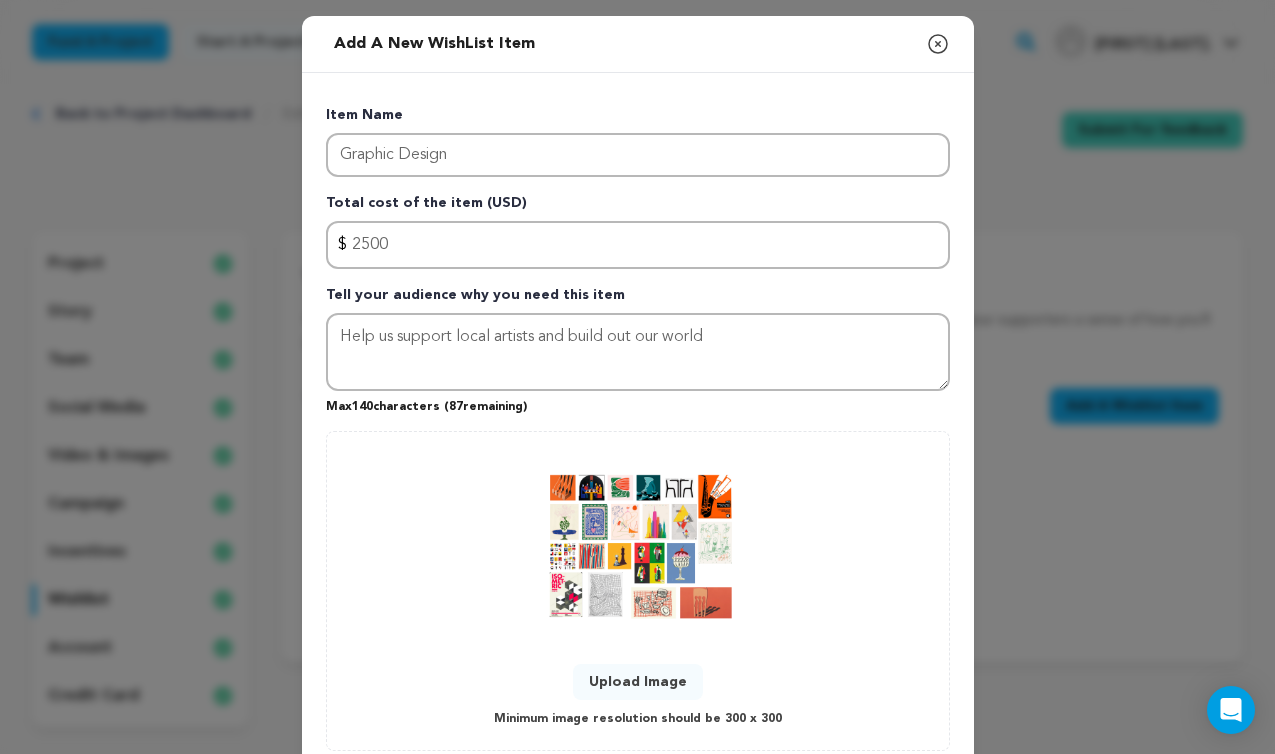 scroll, scrollTop: 129, scrollLeft: 0, axis: vertical 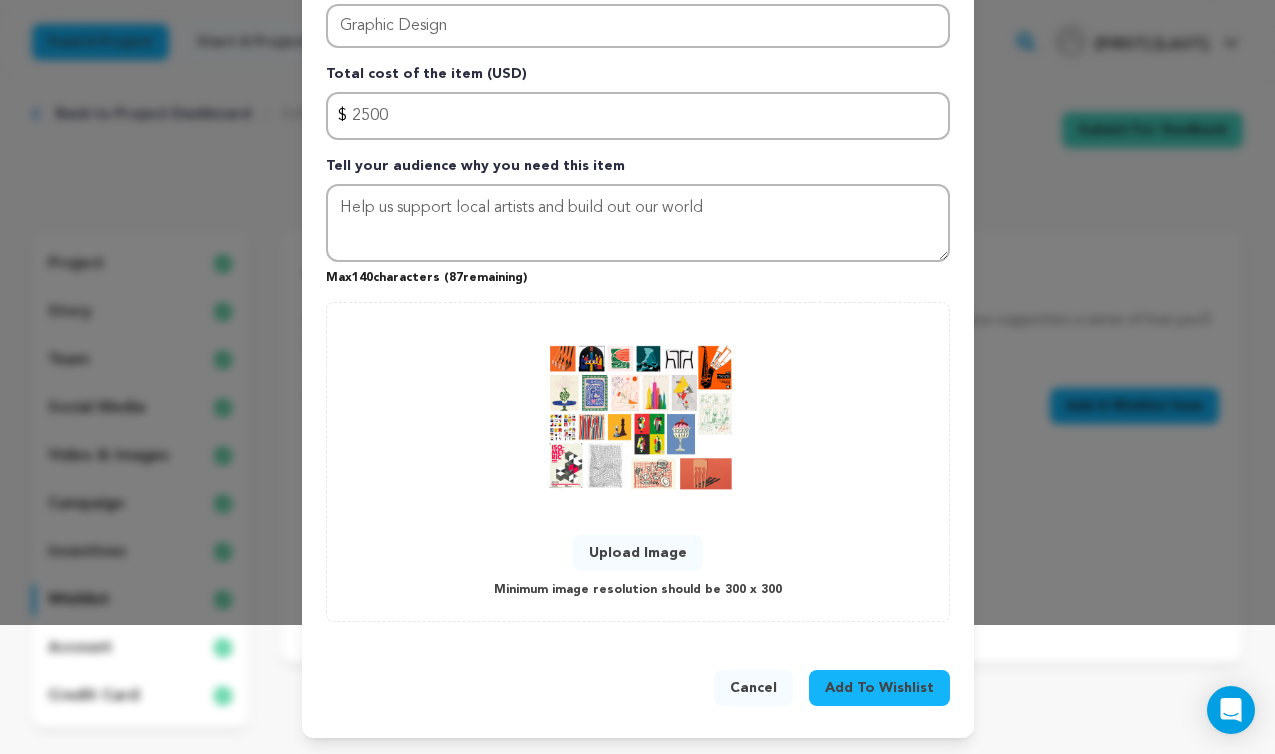 click on "Add To Wishlist" at bounding box center [879, 688] 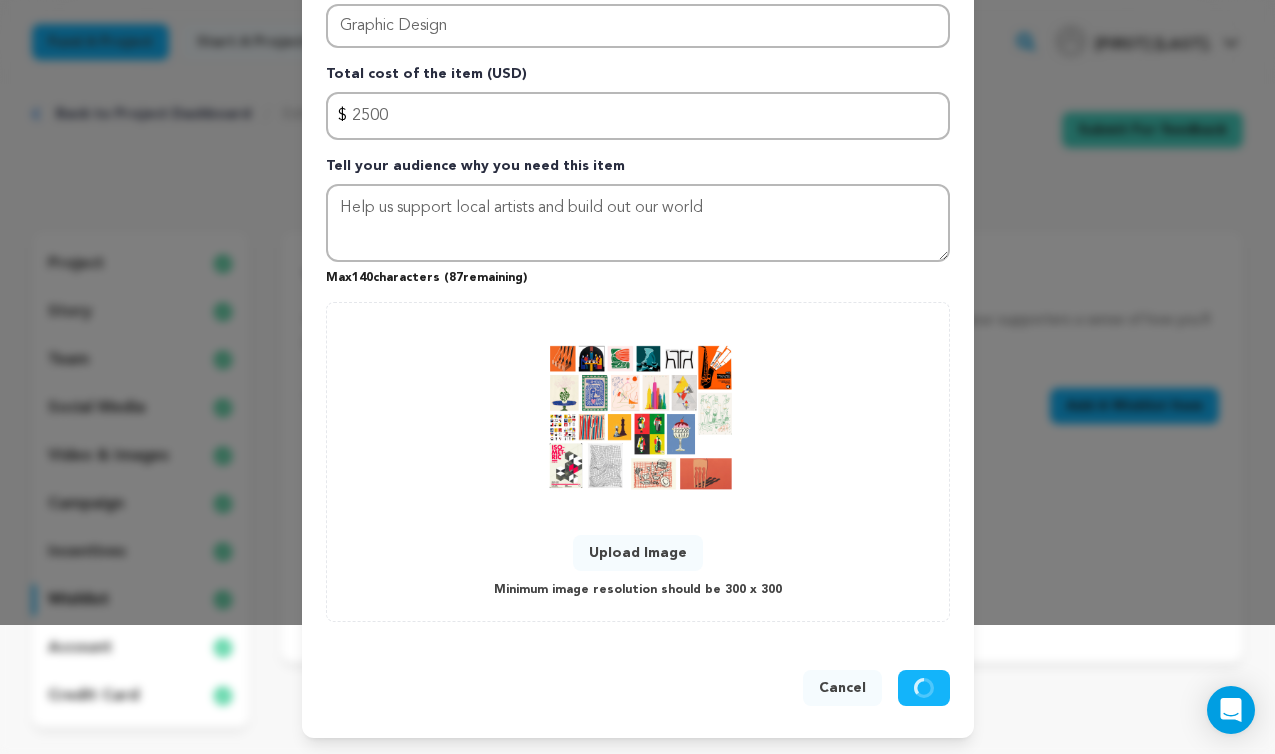 type 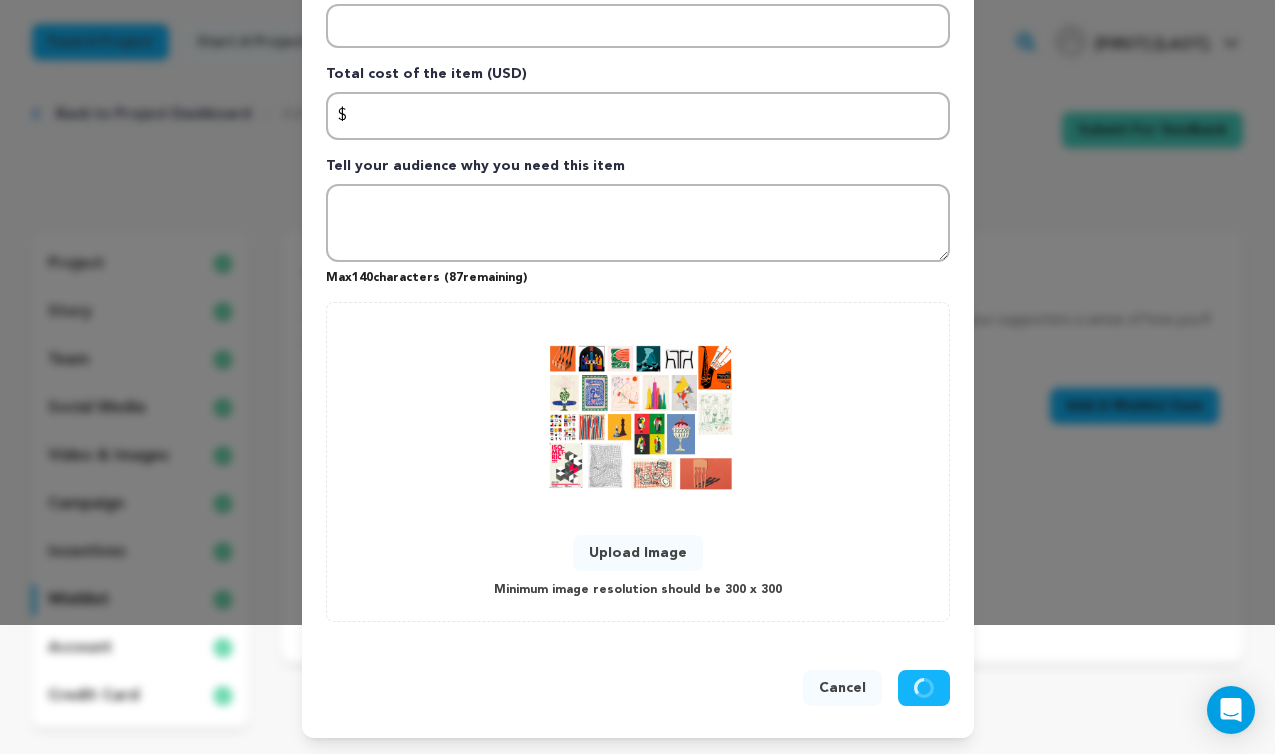 scroll, scrollTop: 0, scrollLeft: 0, axis: both 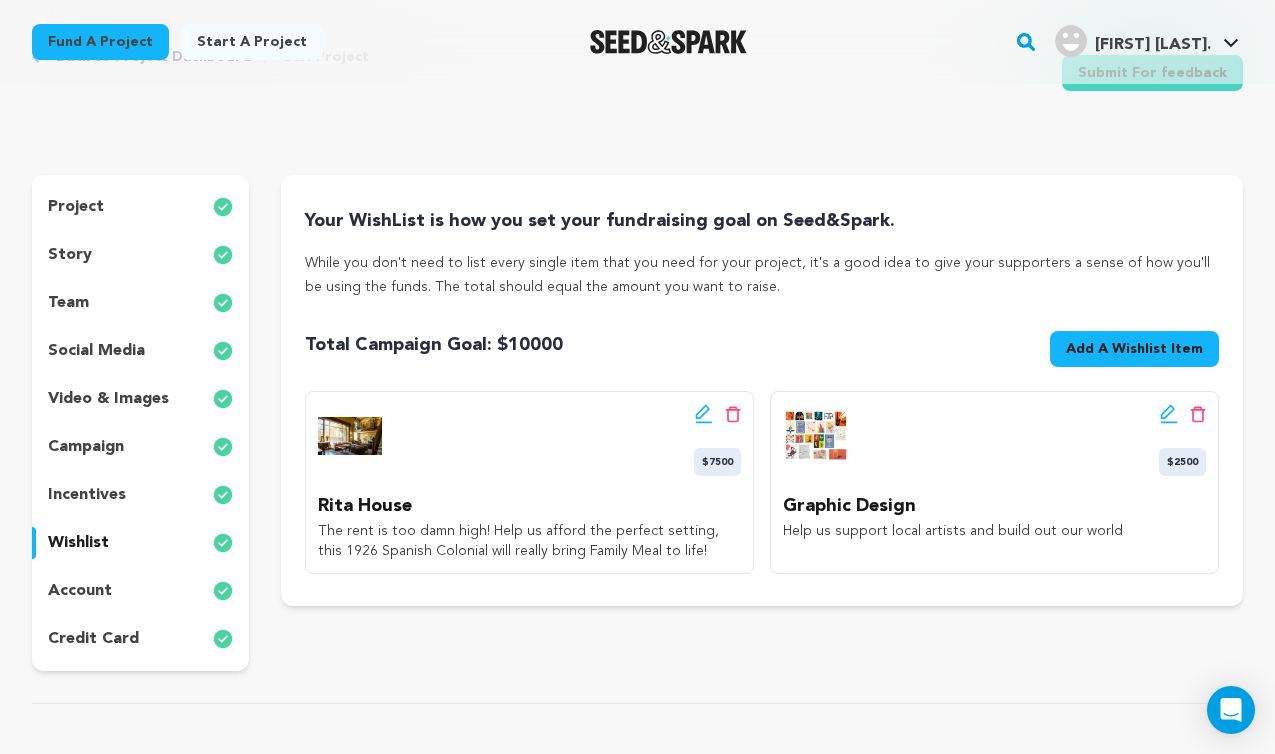 click 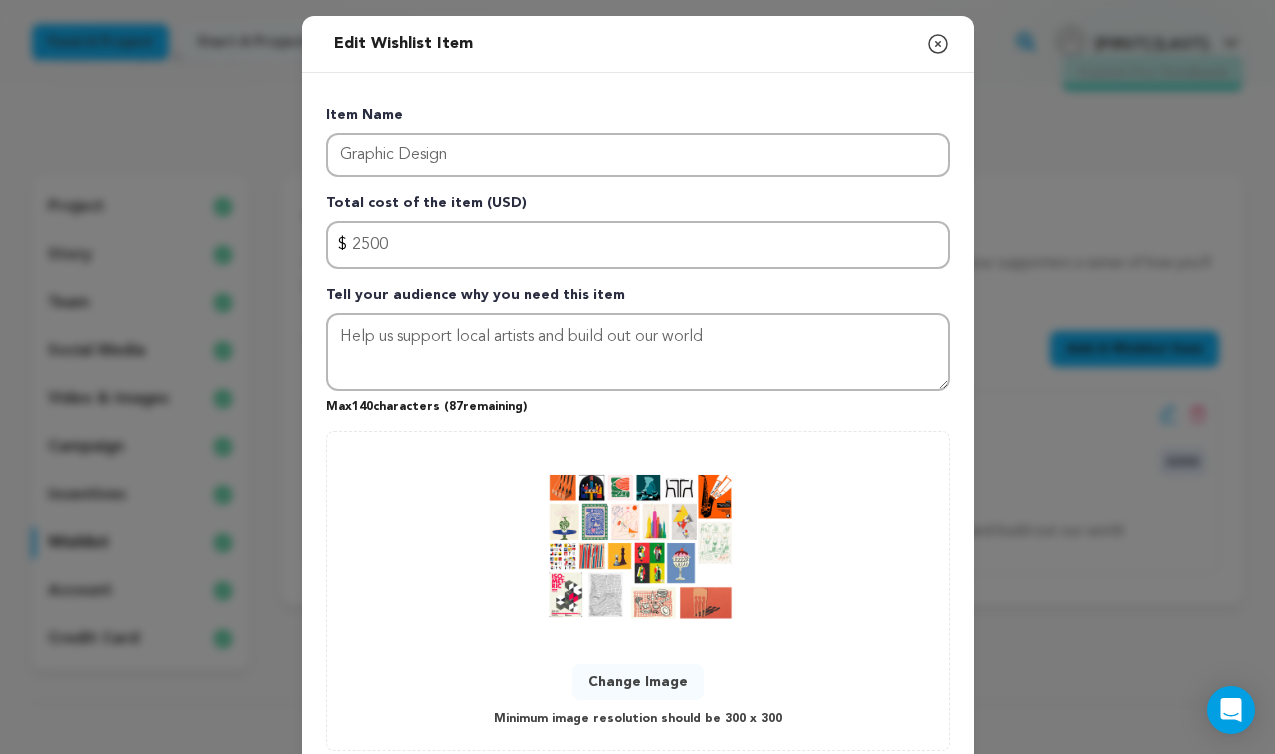 click 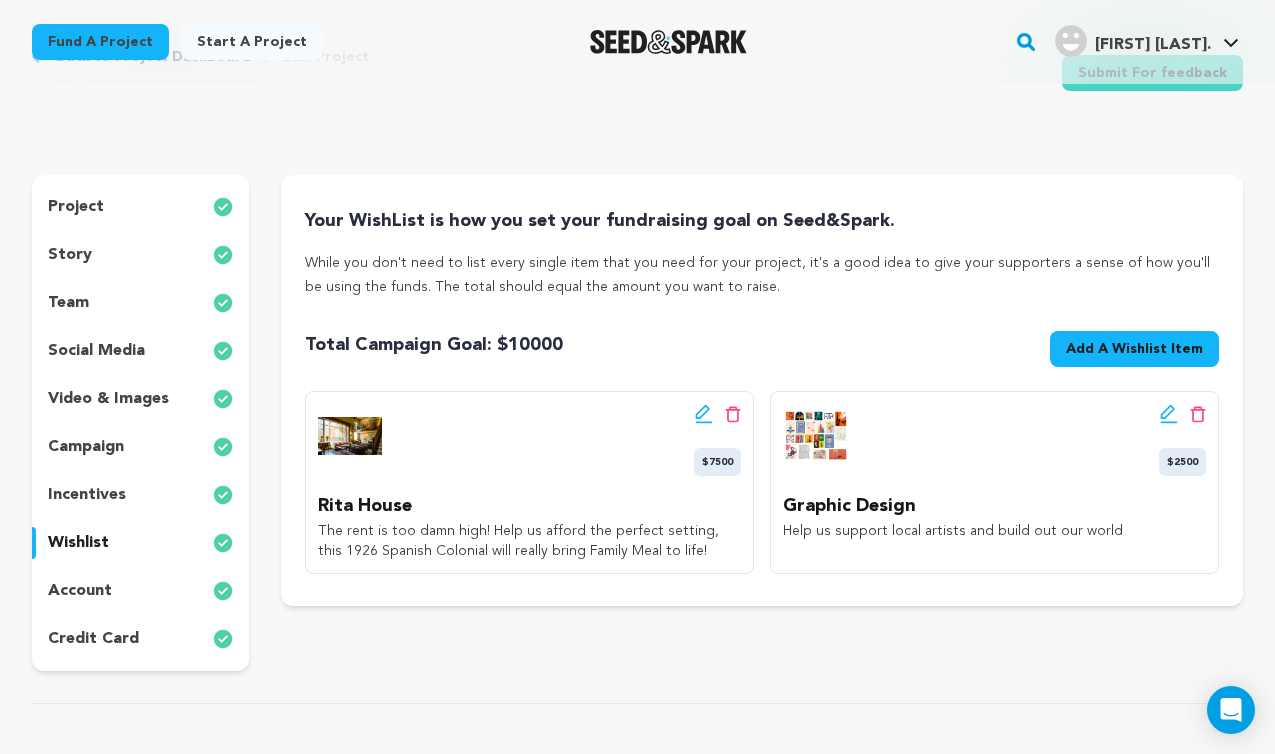 click on "project
story
team
social media
video & images
campaign
incentives
wishlist account" at bounding box center [140, 423] 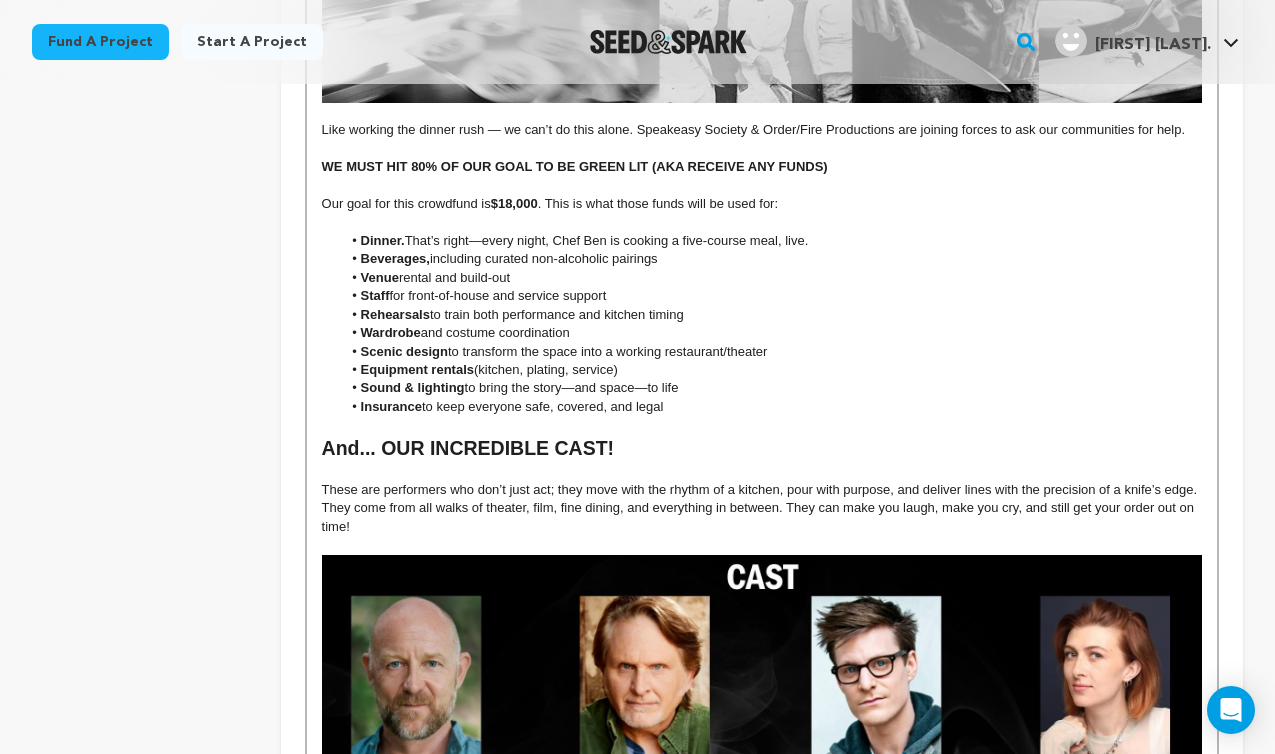 scroll, scrollTop: 3031, scrollLeft: 0, axis: vertical 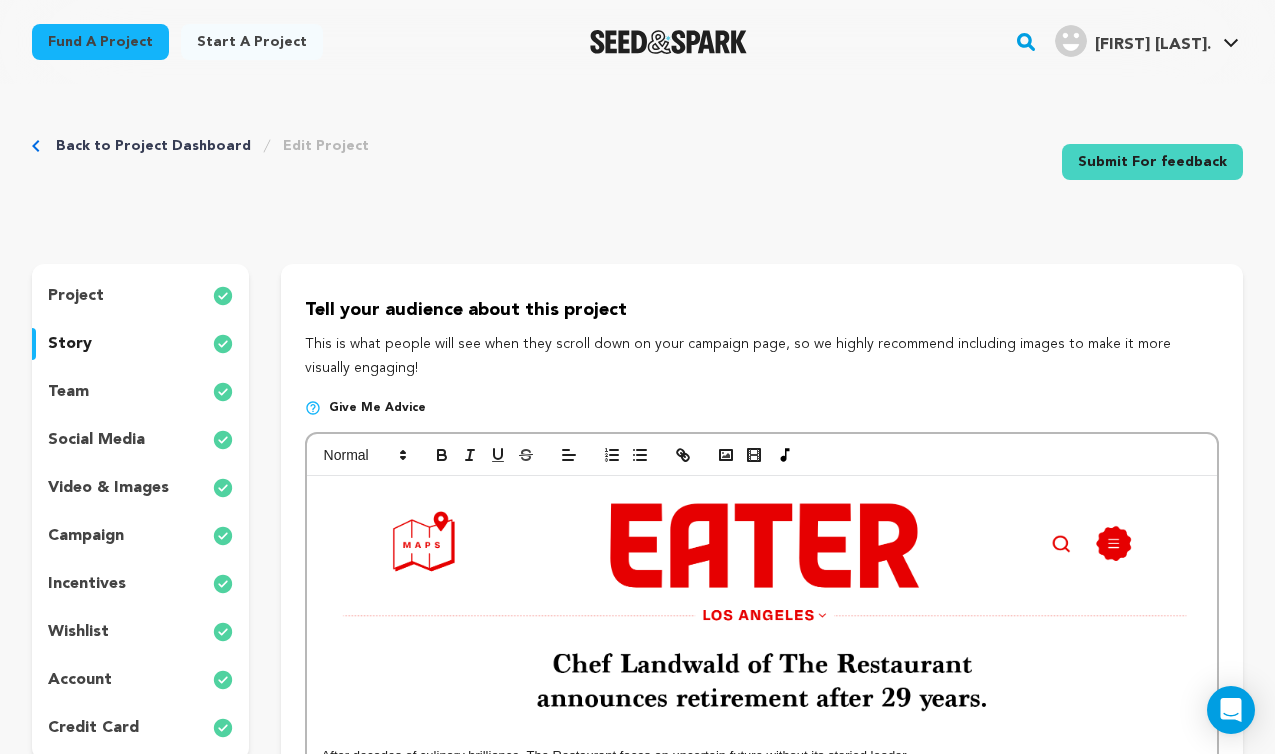 click on "wishlist" at bounding box center [140, 632] 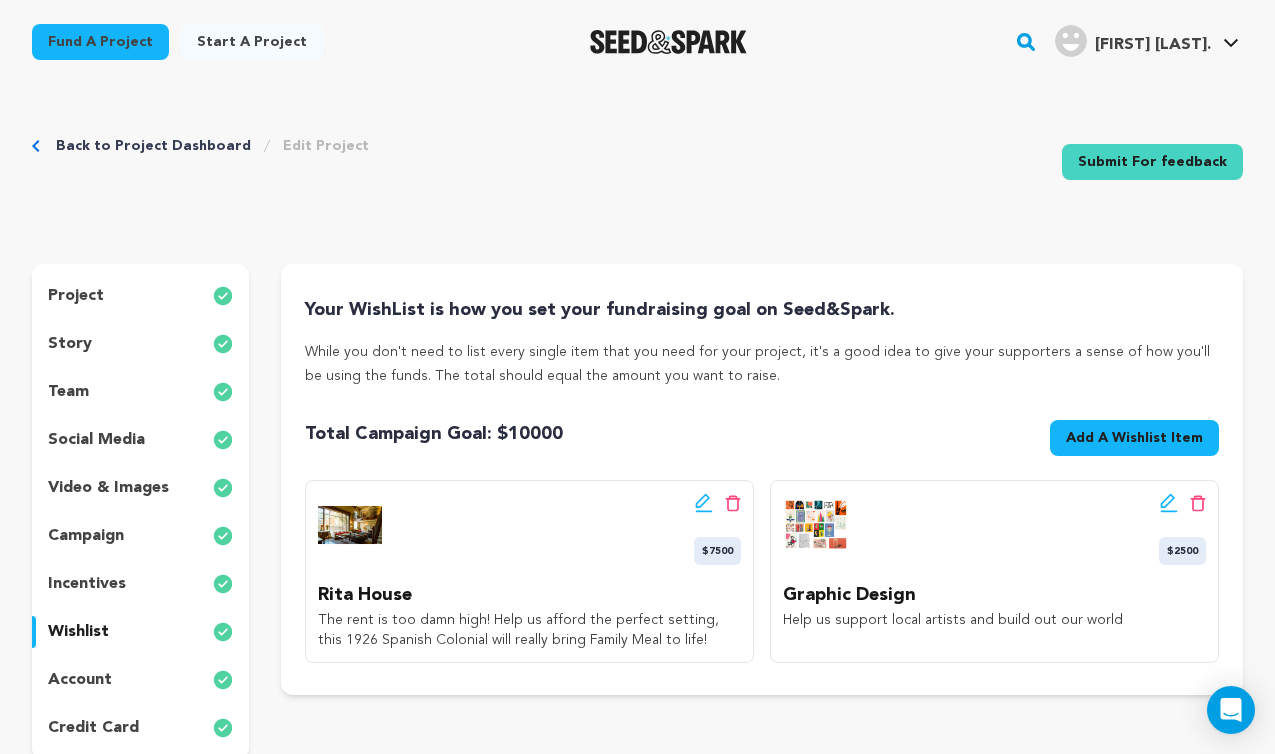 click on "Add A Wishlist Item" at bounding box center (1134, 438) 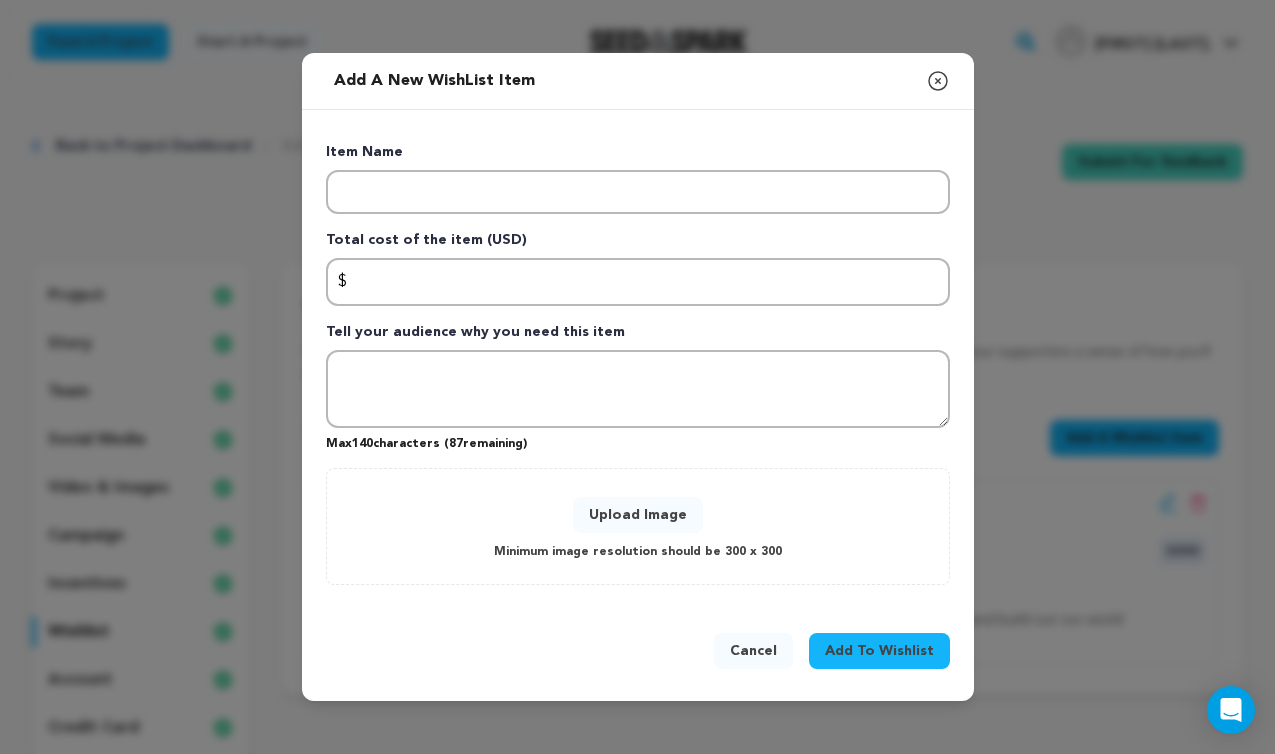 type 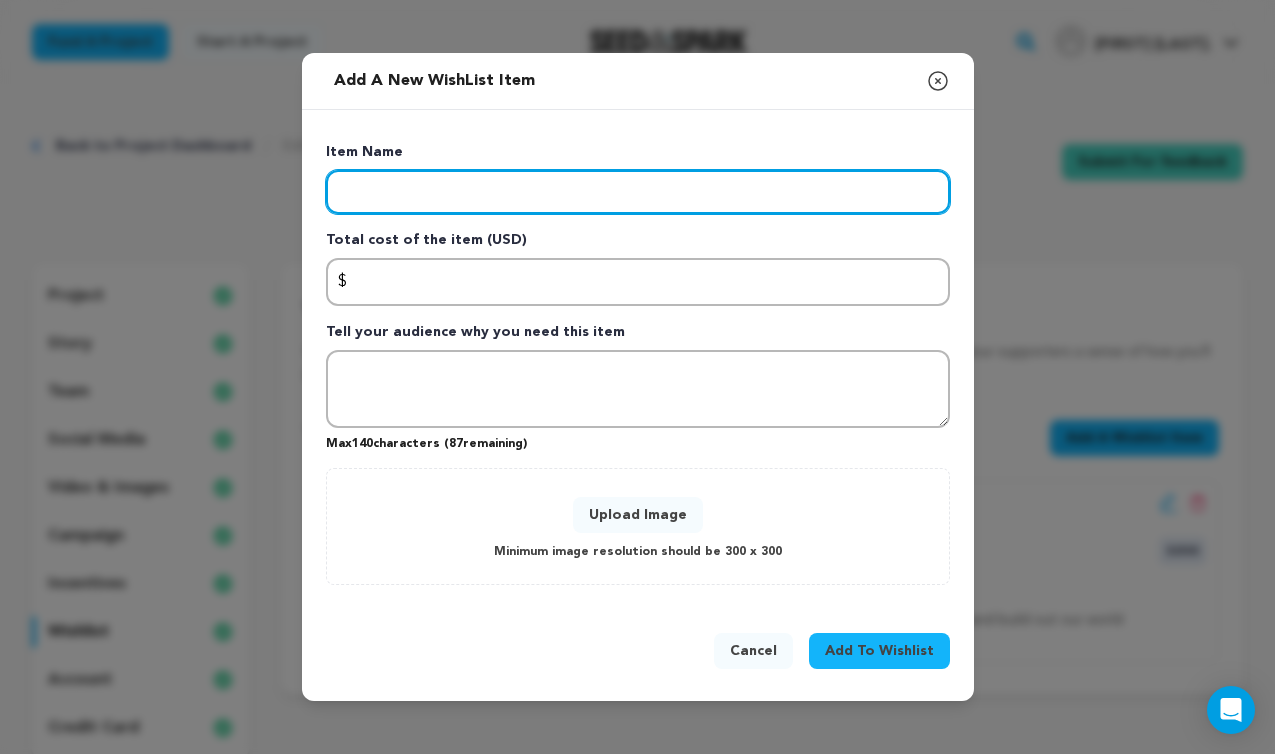 click at bounding box center (638, 192) 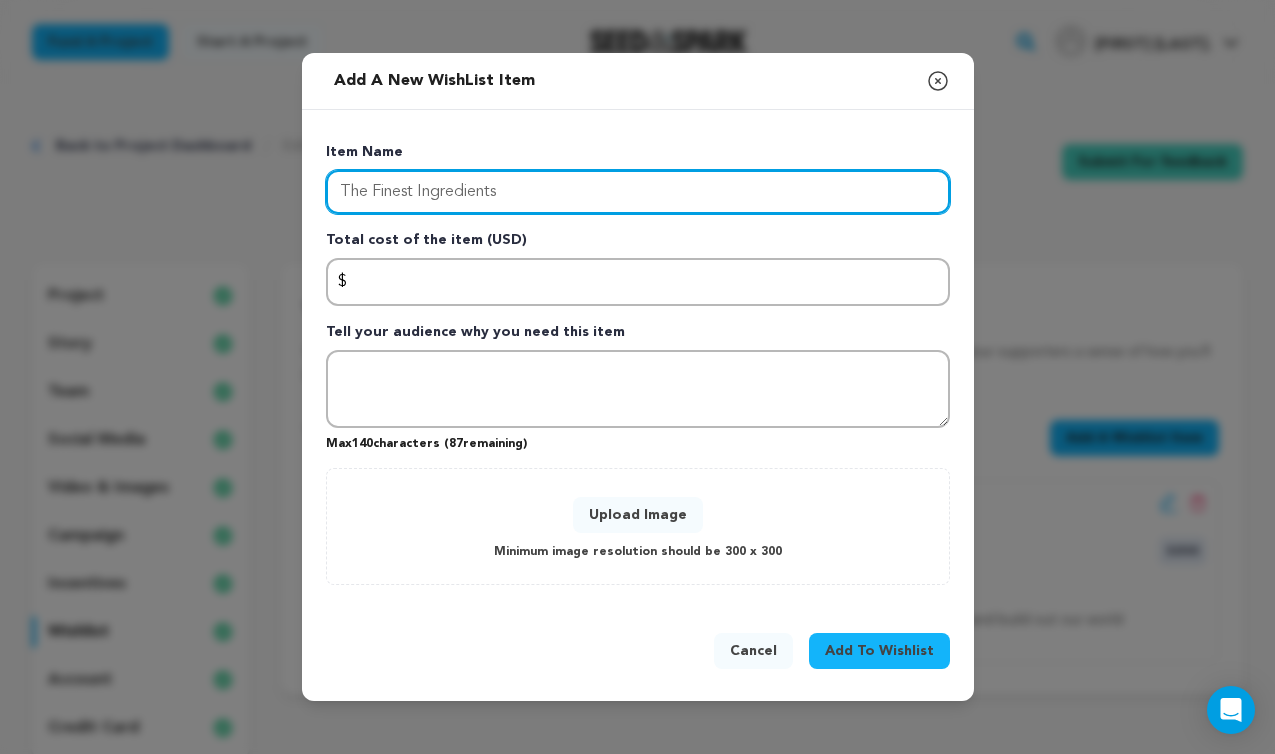 type on "The Finest Ingredients" 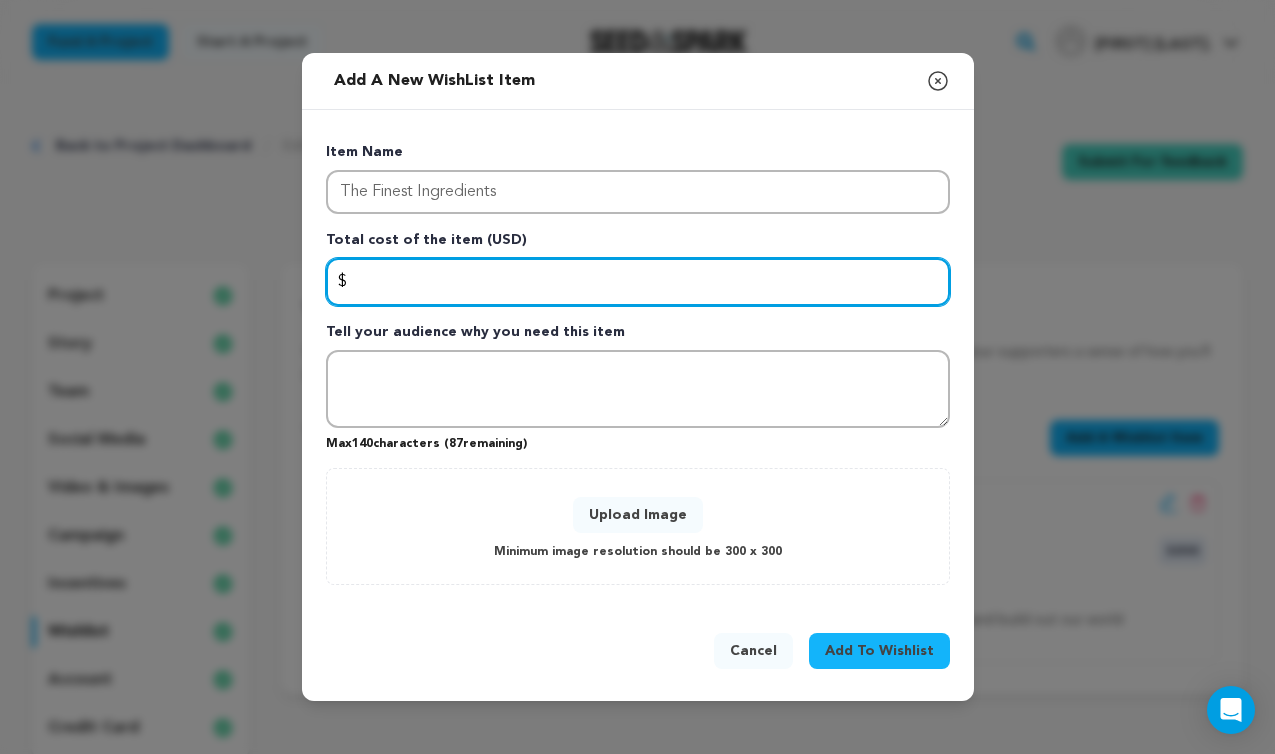 click at bounding box center (638, 282) 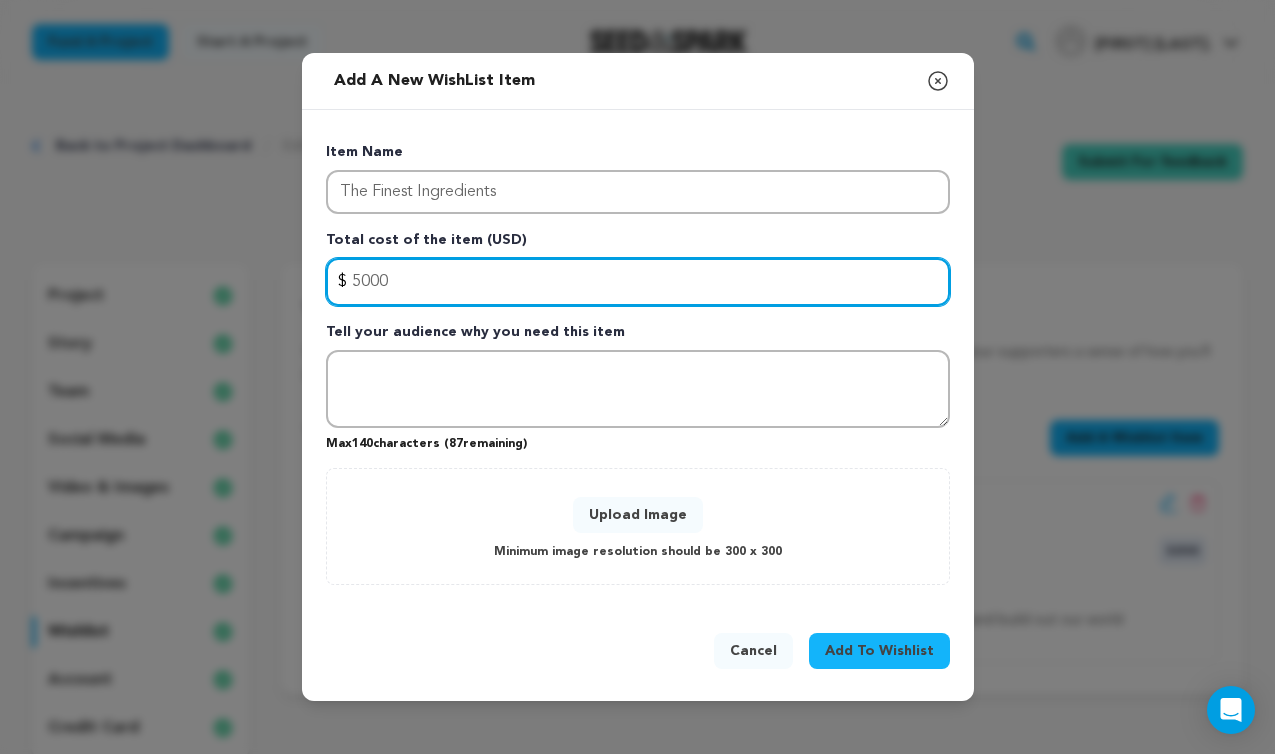 type on "5000" 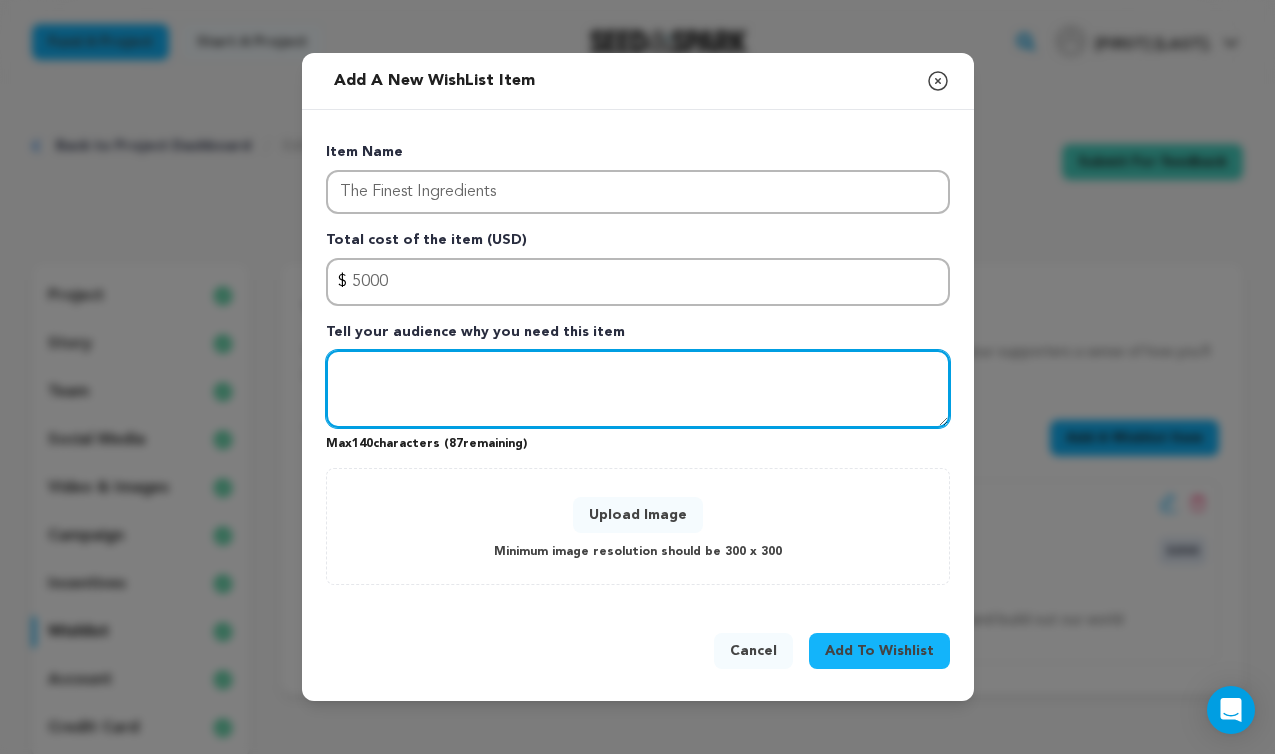 click at bounding box center (638, 389) 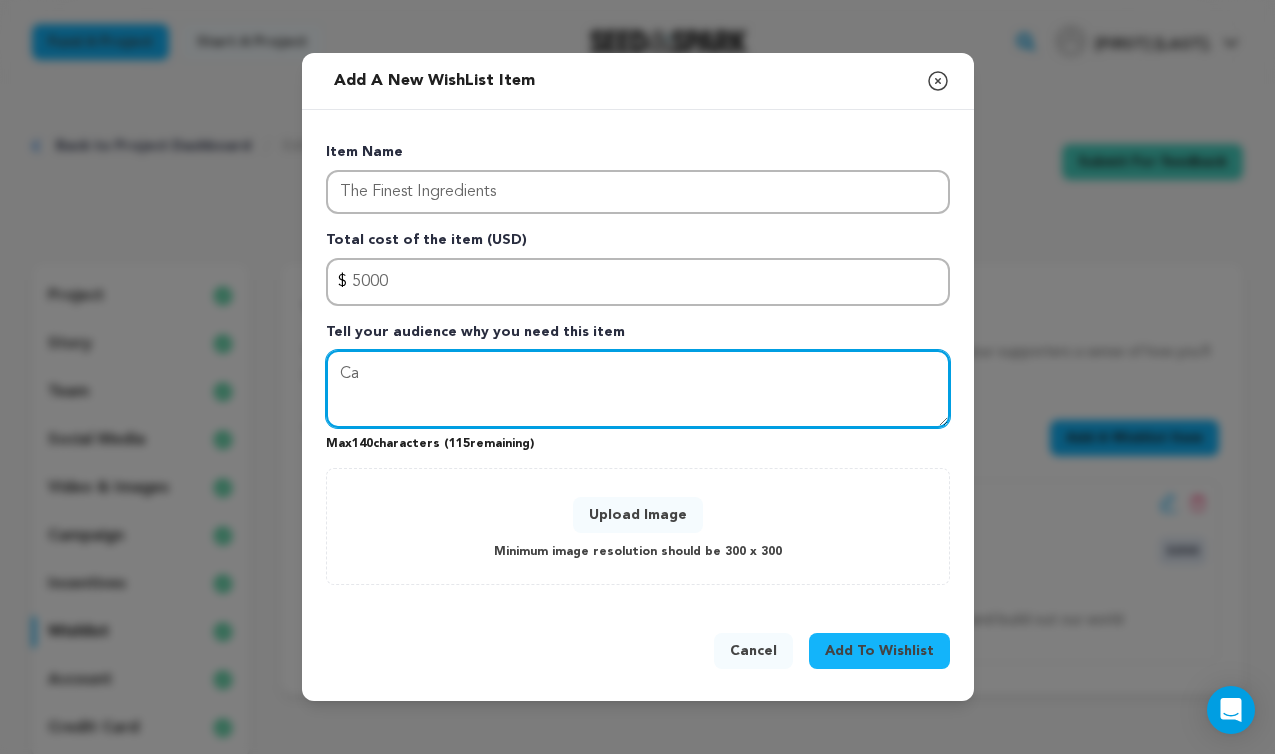 type on "C" 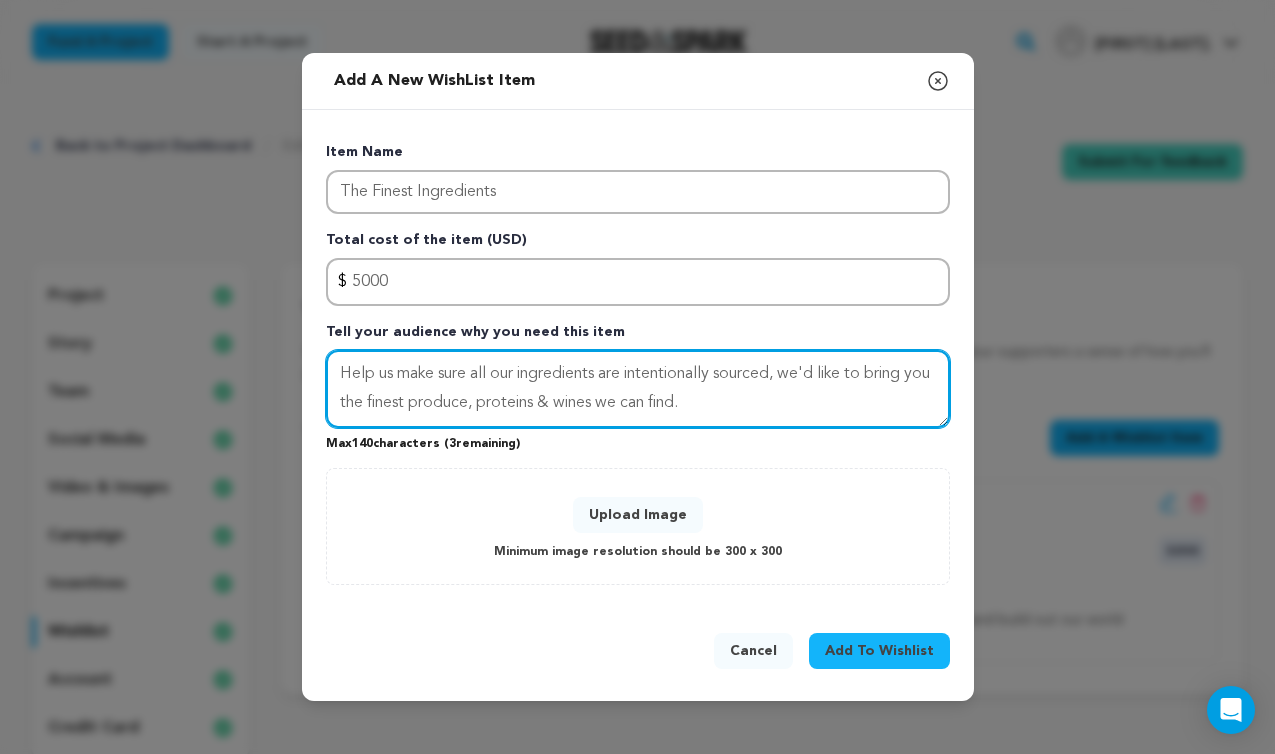 type on "Help us make sure all our ingredients are intentionally sourced, we'd like to bring you the finest produce, proteins & wines we can find." 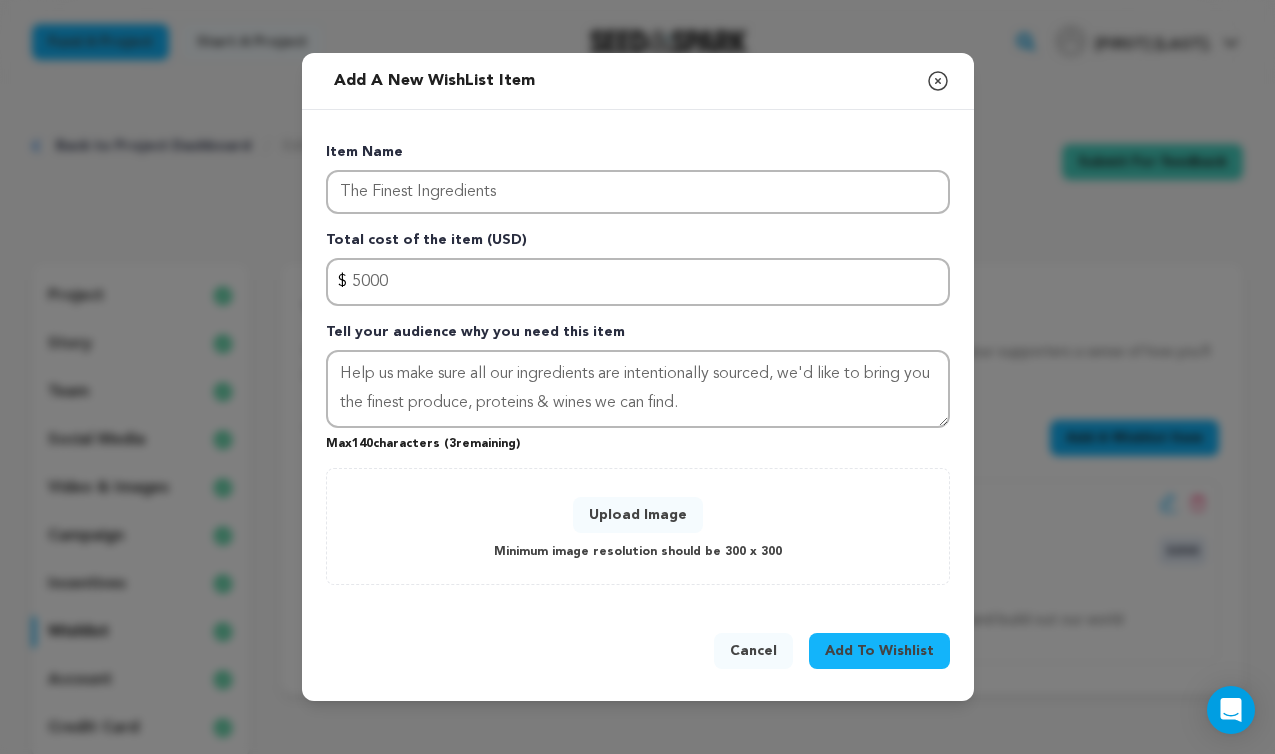 click on "Upload Image" at bounding box center [638, 515] 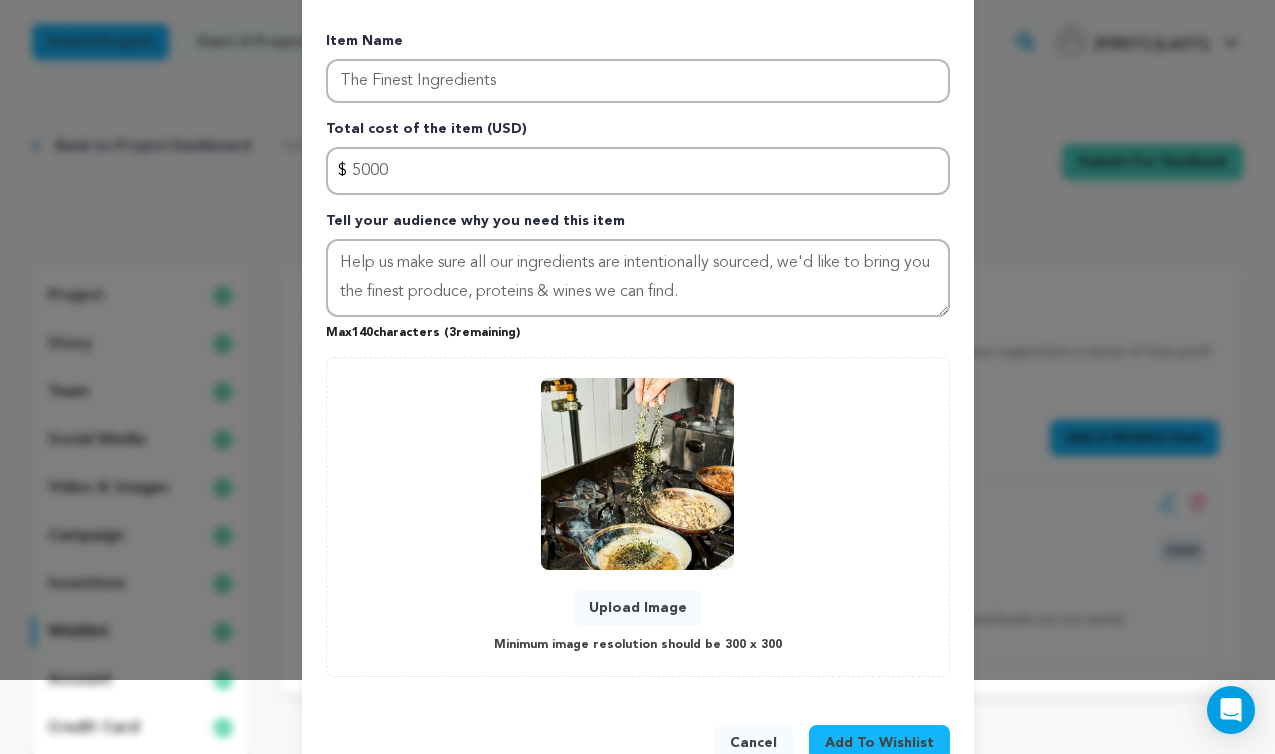 scroll, scrollTop: 75, scrollLeft: 0, axis: vertical 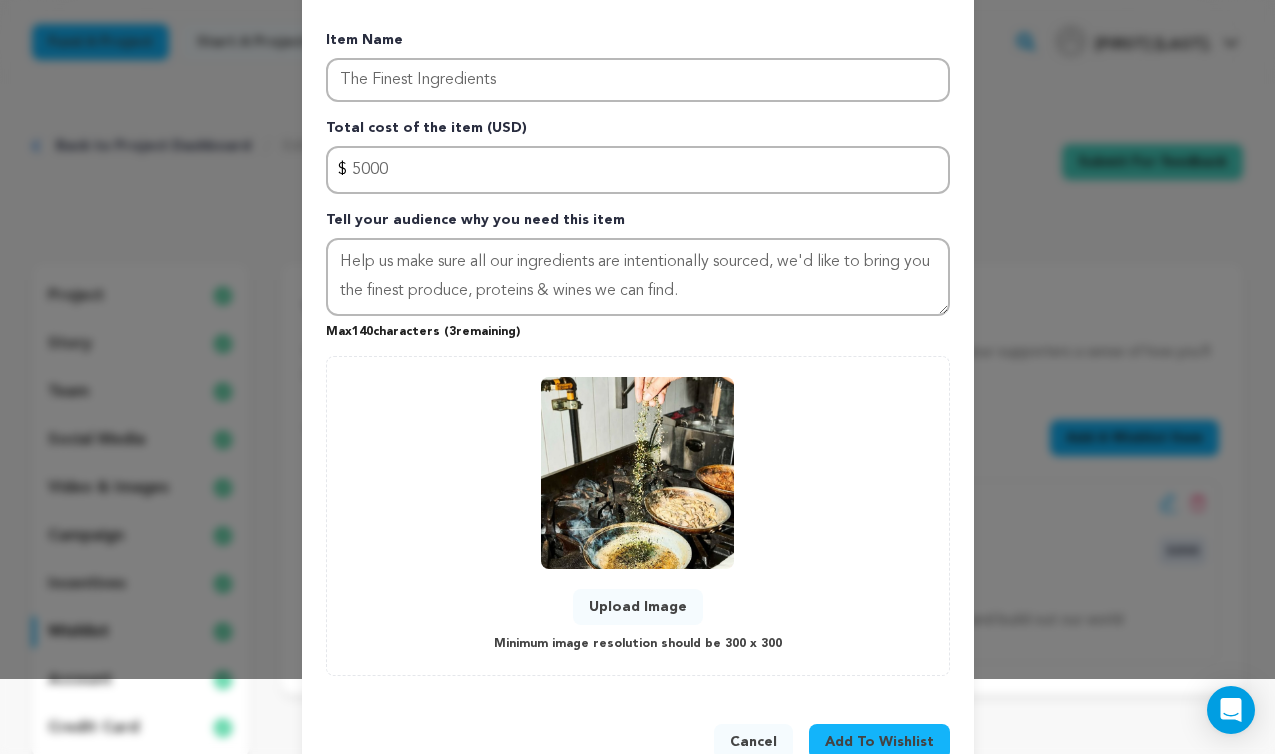 click on "Add To Wishlist" at bounding box center (879, 742) 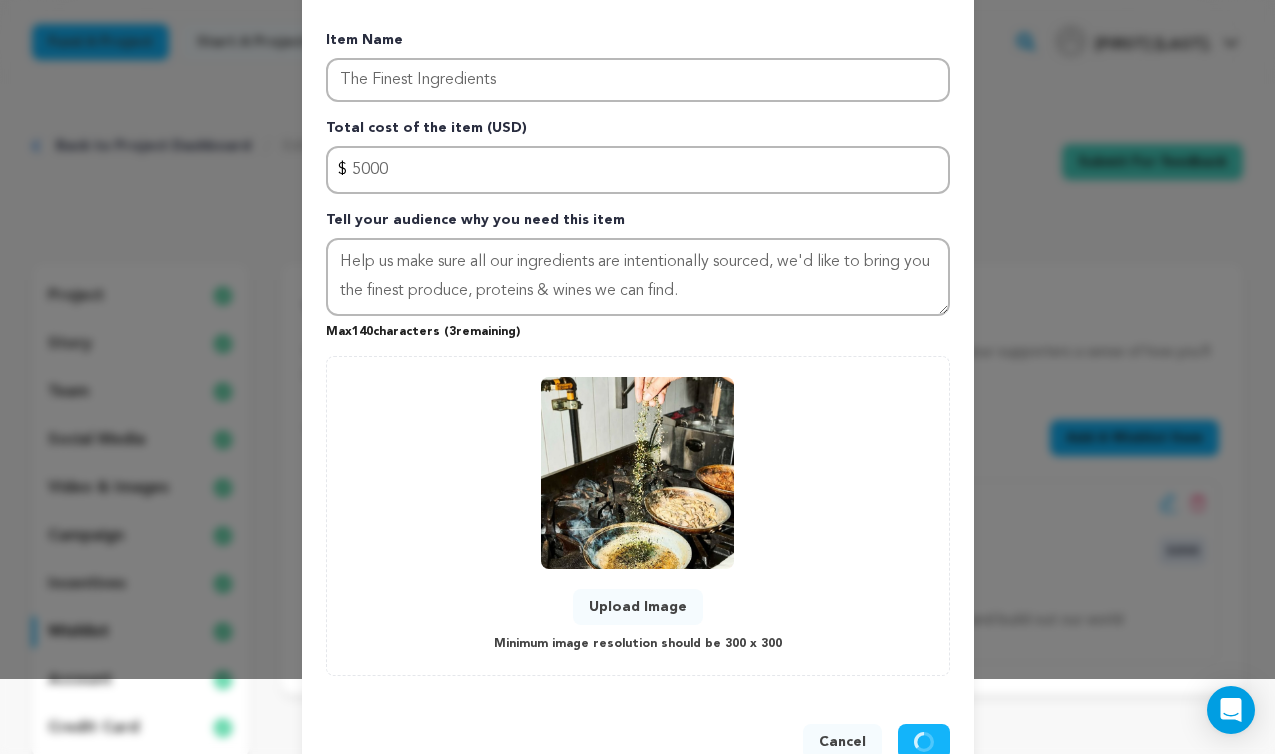 type 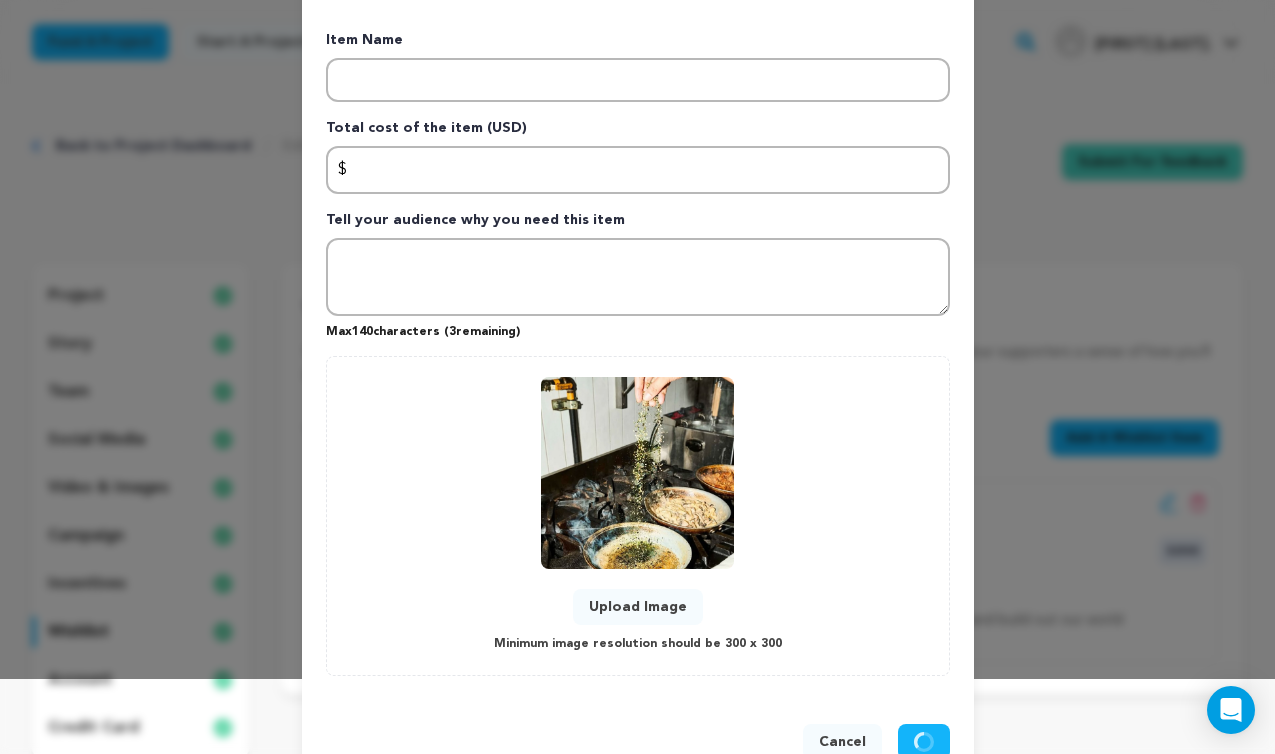 scroll, scrollTop: 0, scrollLeft: 0, axis: both 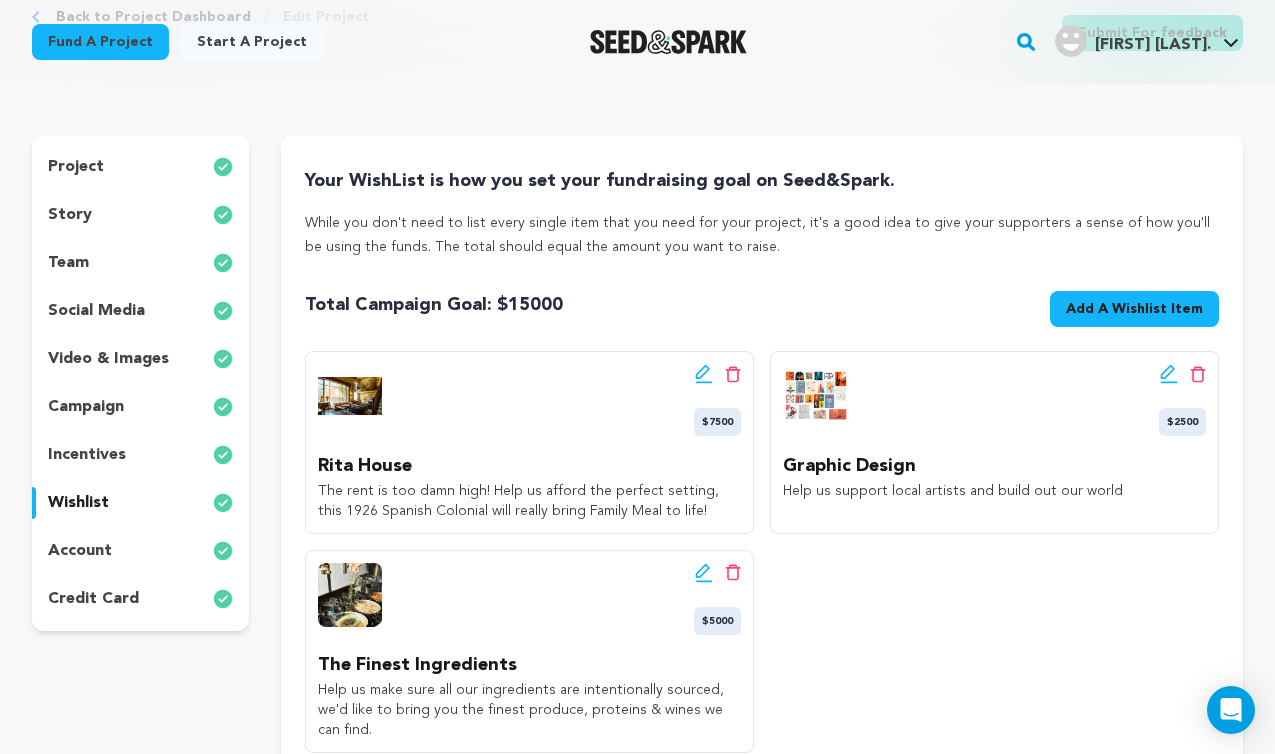click on "Add A Wishlist Item" at bounding box center [1134, 309] 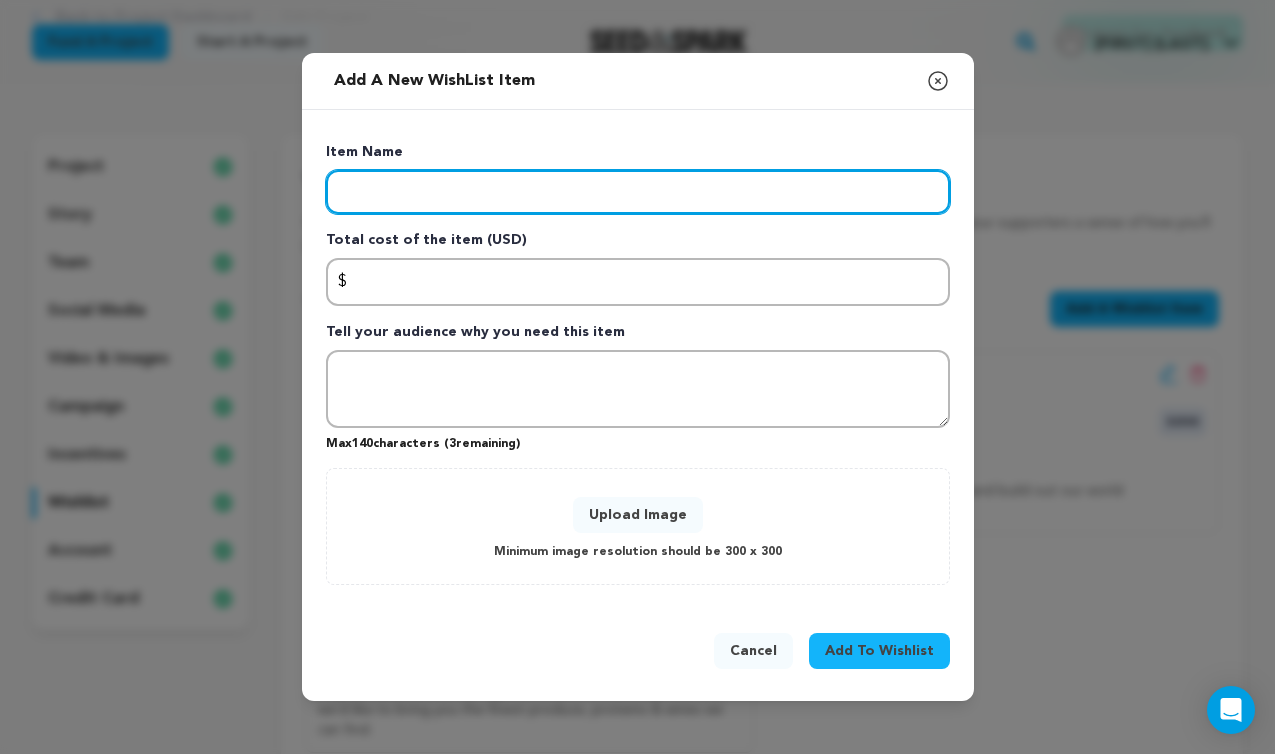 click at bounding box center (638, 192) 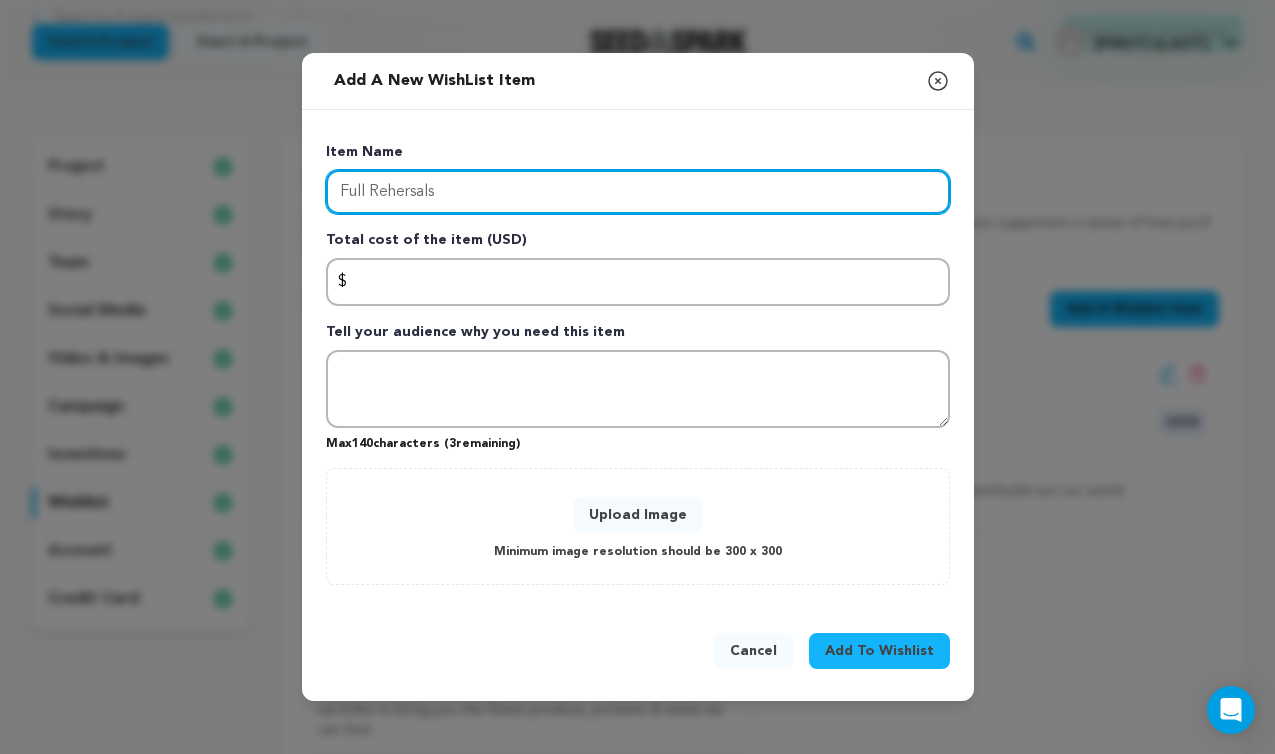 drag, startPoint x: 448, startPoint y: 191, endPoint x: 444, endPoint y: 236, distance: 45.17743 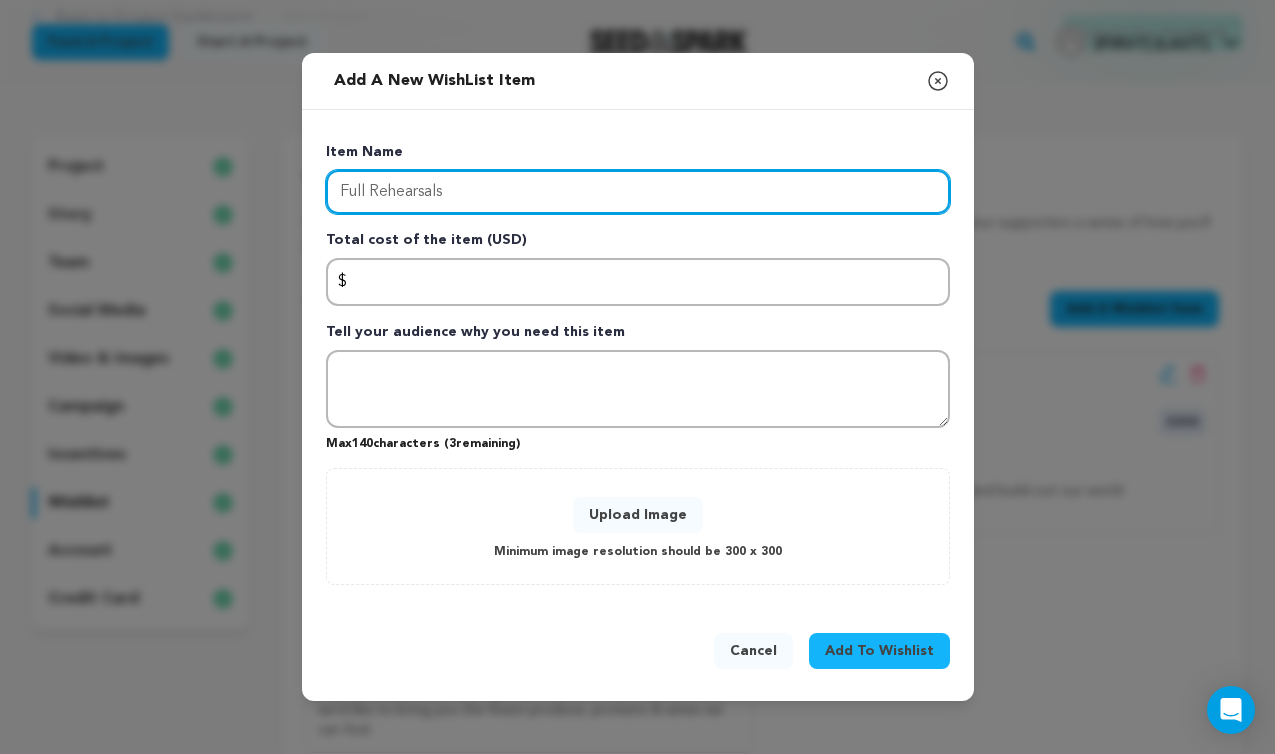 type on "Full Rehearsals" 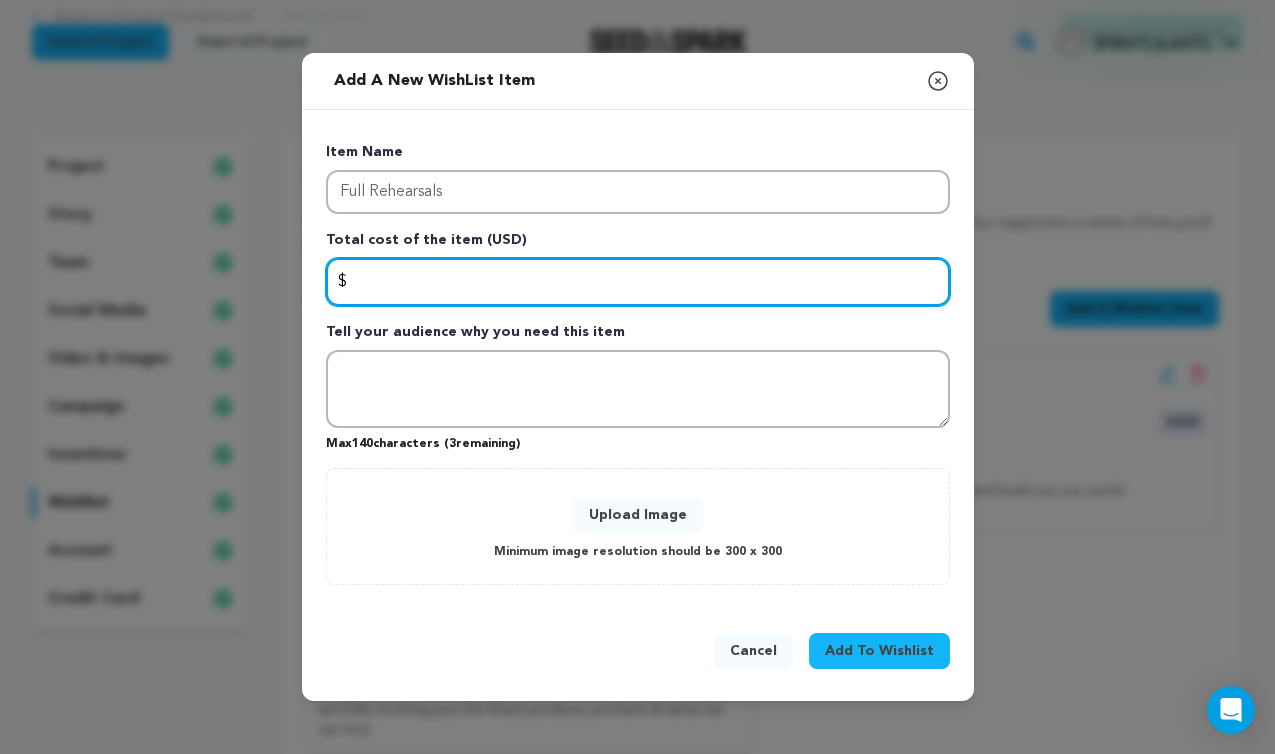 click at bounding box center [638, 282] 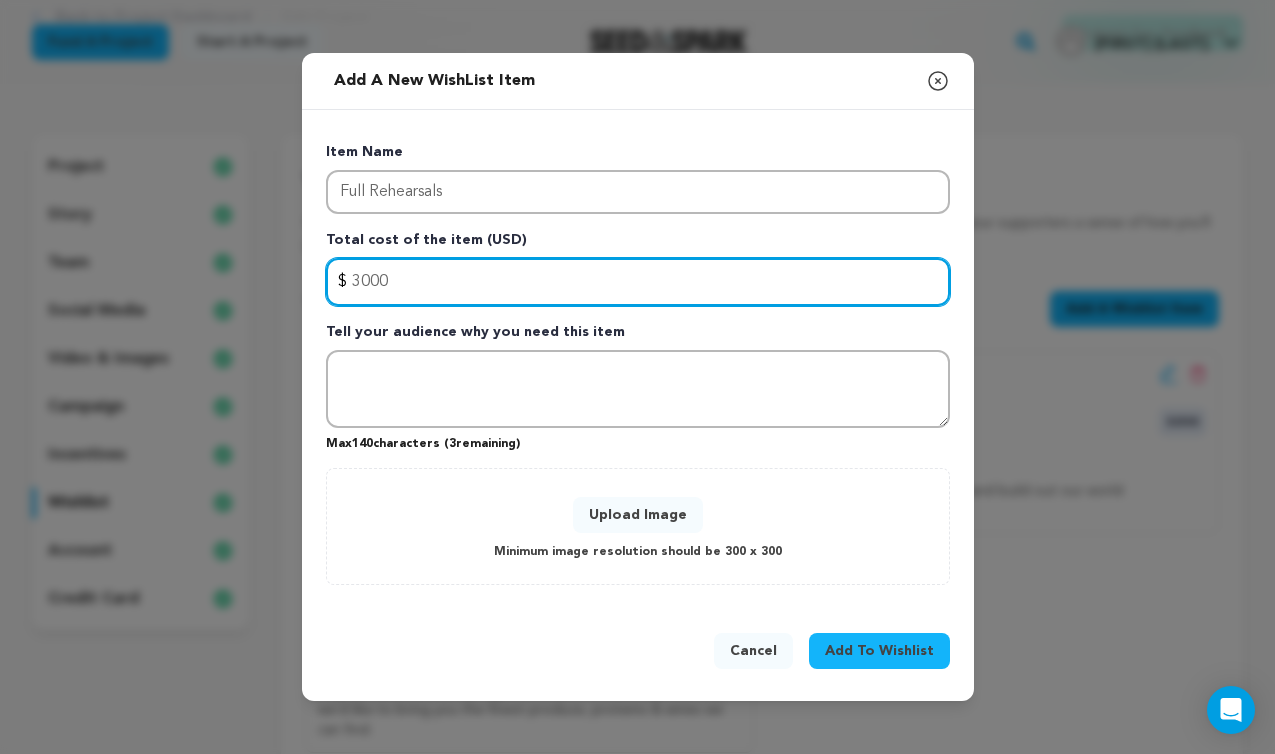 type on "3000" 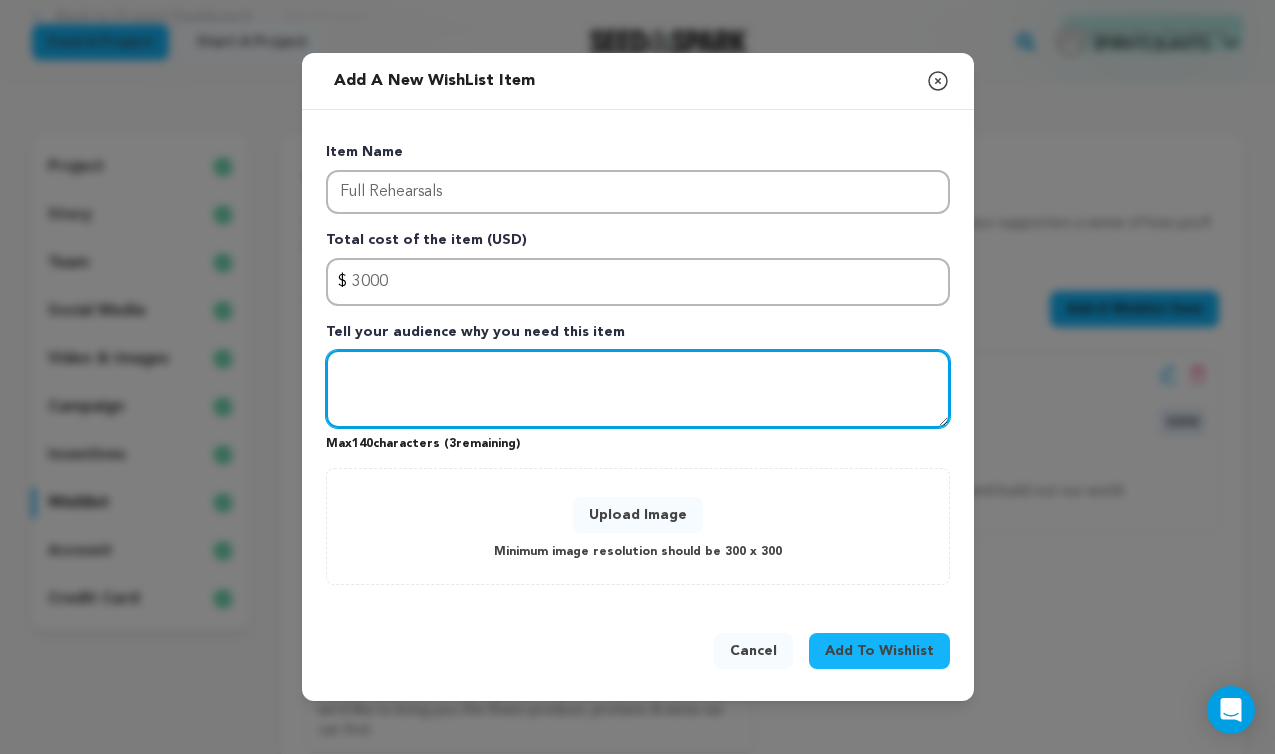 click at bounding box center [638, 389] 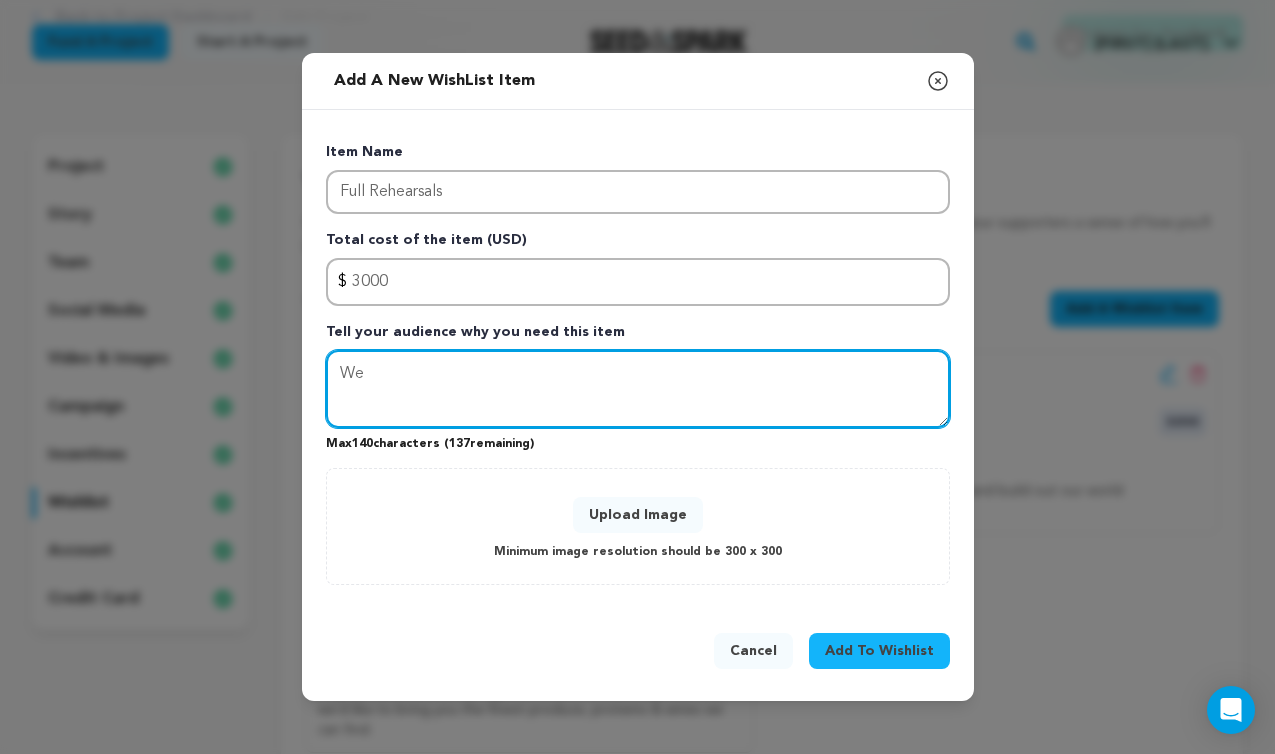 type on "W" 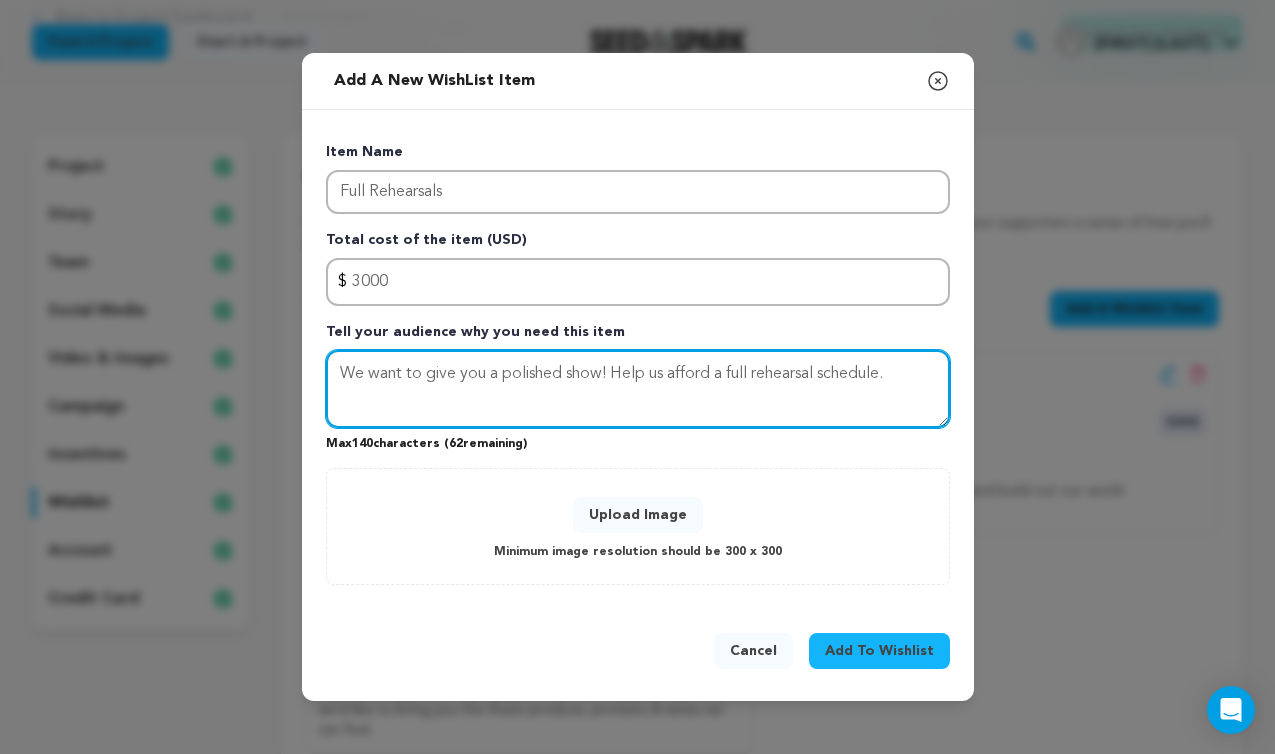type on "We want to give you a polished show! Help us afford a full rehearsal schedule." 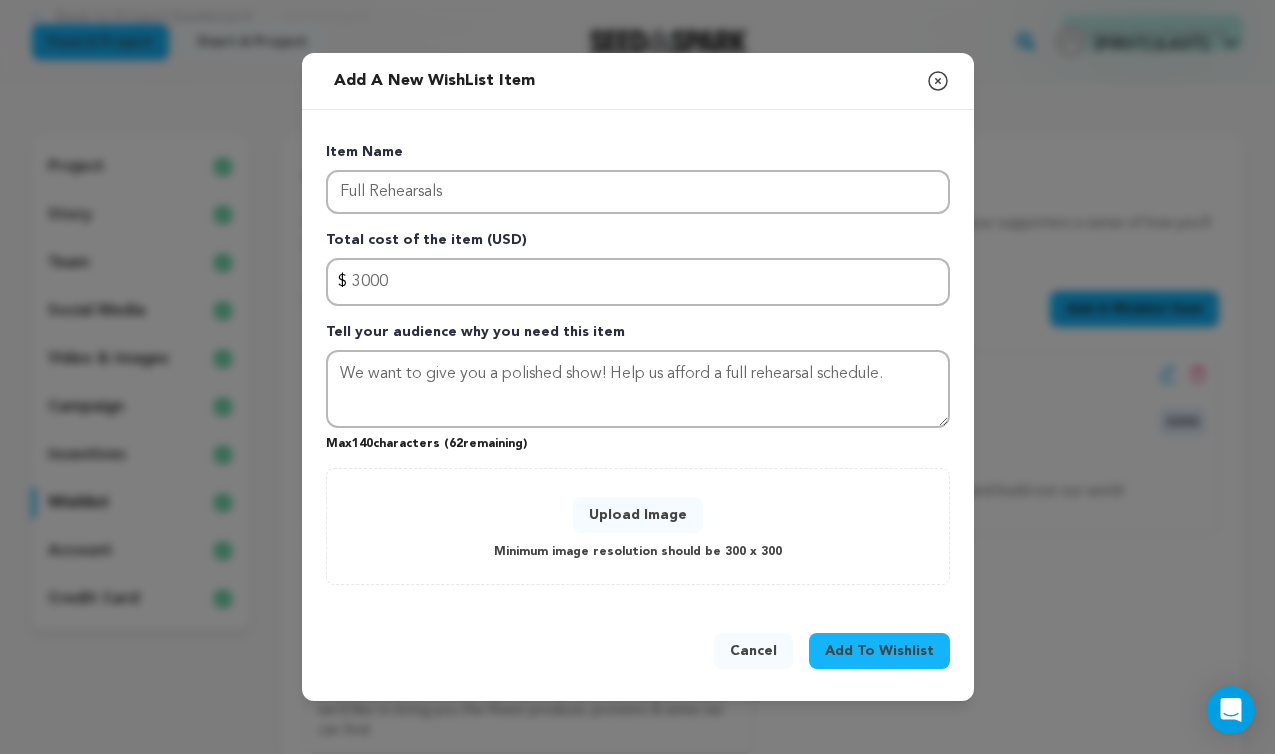 click on "Upload Image" at bounding box center [638, 515] 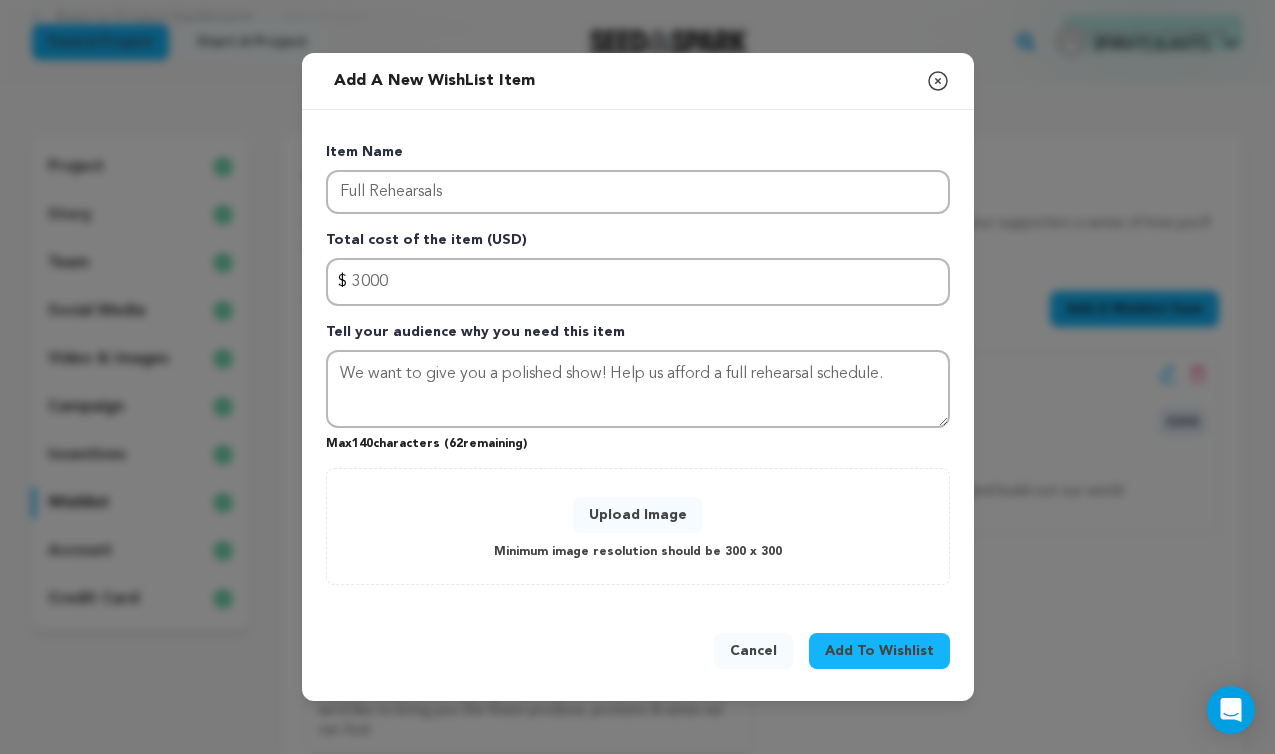 click on "Upload Image" at bounding box center (638, 515) 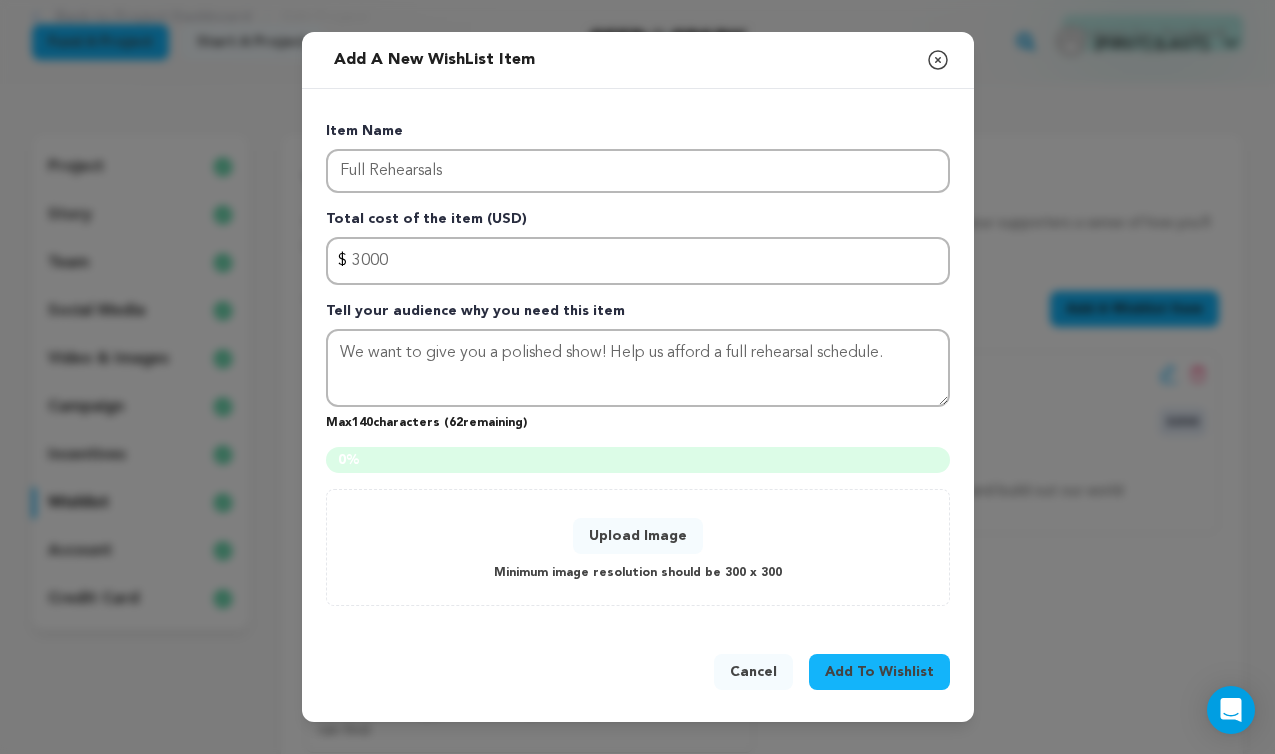 click on "Upload Image
Minimum image resolution should be 300 x 300" at bounding box center (638, 547) 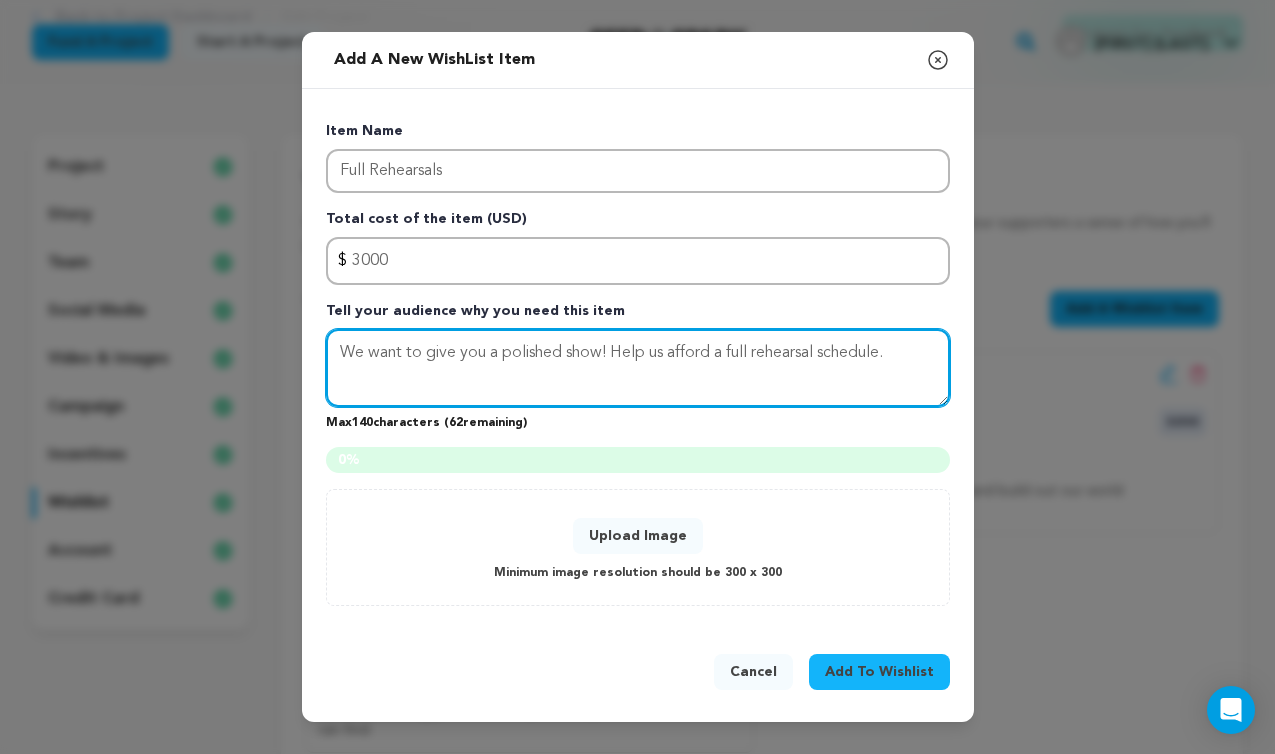 click on "We want to give you a polished show! Help us afford a full rehearsal schedule." at bounding box center (638, 368) 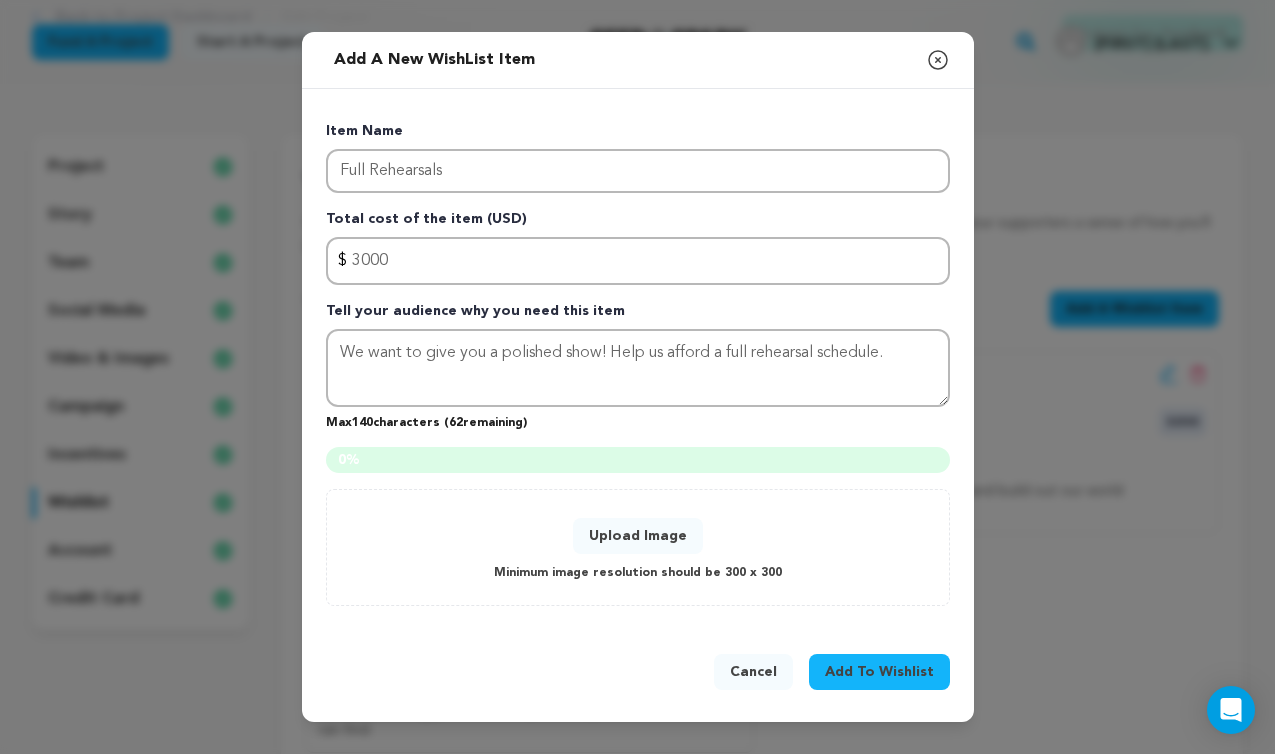 click on "Total cost of the item (USD)" at bounding box center [638, 223] 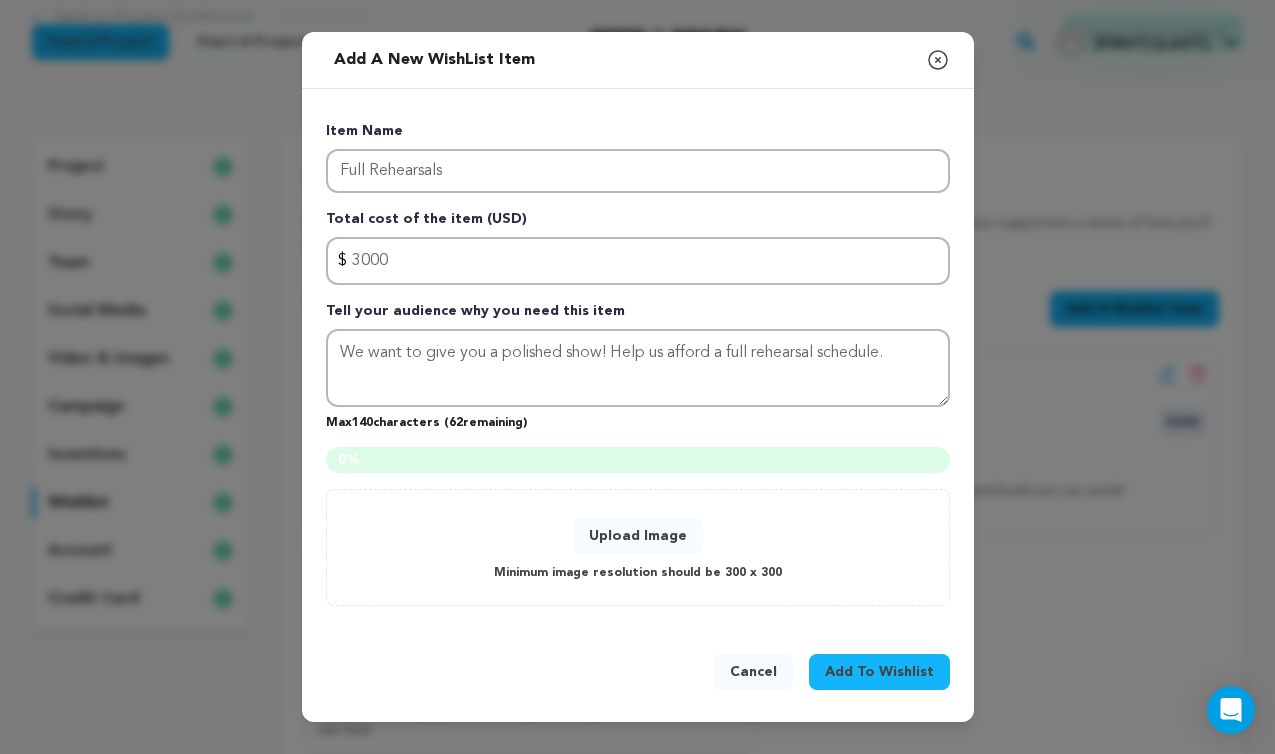 click on "Upload Image" at bounding box center (638, 536) 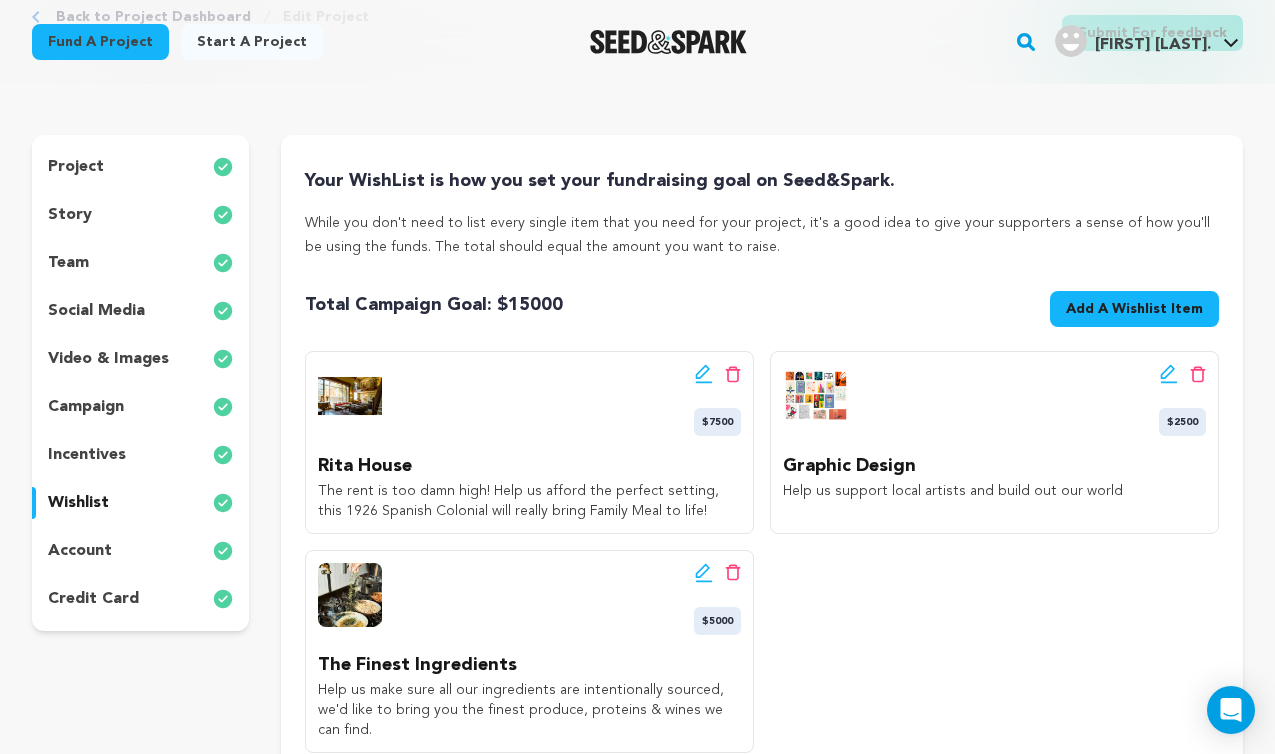 click on "Add A Wishlist Item
New Wishlist Item" at bounding box center [1134, 309] 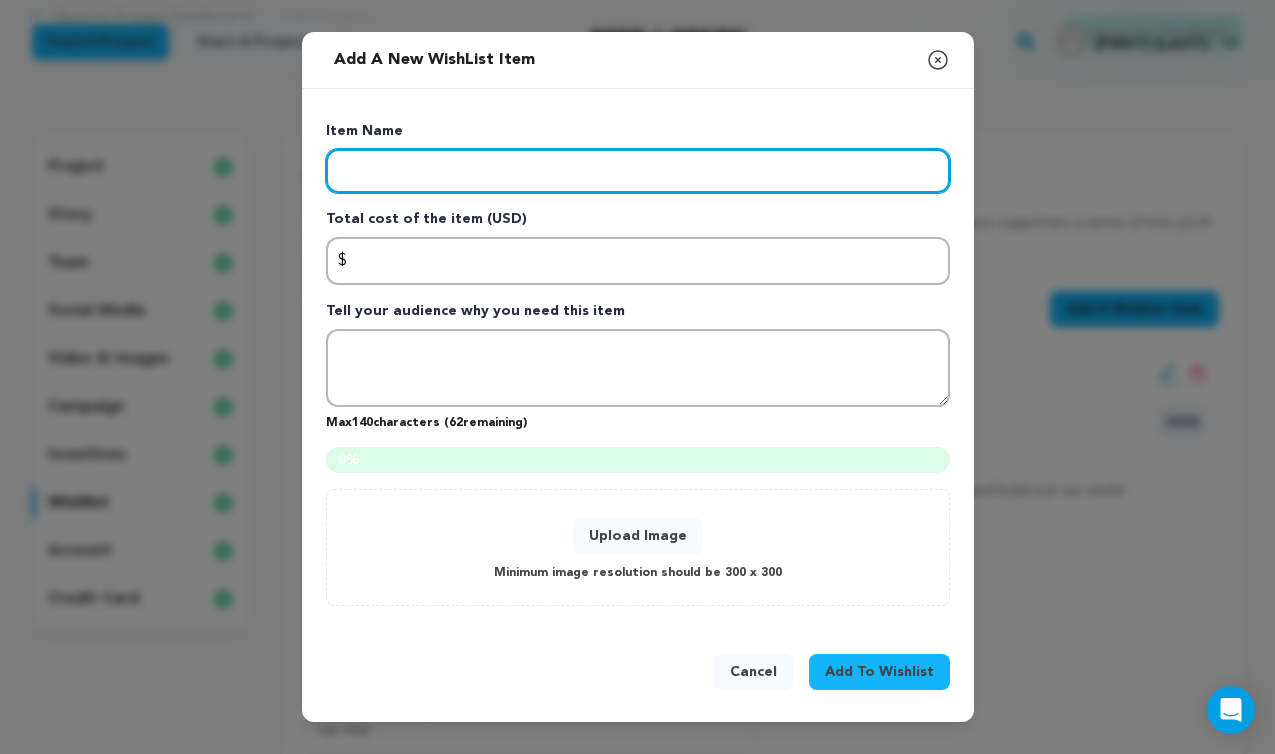 click at bounding box center (638, 171) 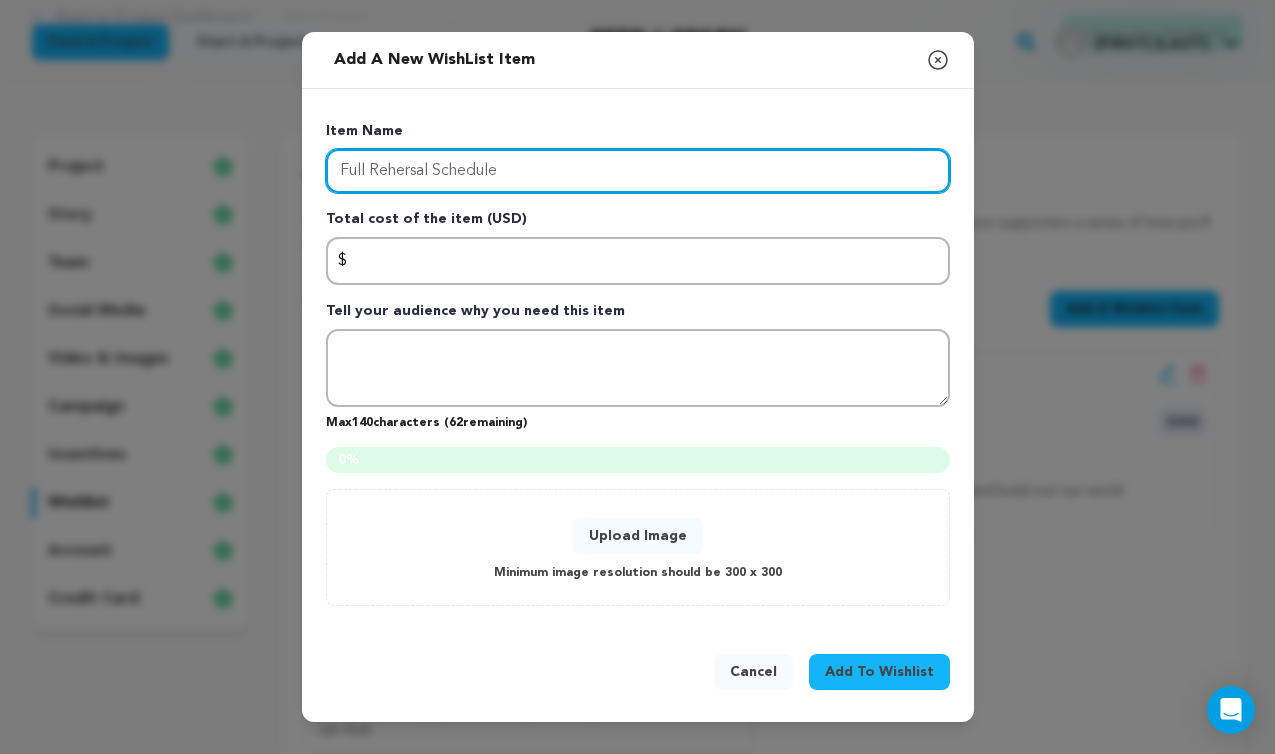 click on "Full Rehersal Schedule" at bounding box center [638, 171] 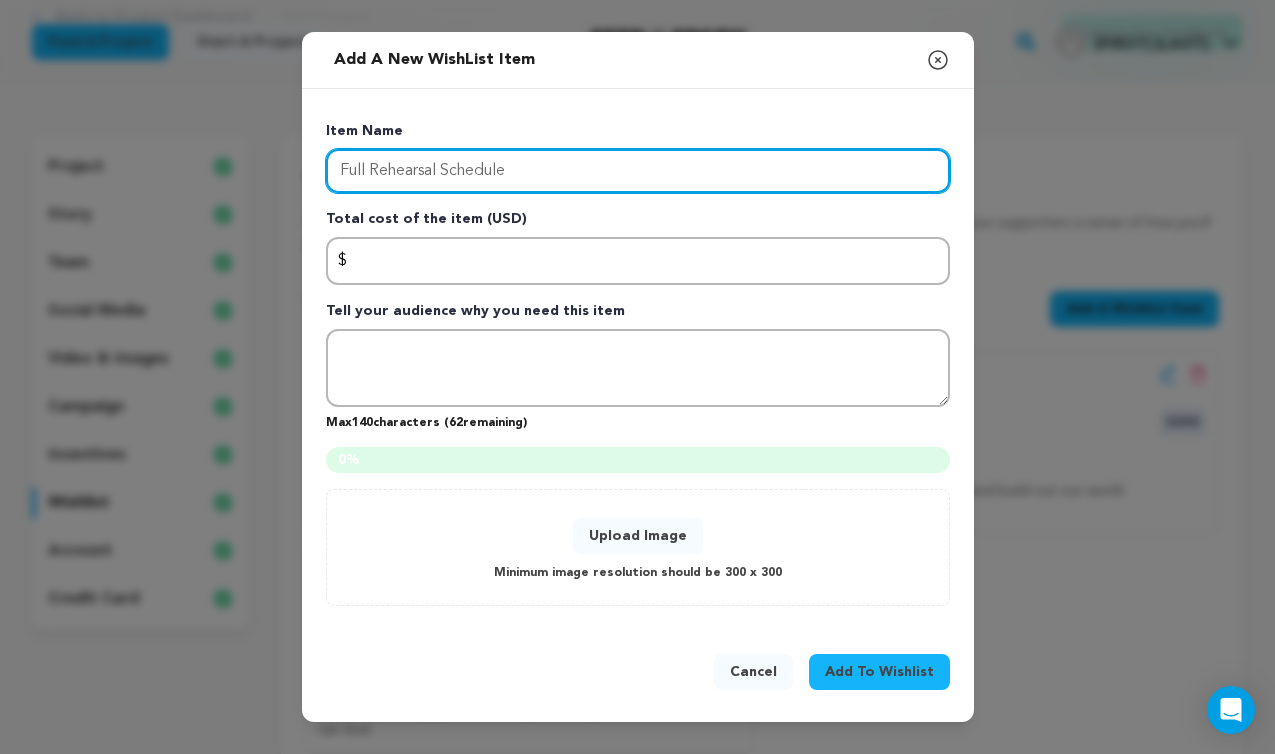 type on "Full Rehearsal Schedule" 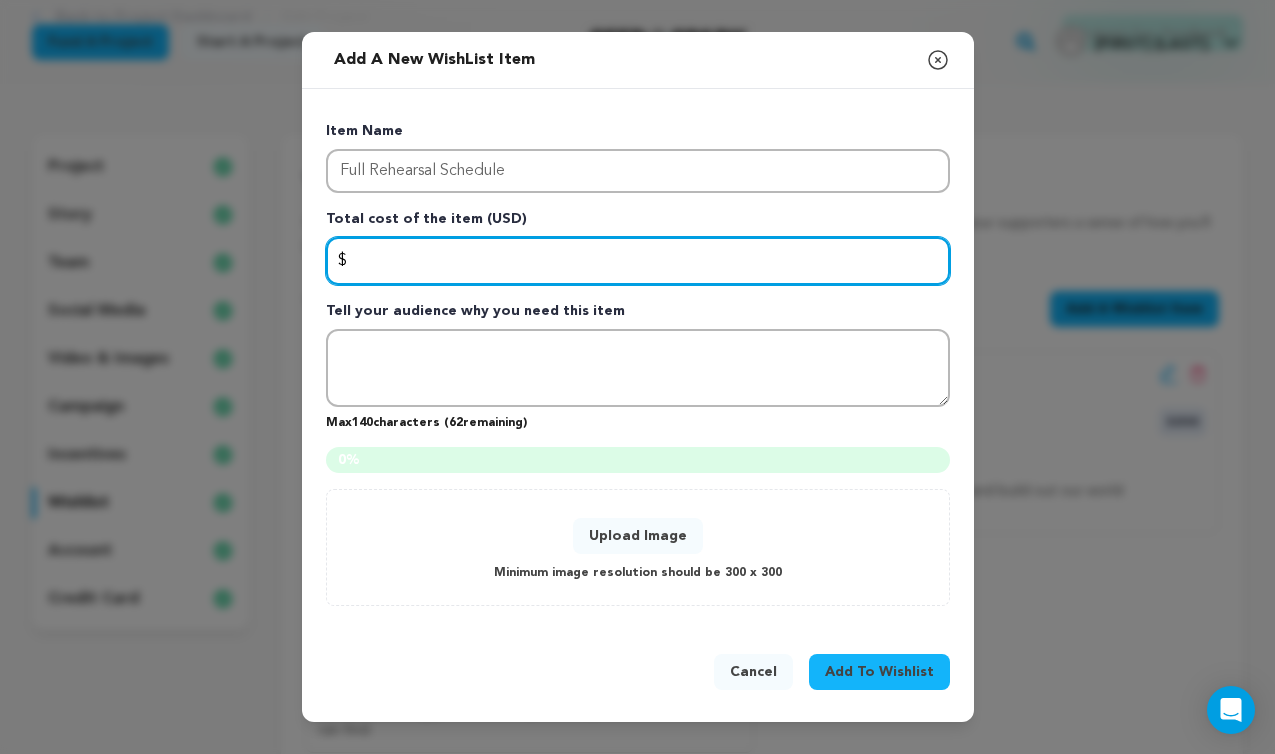 click at bounding box center (638, 261) 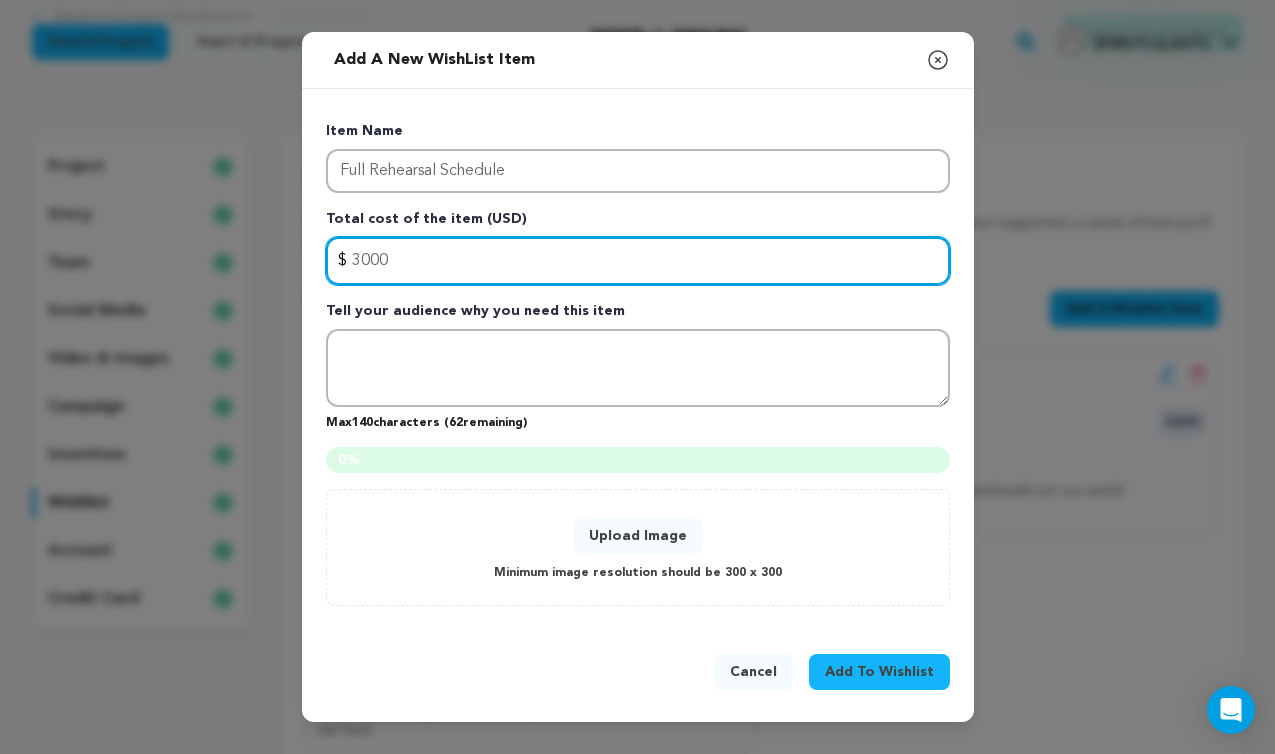 type on "3000" 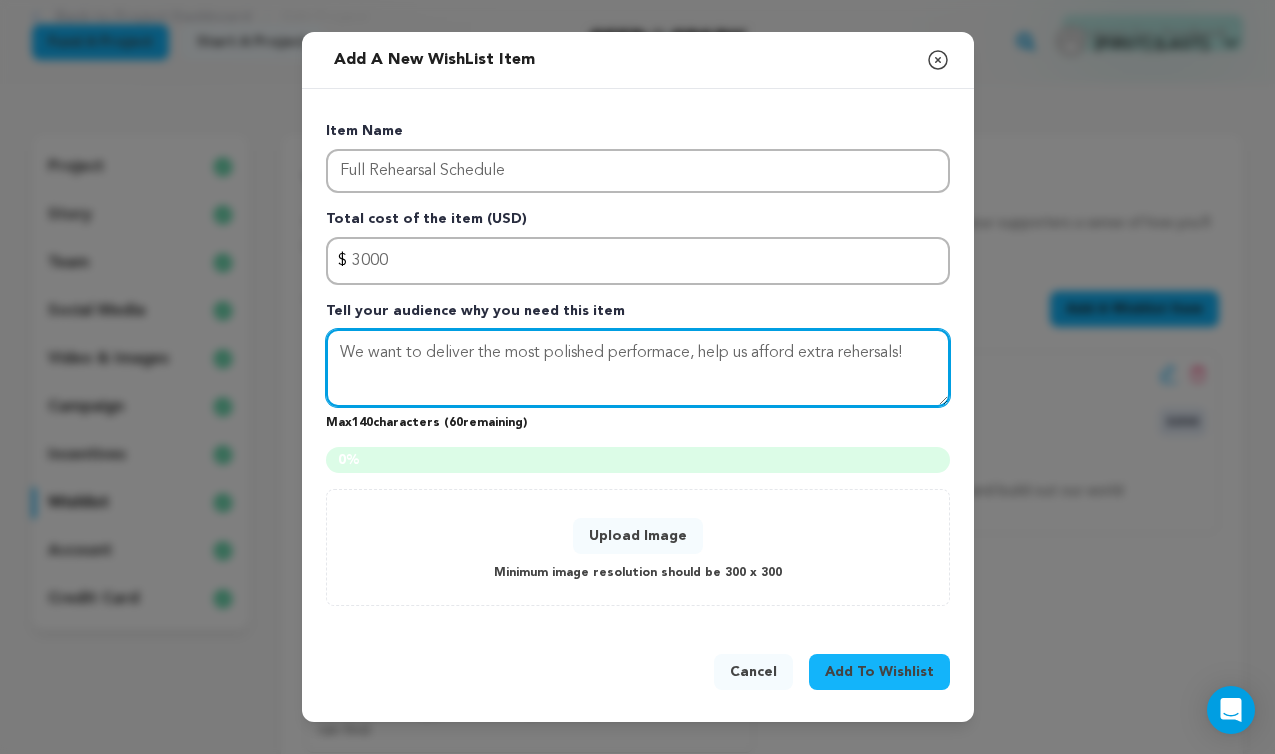 click on "We want to deliver the most polished performace, help us afford extra rehersals!" at bounding box center [638, 368] 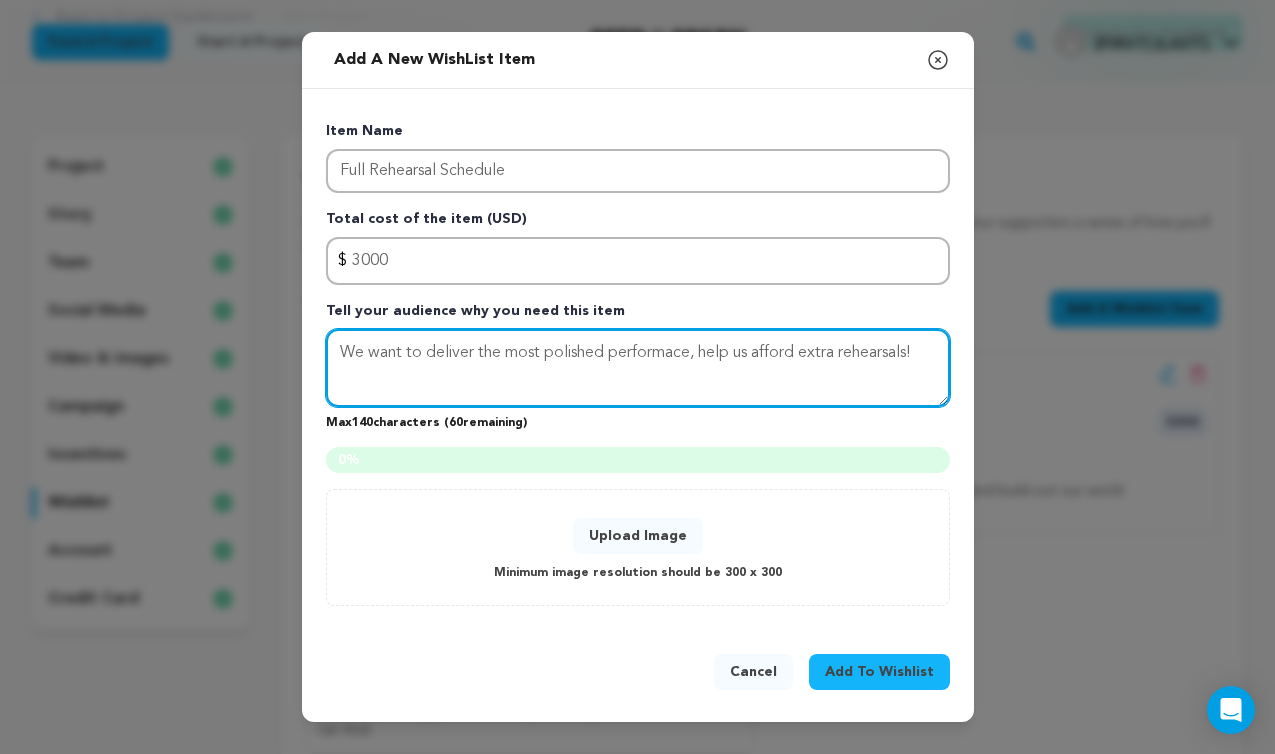 click on "We want to deliver the most polished performace, help us afford extra rehearsals!" at bounding box center (638, 368) 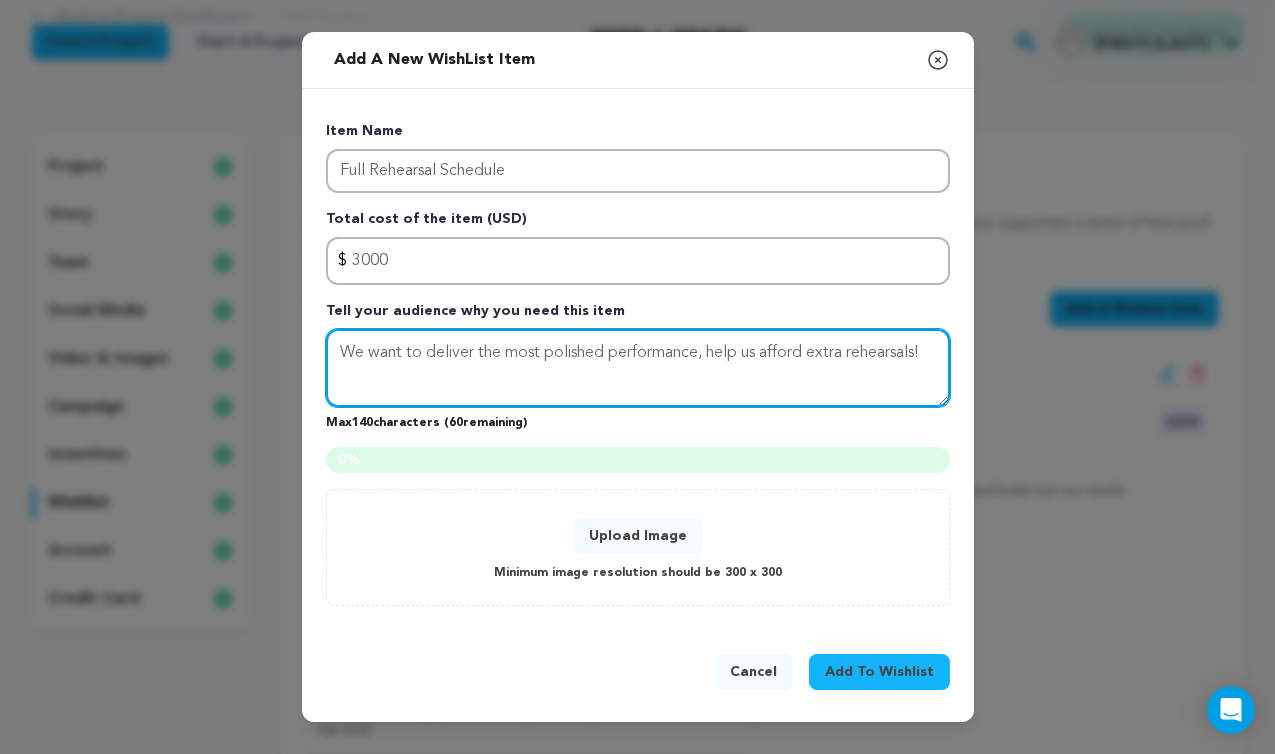 type on "We want to deliver the most polished performance, help us afford extra rehearsals!" 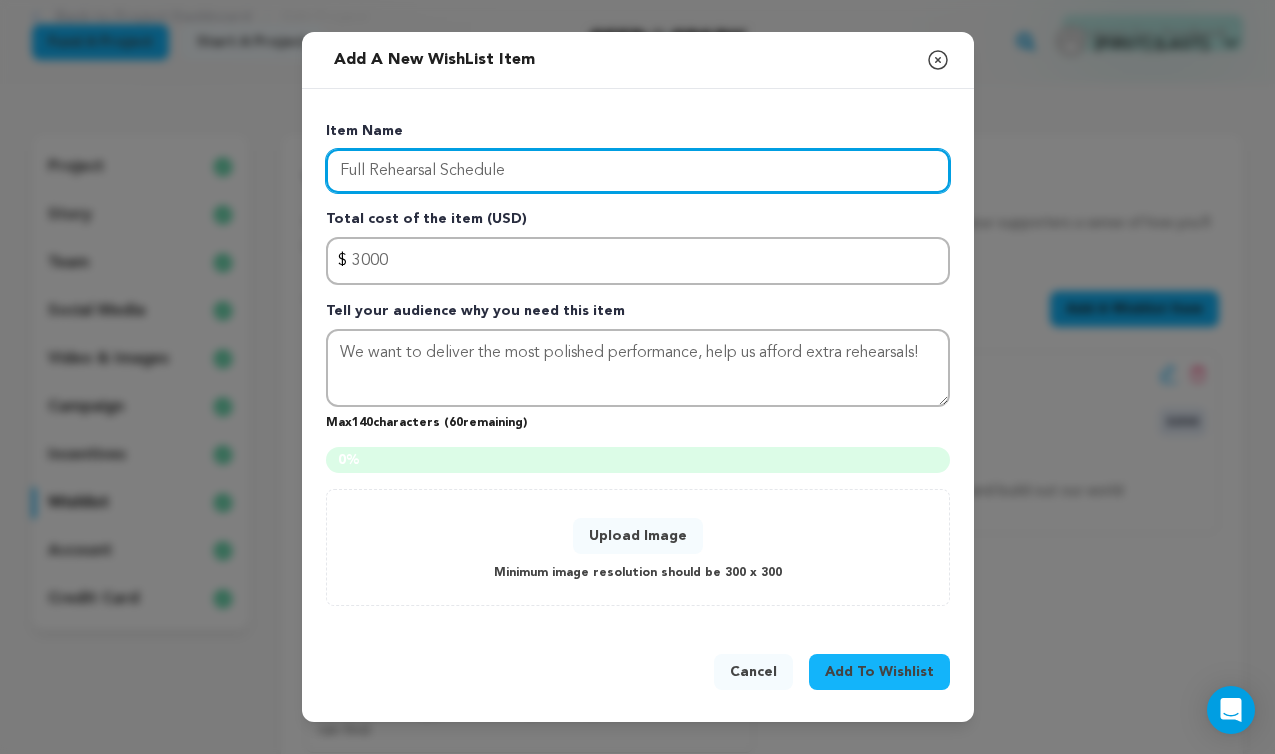 click on "Full Rehearsal Schedule" at bounding box center [638, 171] 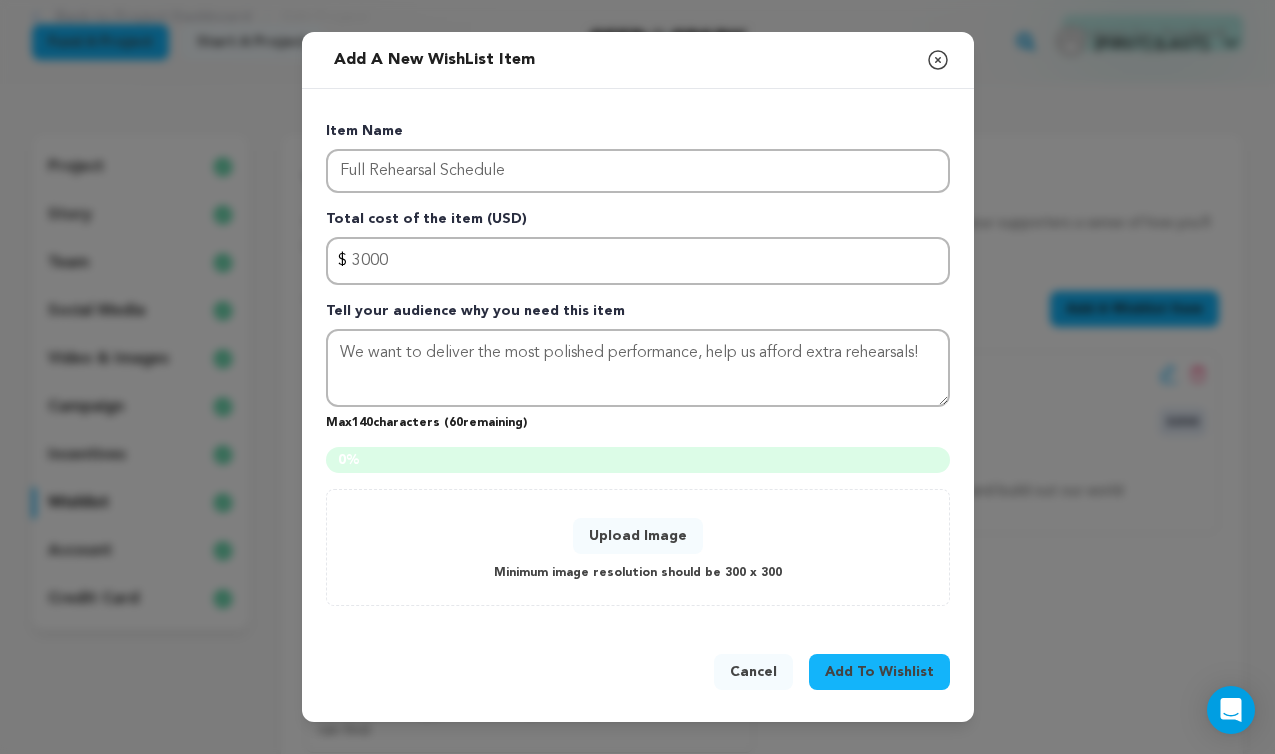 click on "0 %" at bounding box center (638, 460) 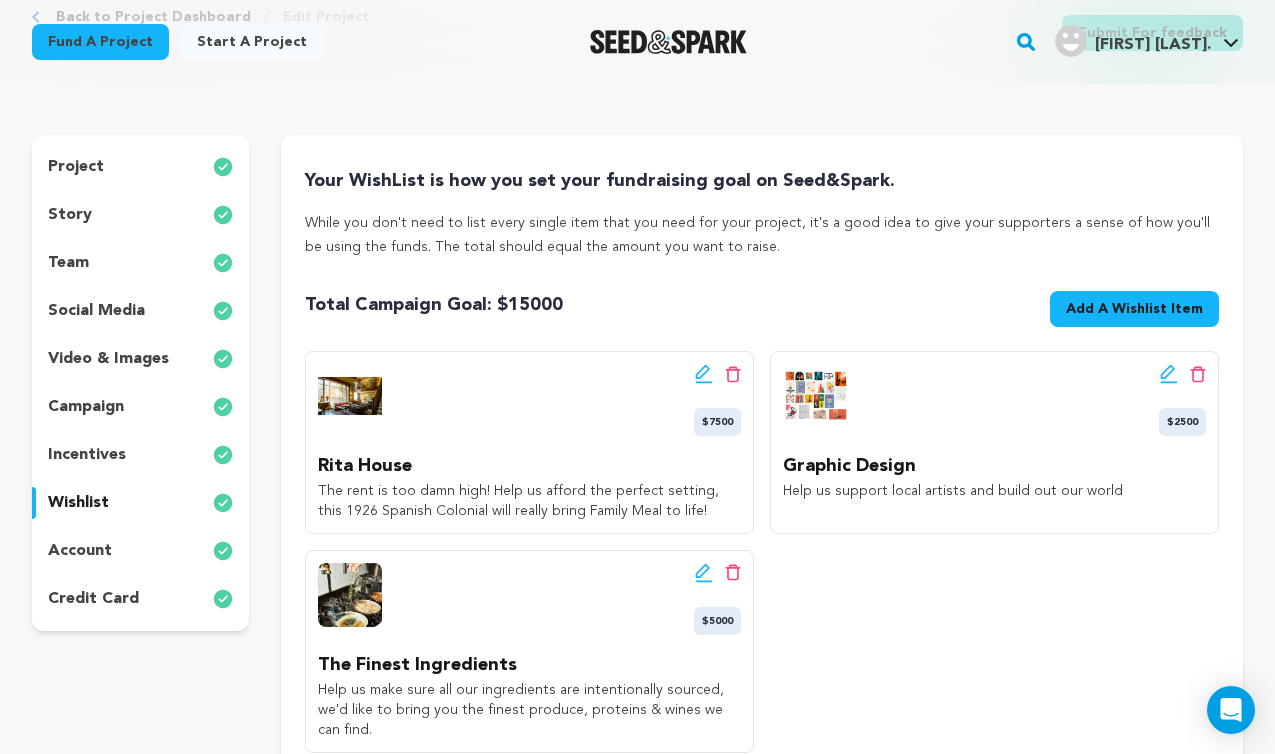 click on "Add A Wishlist Item
New Wishlist Item" at bounding box center (1134, 309) 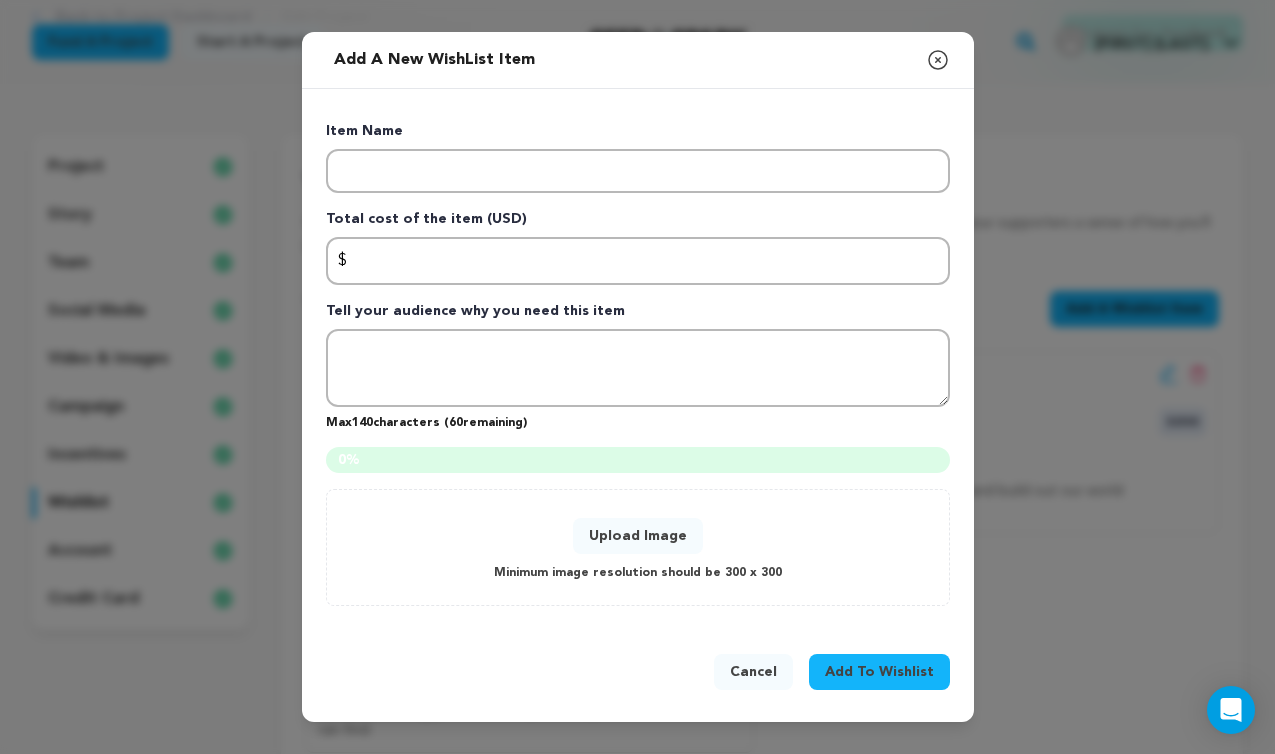 type 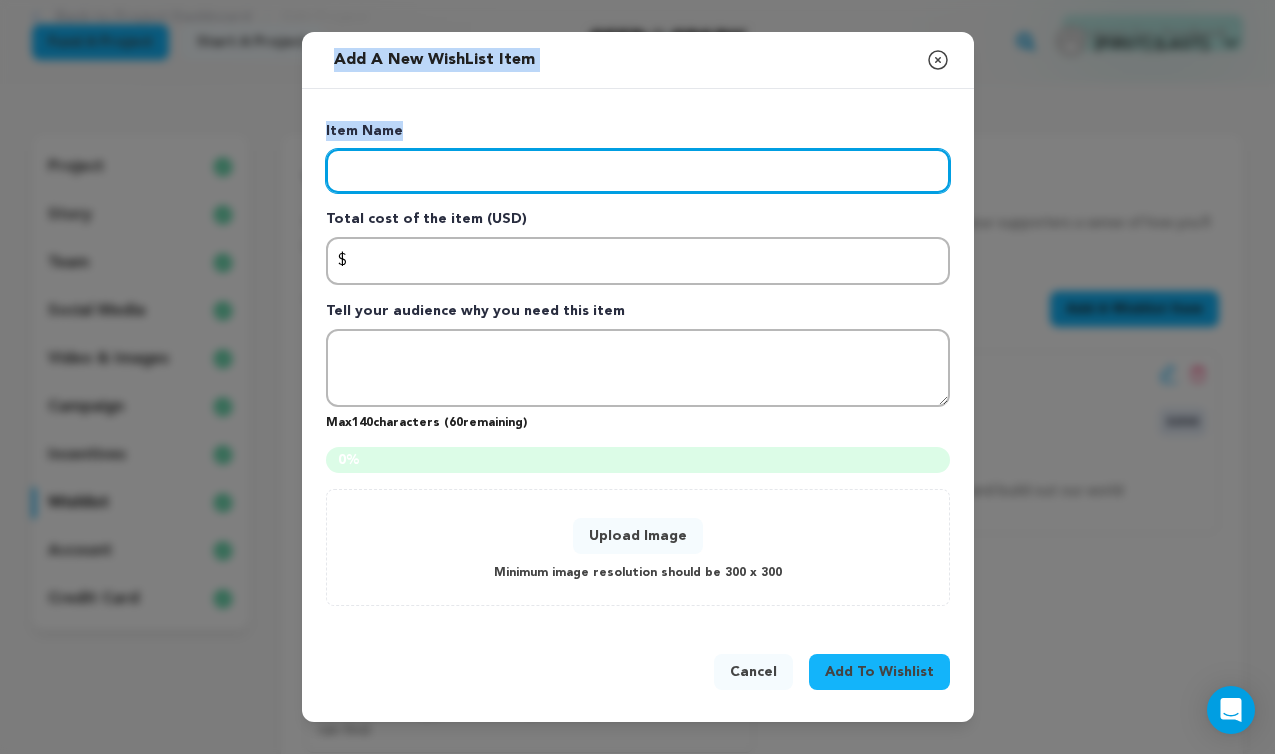 click at bounding box center [638, 171] 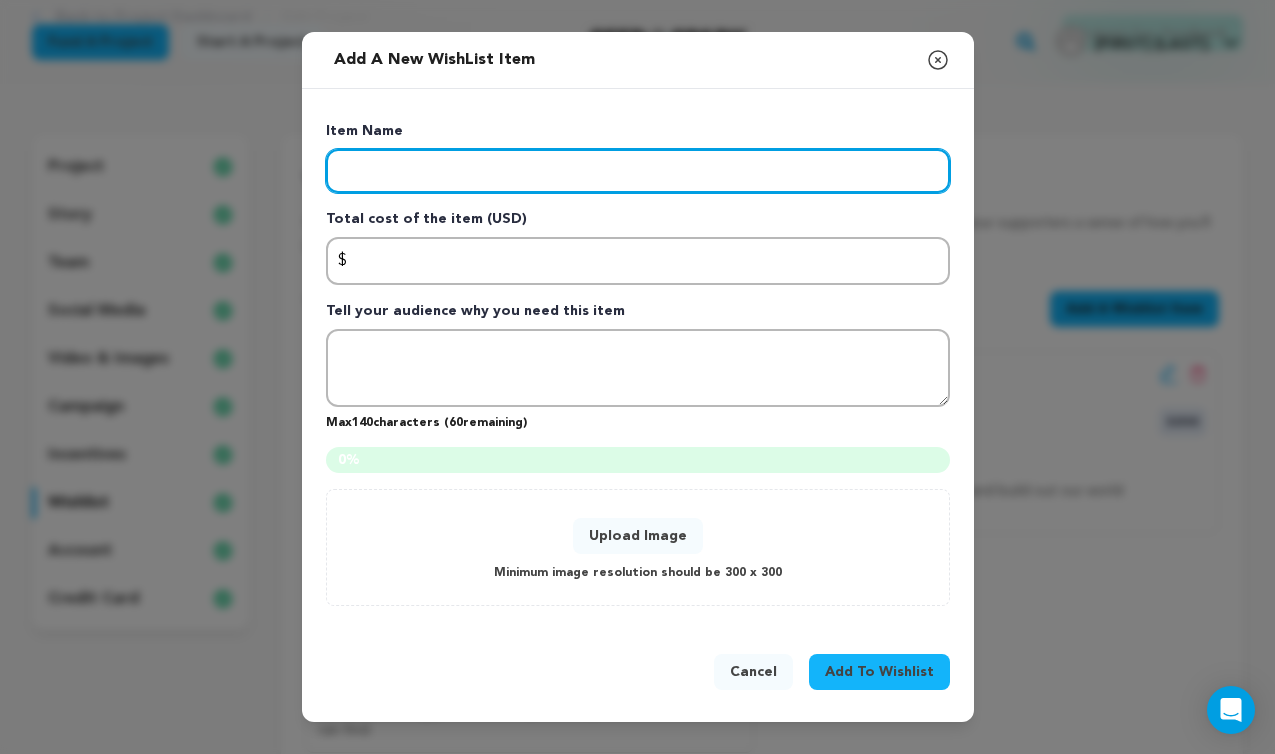 click at bounding box center [638, 171] 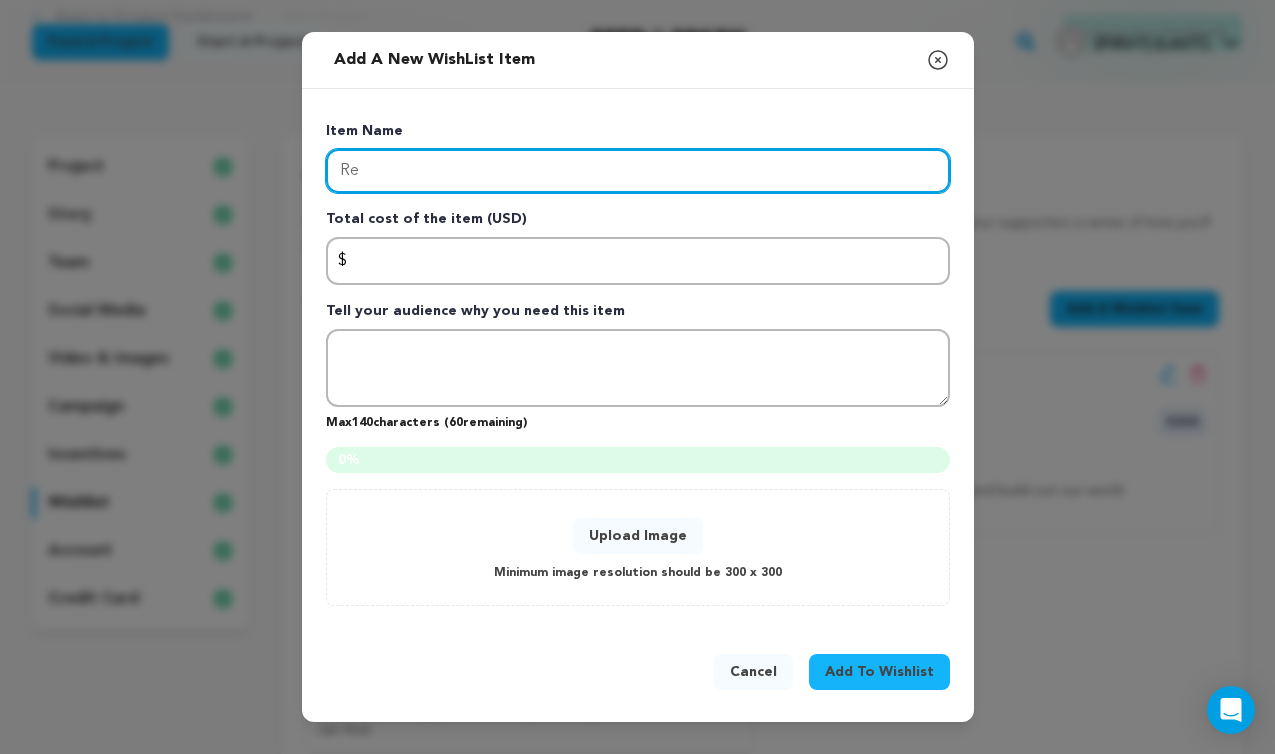 type on "R" 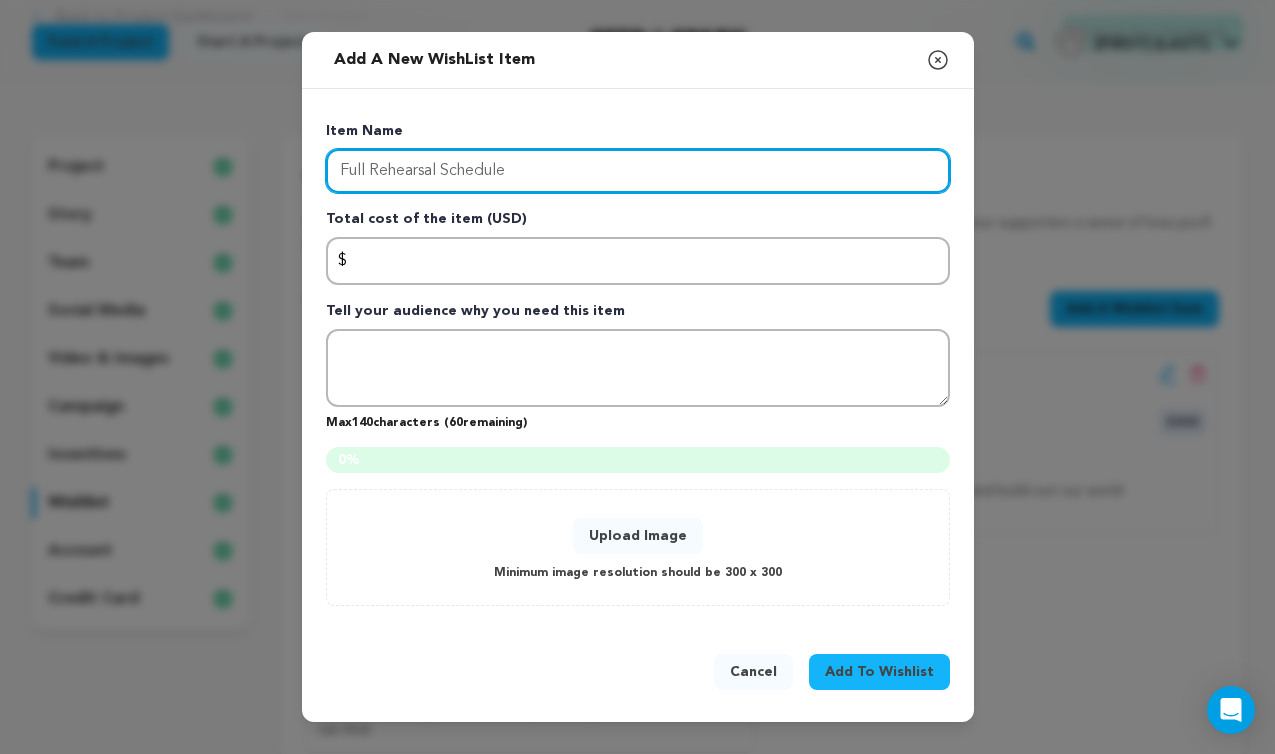 type on "Full Rehearsal Schedule" 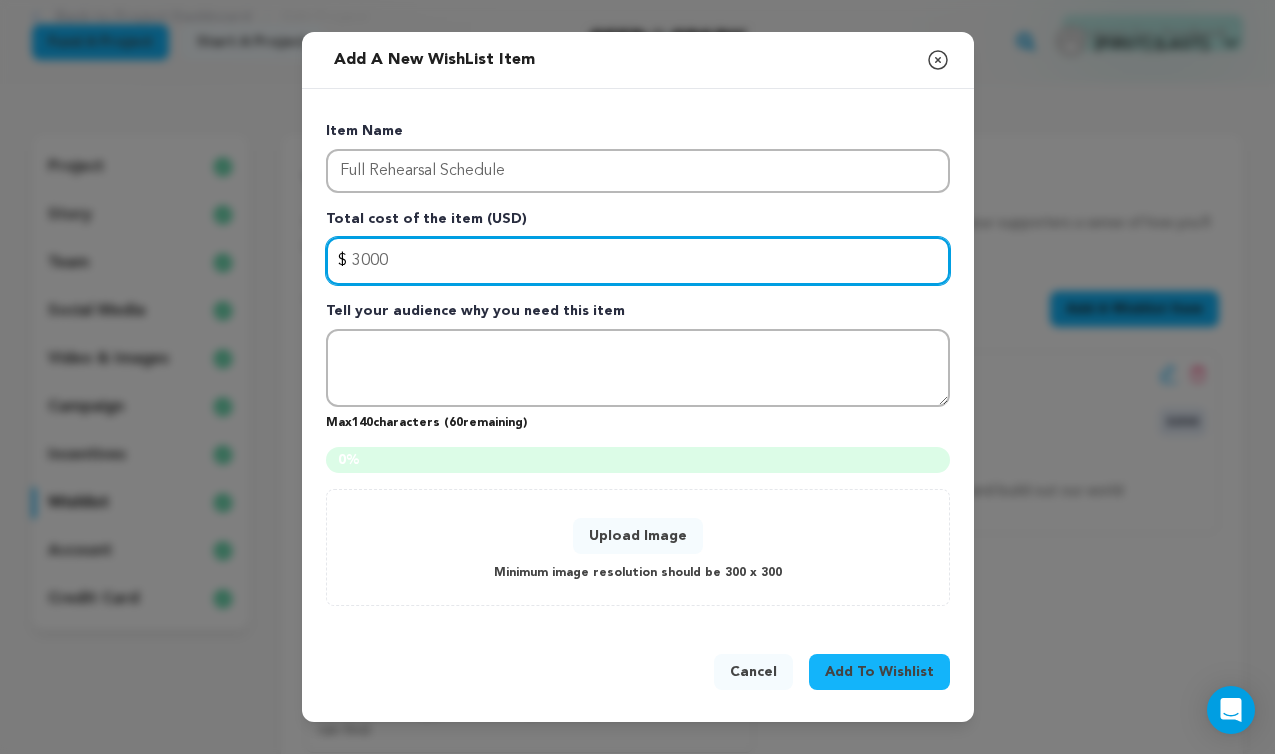 type on "3000" 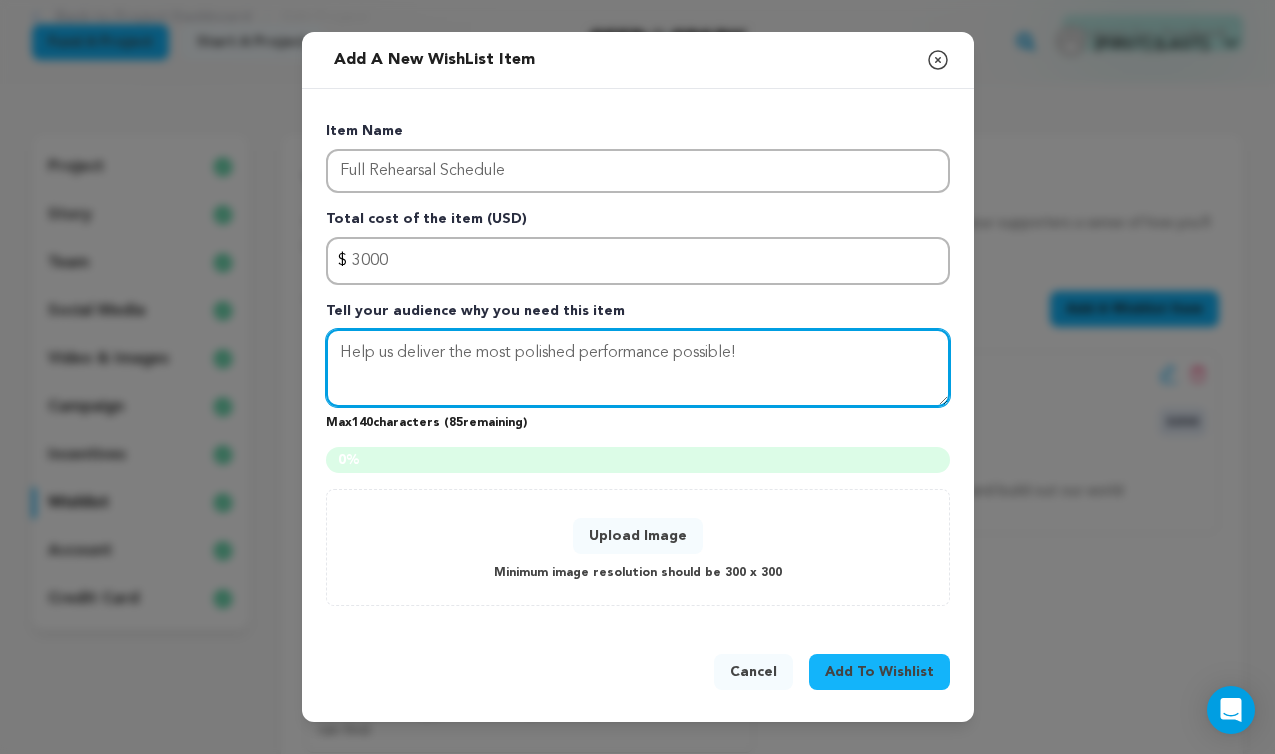 type on "Help us deliver the most polished performance possible!" 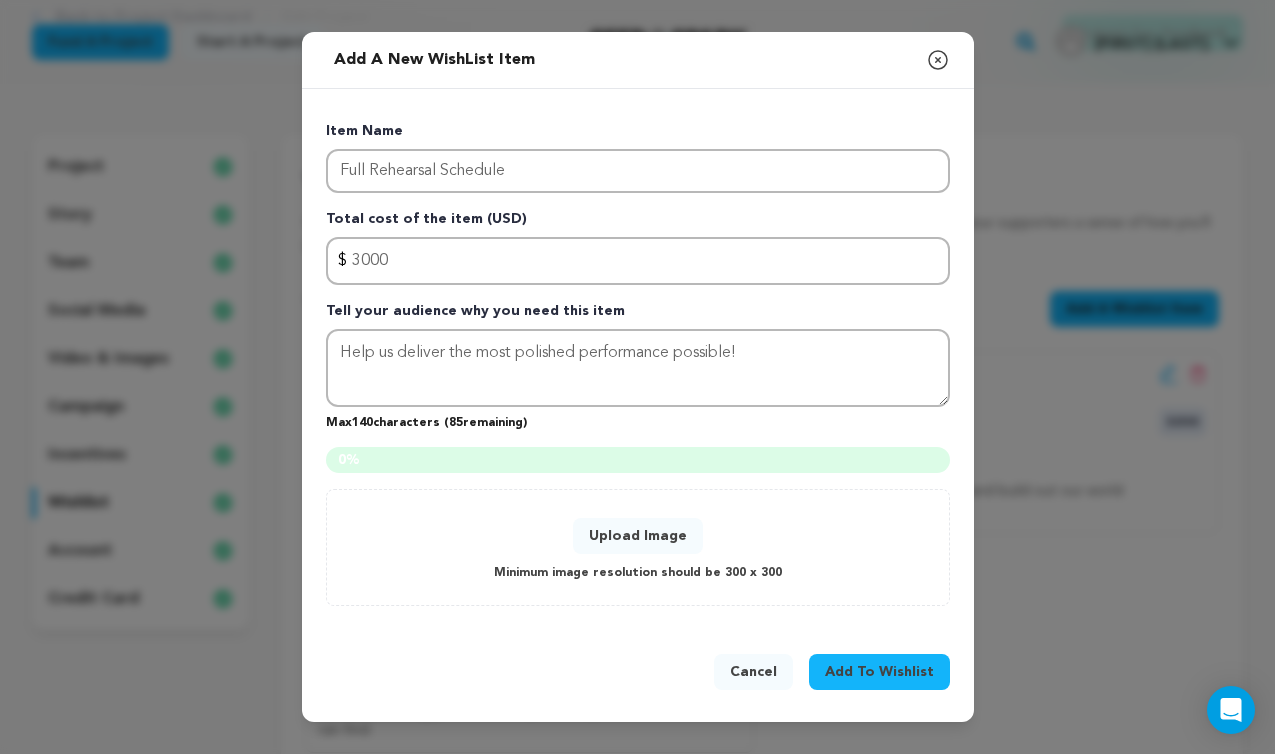 click on "Upload Image" at bounding box center [638, 536] 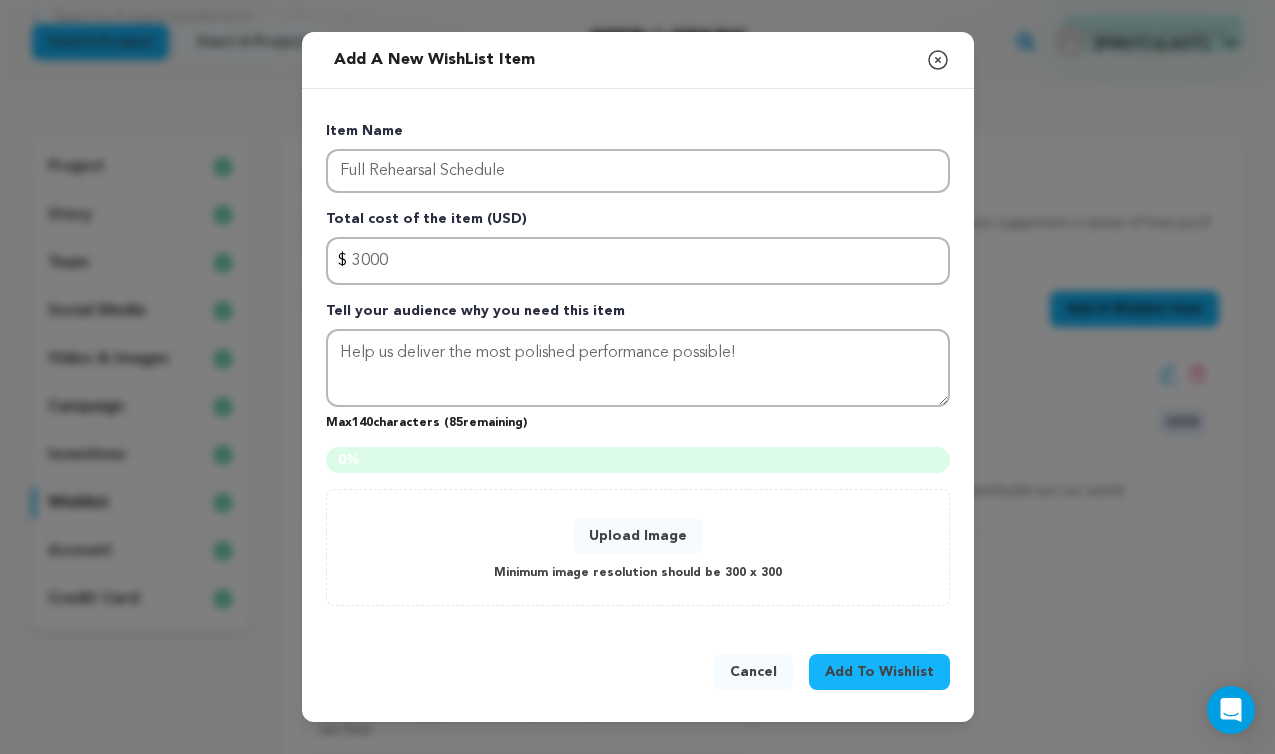 click on "Upload Image" at bounding box center (638, 536) 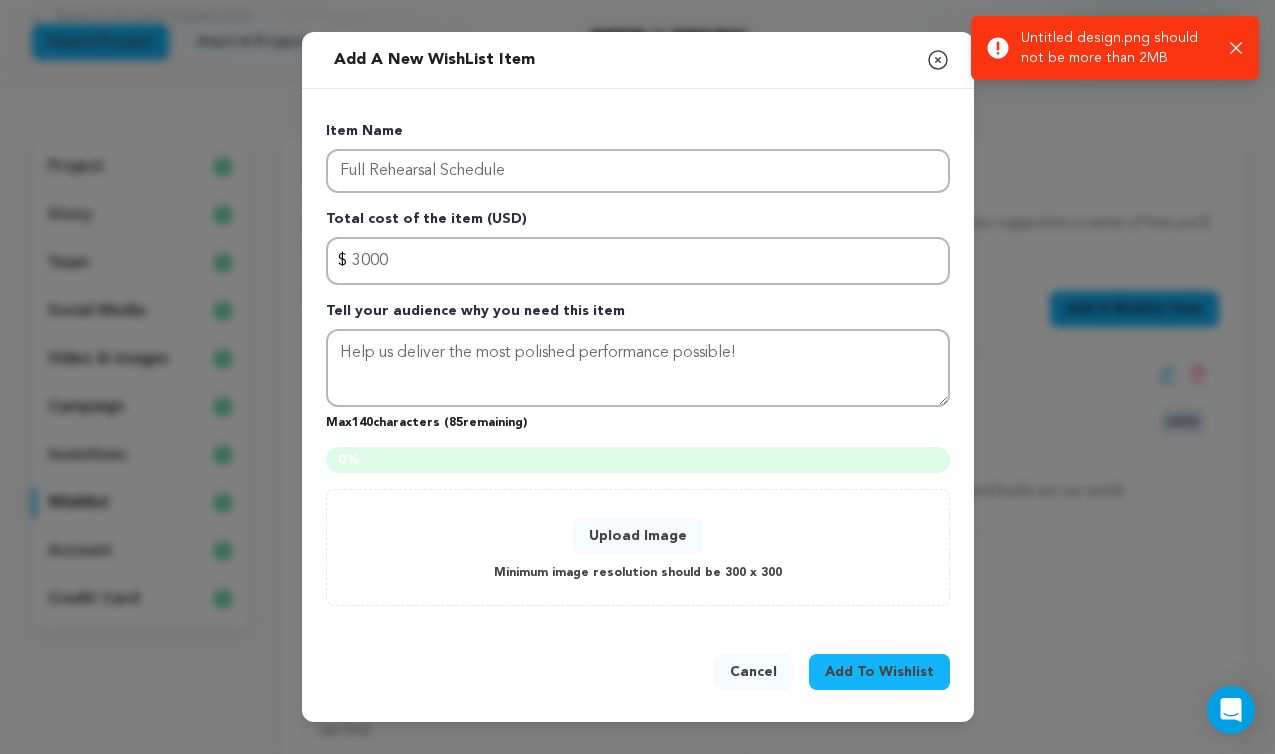 click 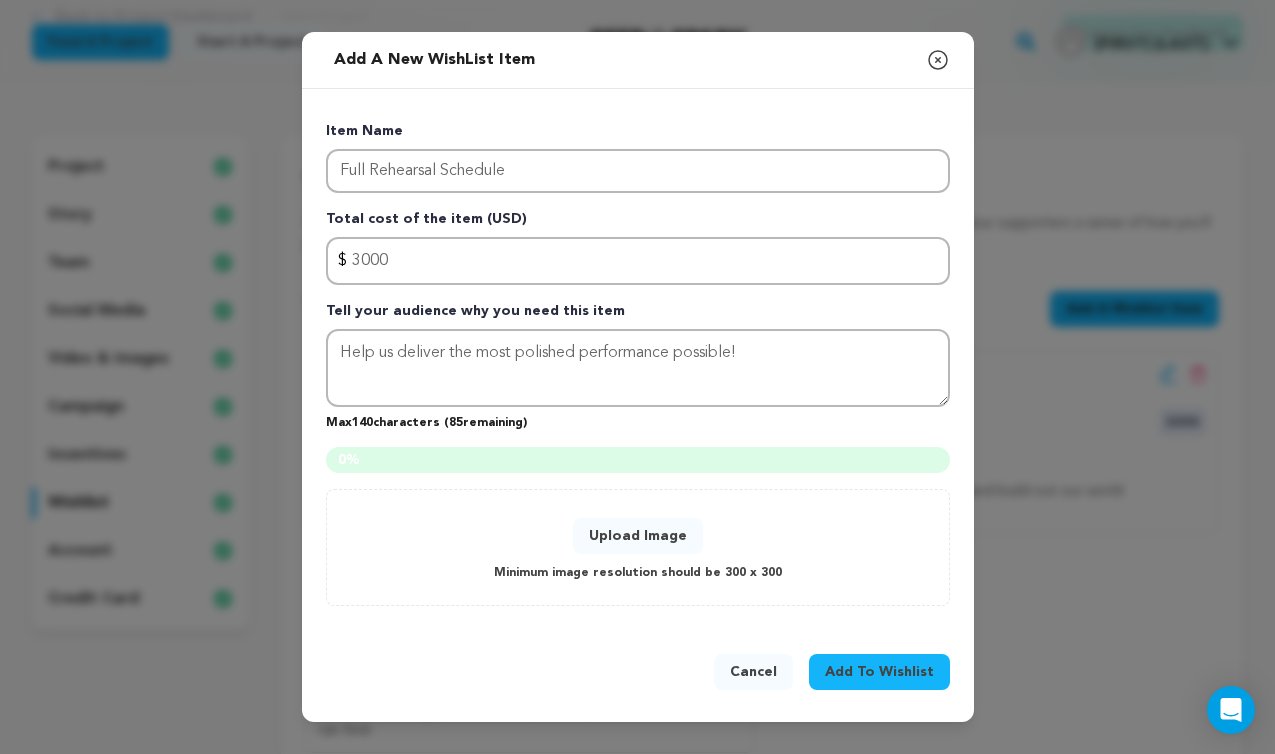 click on "Upload Image" at bounding box center (638, 536) 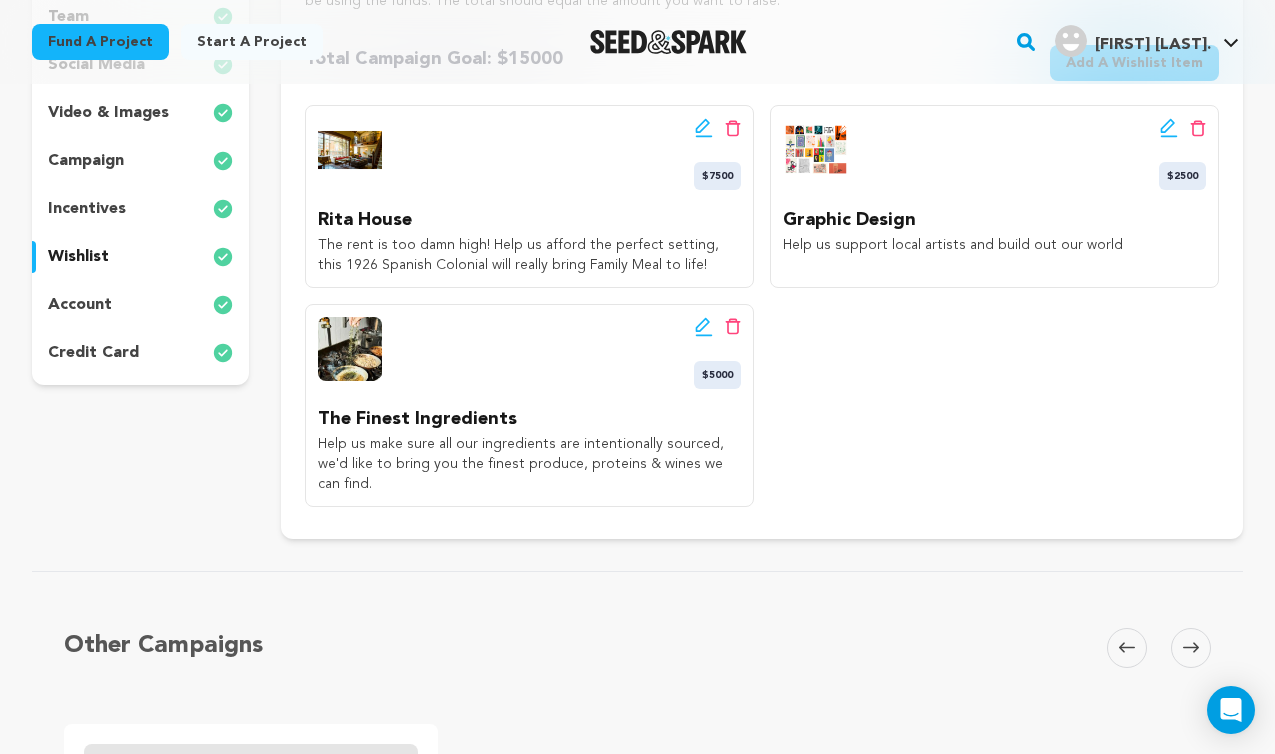 scroll, scrollTop: 0, scrollLeft: 0, axis: both 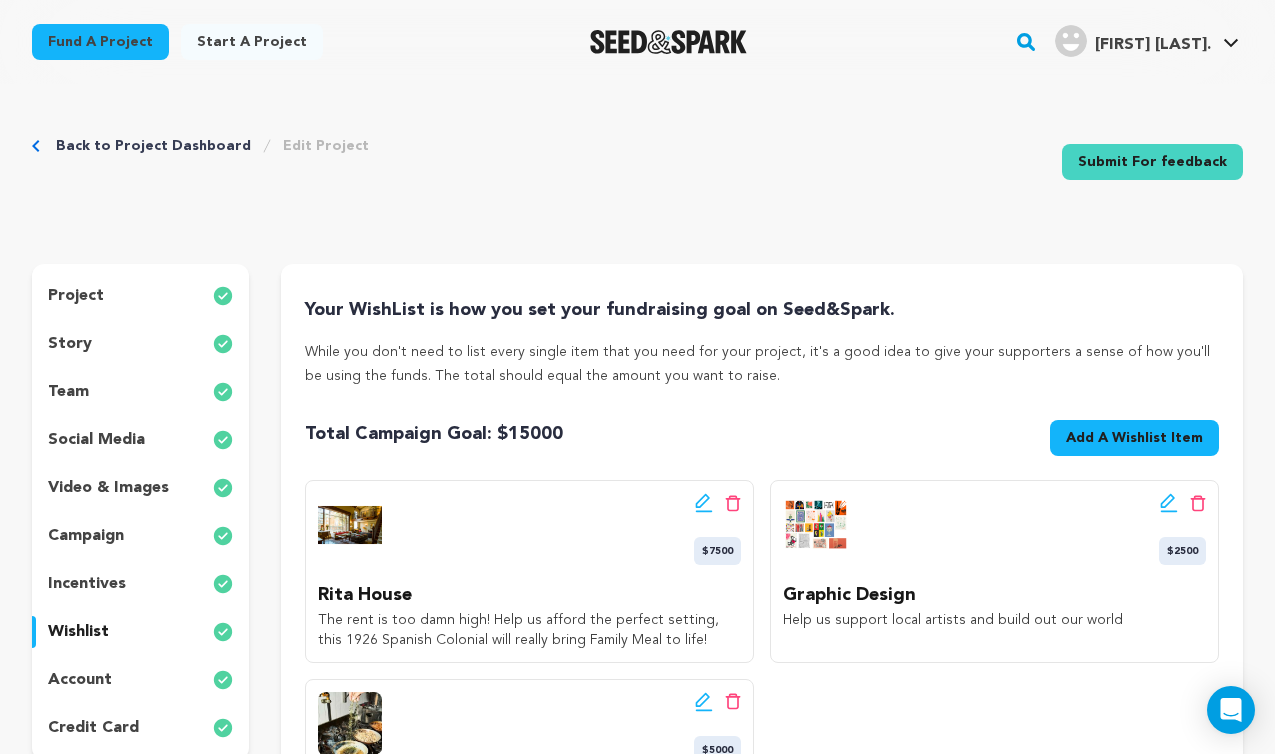 click on "Submit For feedback" at bounding box center [1152, 162] 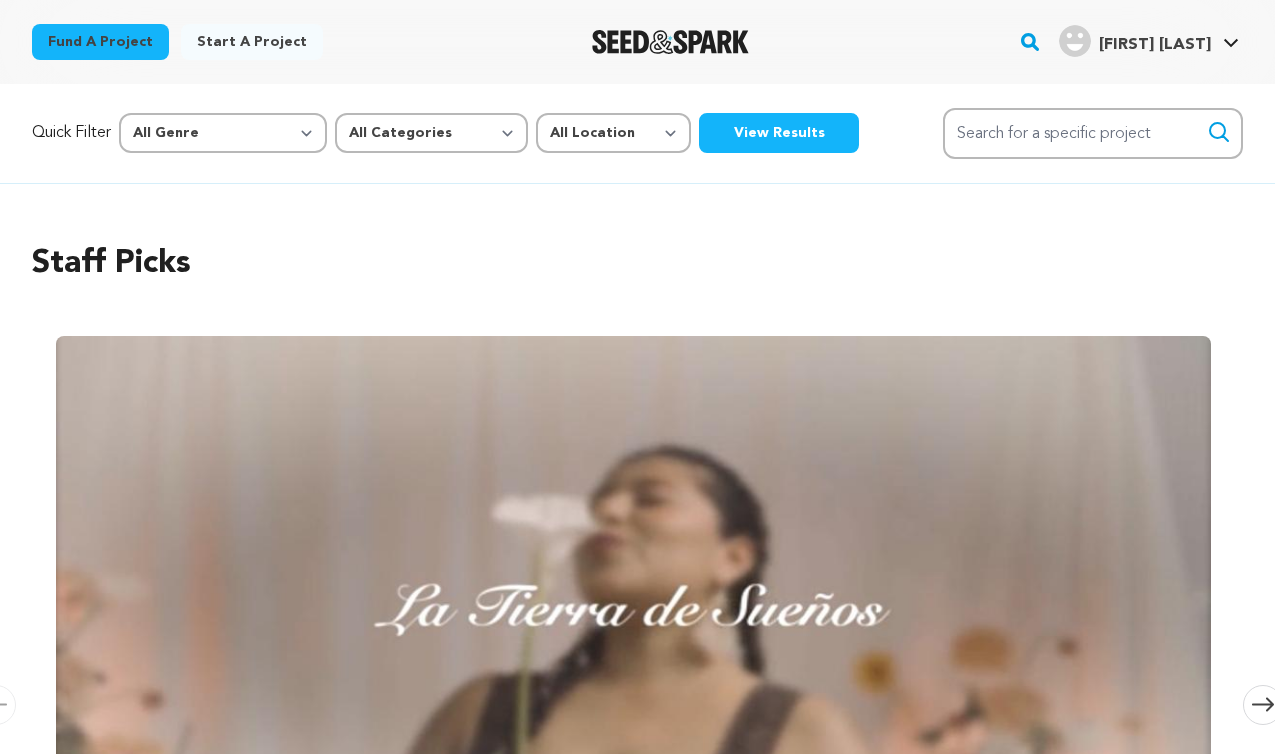 scroll, scrollTop: 0, scrollLeft: 0, axis: both 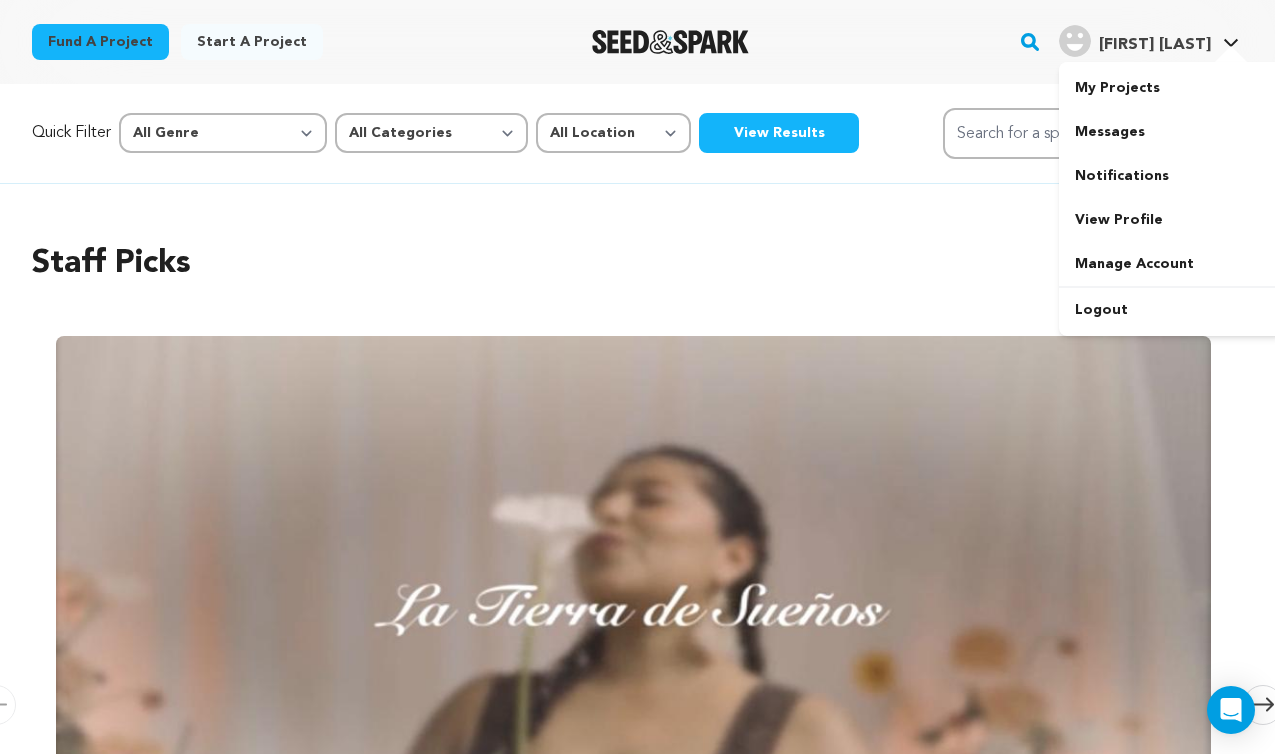 click on "Ben B.
Ben B." at bounding box center [1149, 42] 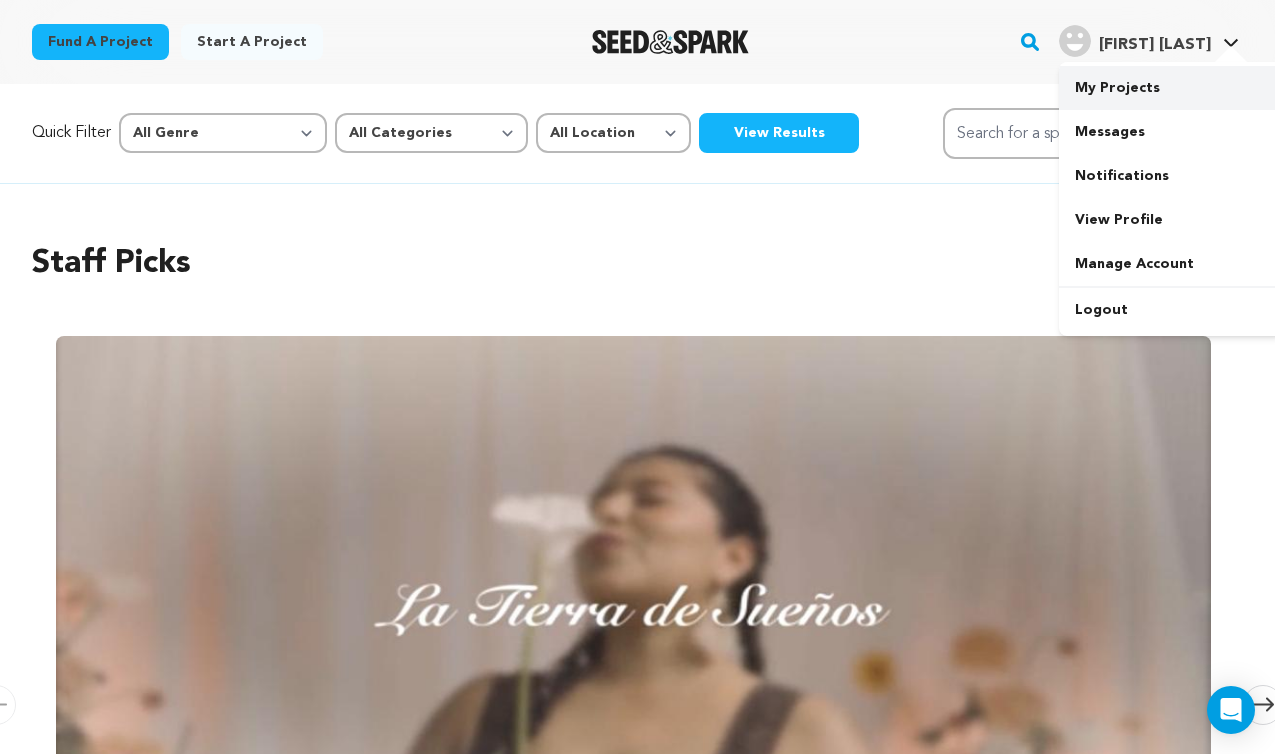 click on "My Projects" at bounding box center [1171, 88] 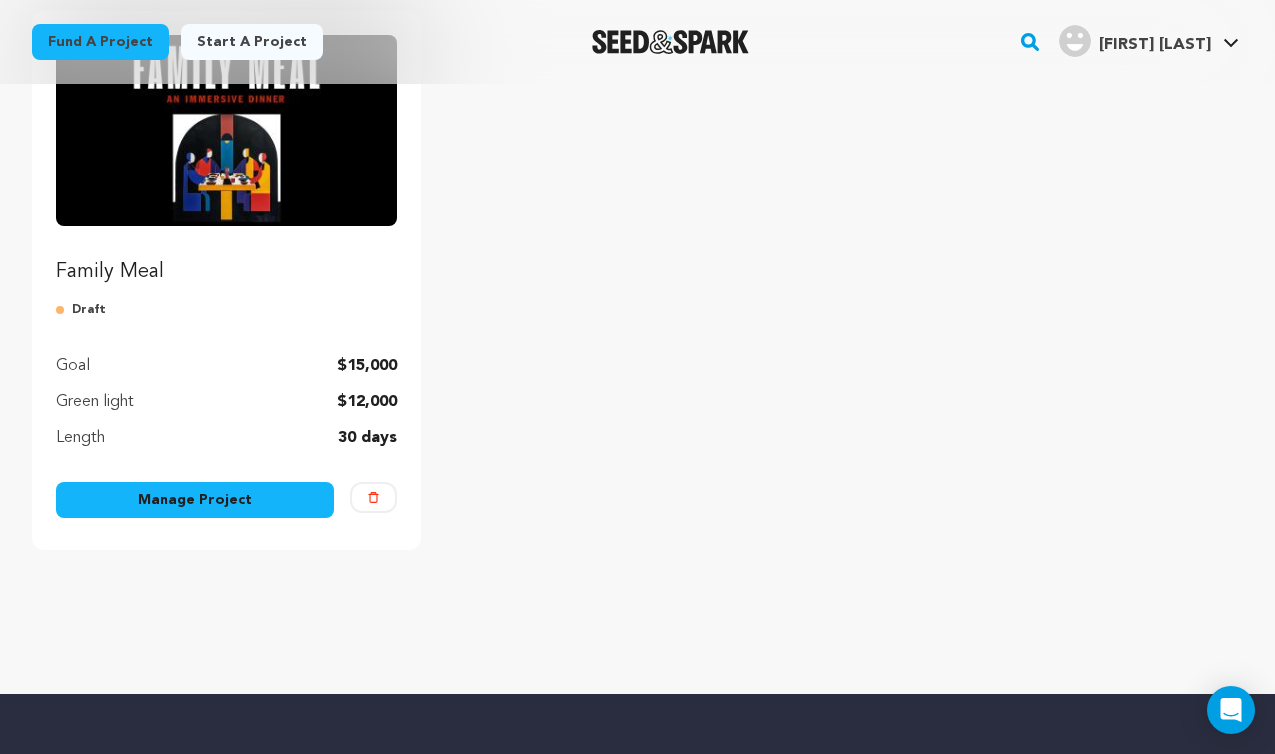 scroll, scrollTop: 340, scrollLeft: 0, axis: vertical 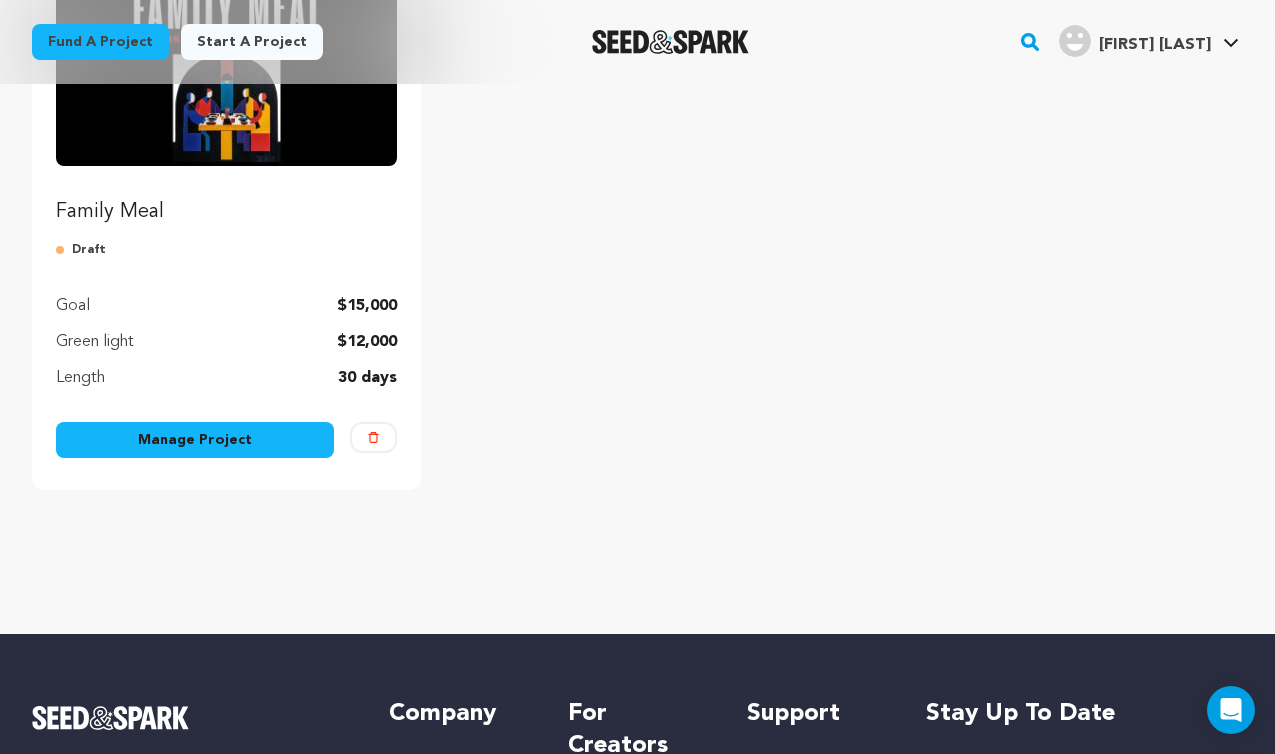 click on "Manage Project" at bounding box center (195, 440) 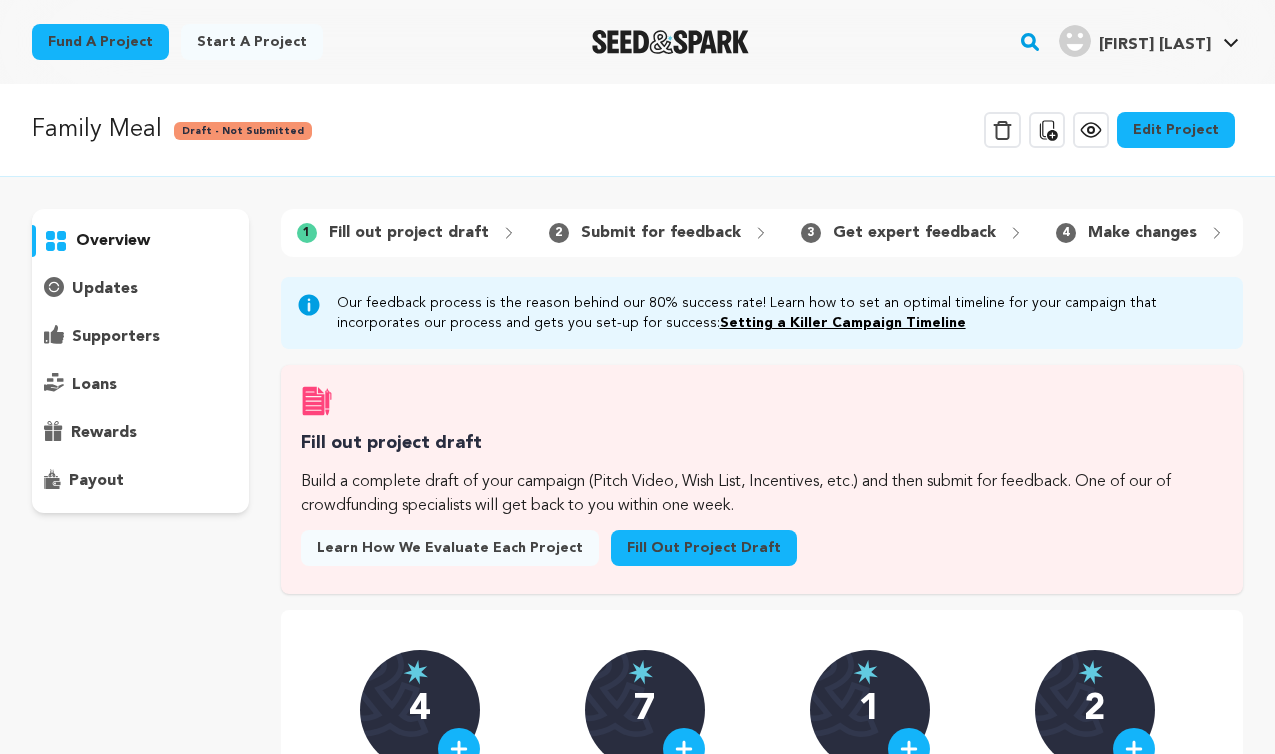 scroll, scrollTop: 0, scrollLeft: 0, axis: both 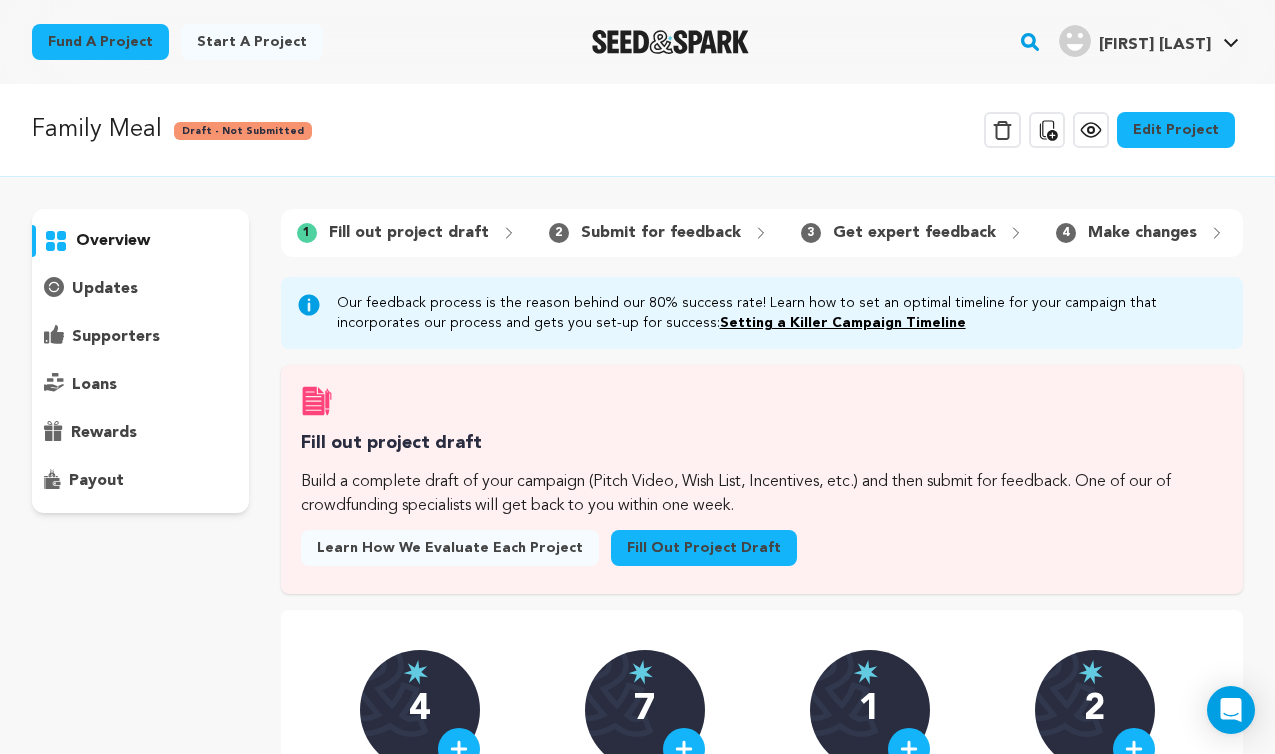 click on "Fill out project draft" at bounding box center [704, 548] 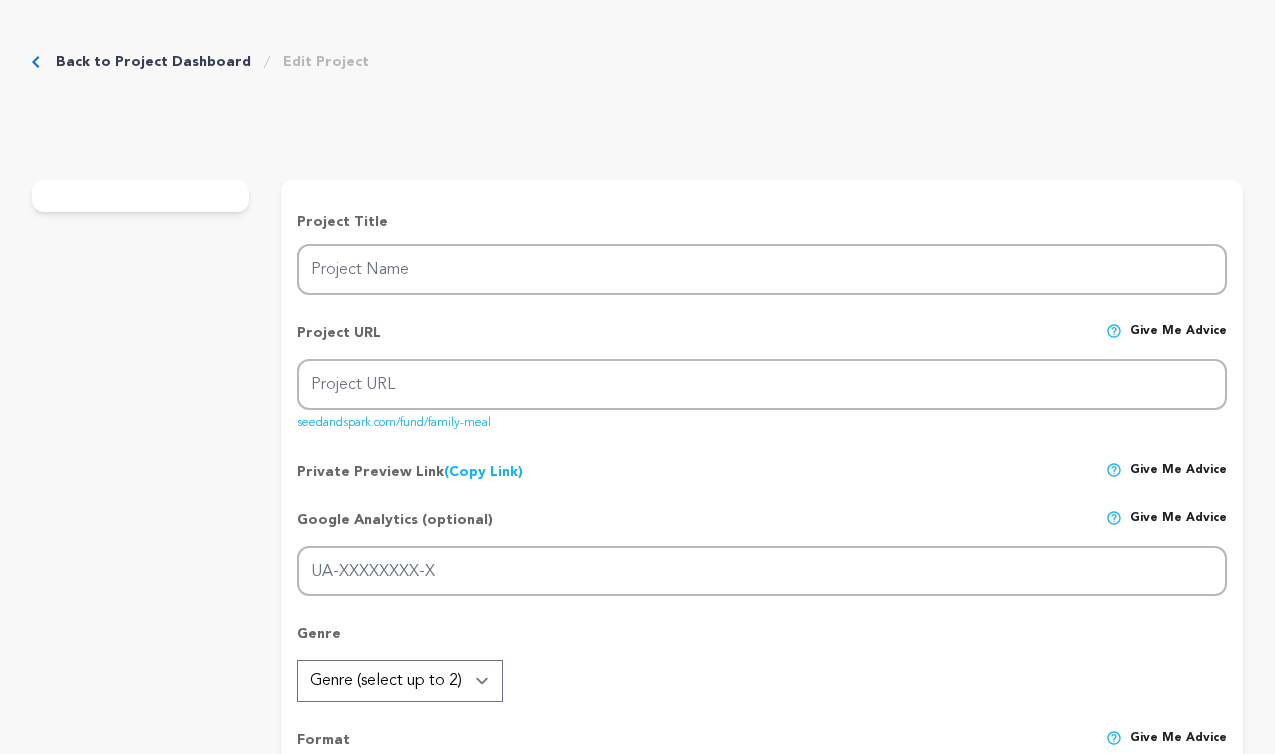 scroll, scrollTop: 0, scrollLeft: 0, axis: both 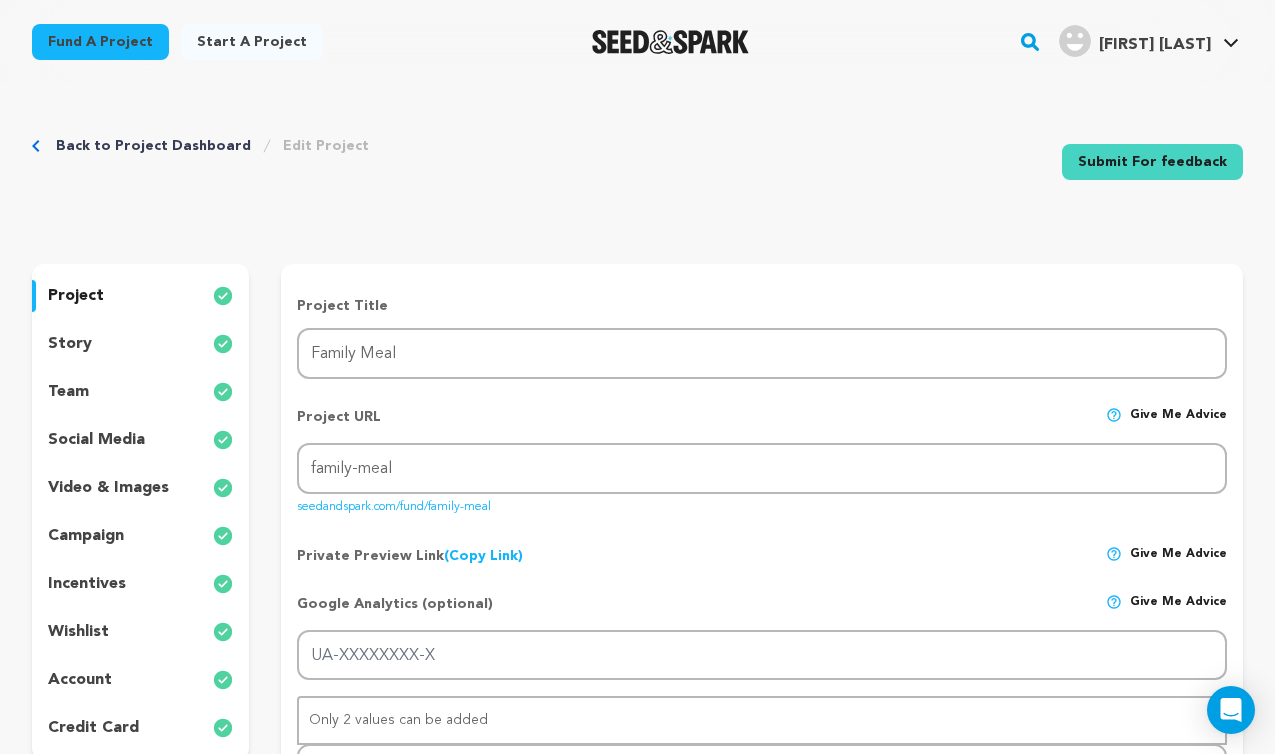 click on "story" at bounding box center [140, 344] 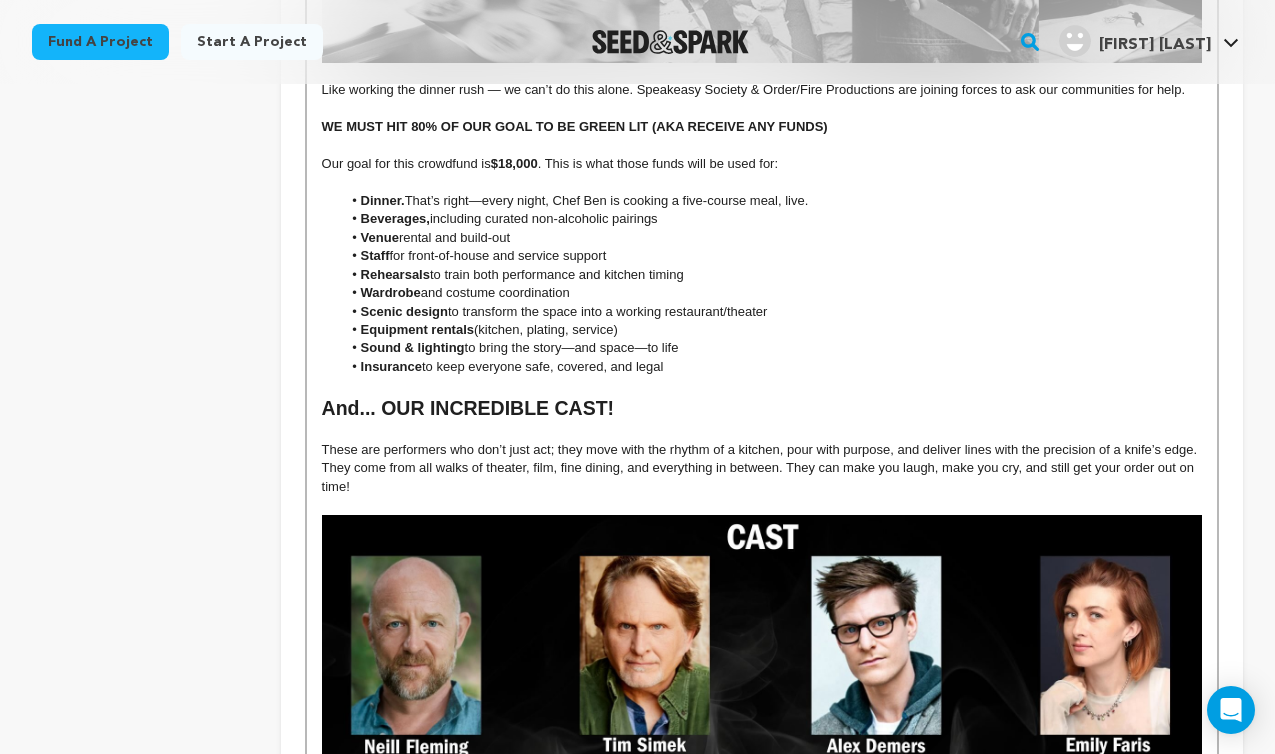 scroll, scrollTop: 3087, scrollLeft: 0, axis: vertical 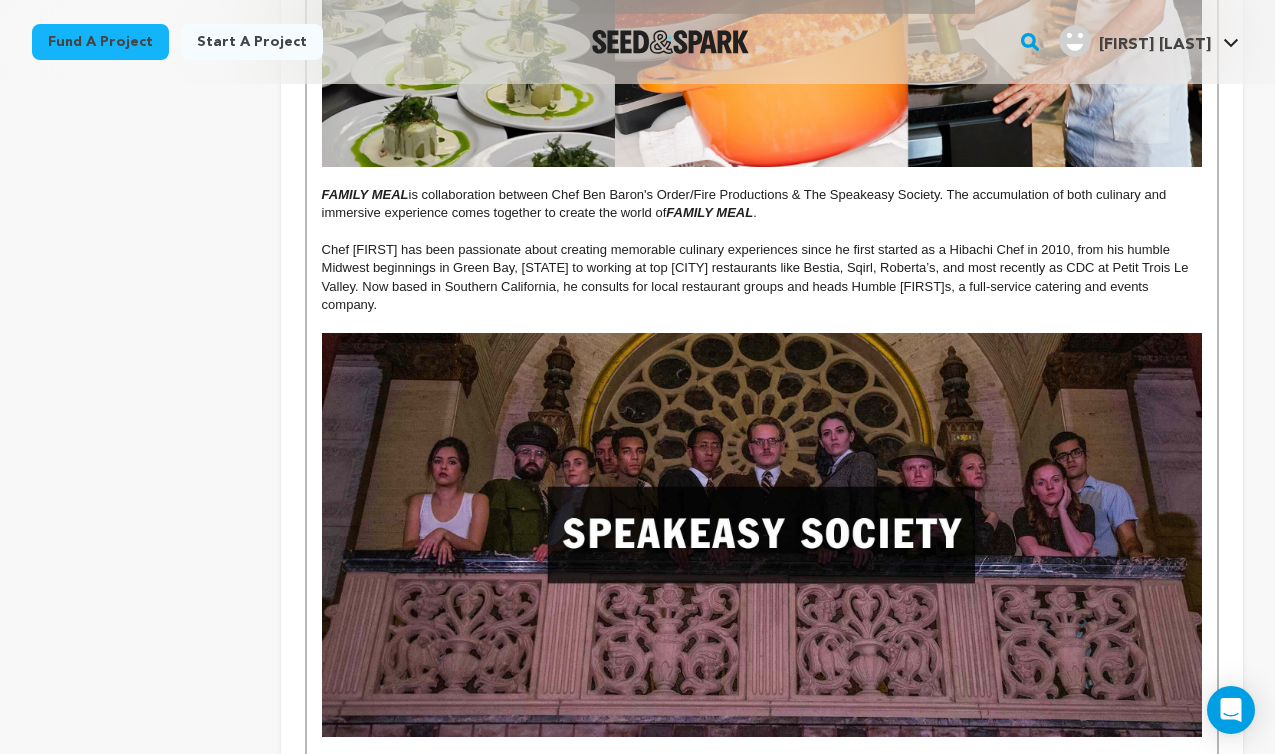 type 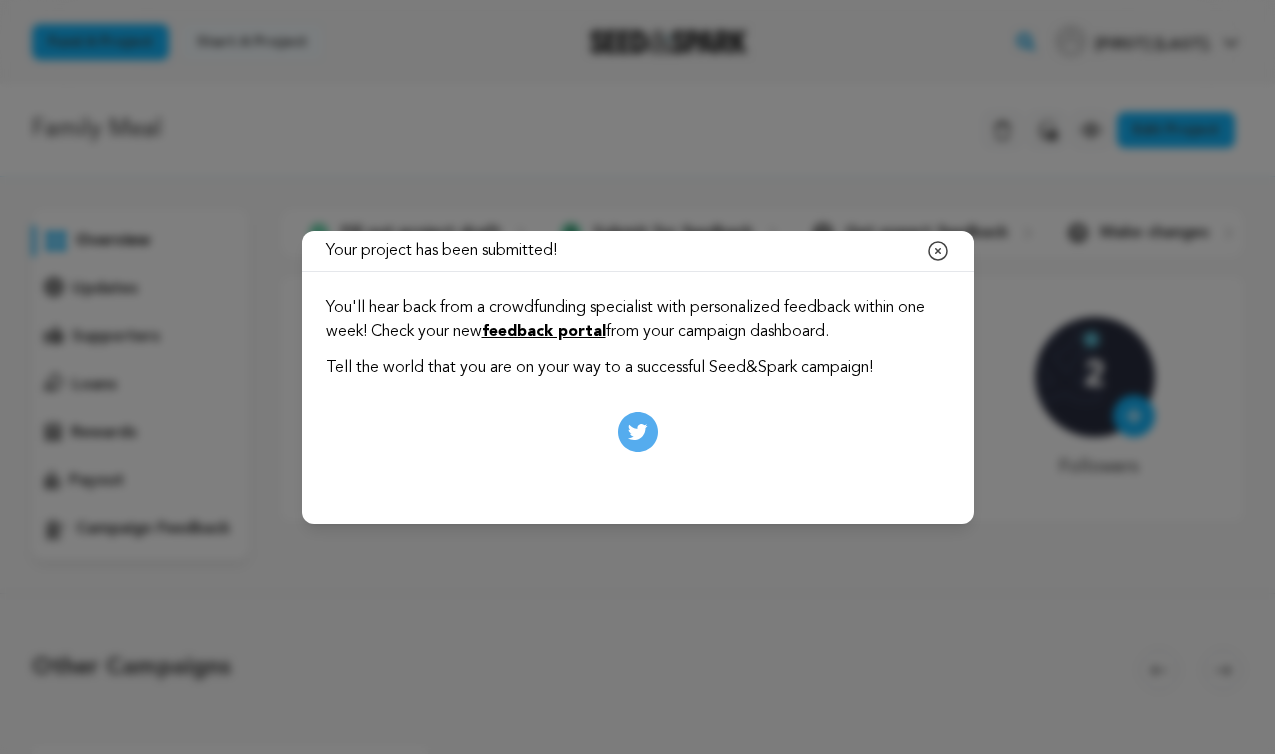 scroll, scrollTop: 0, scrollLeft: 0, axis: both 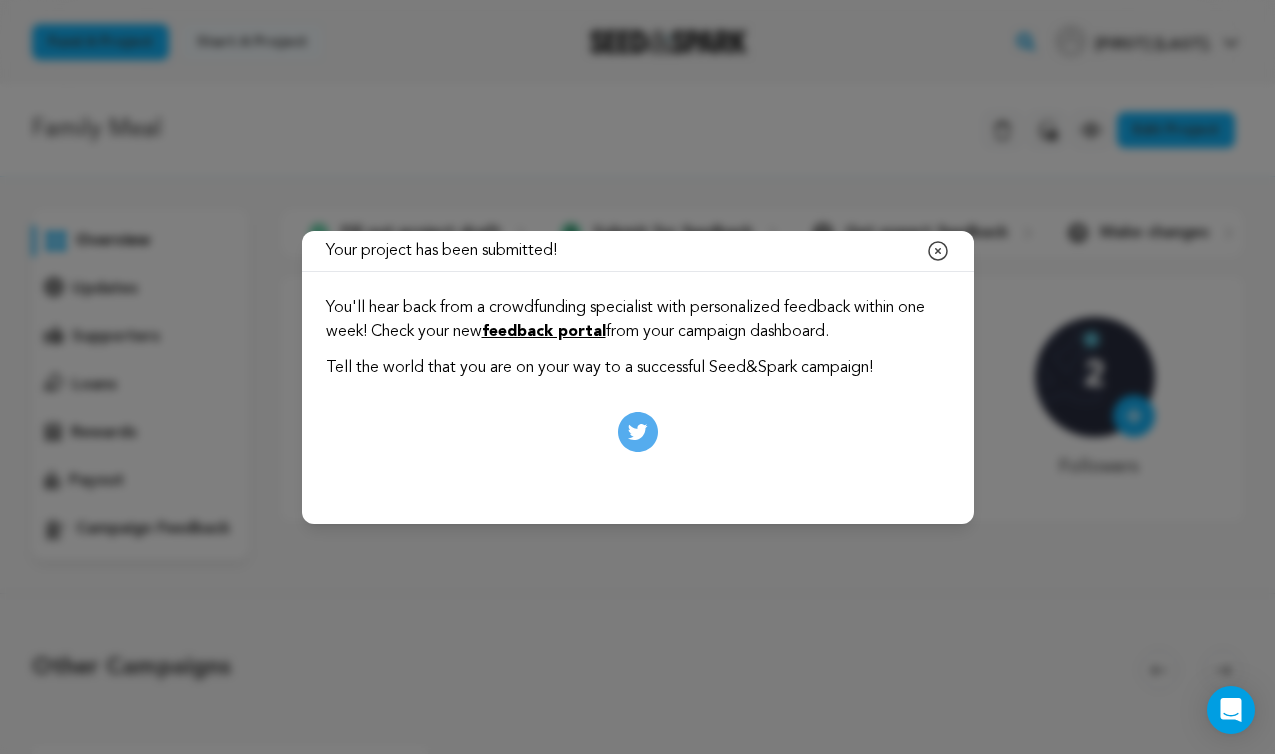 click on "feedback portal" at bounding box center (544, 332) 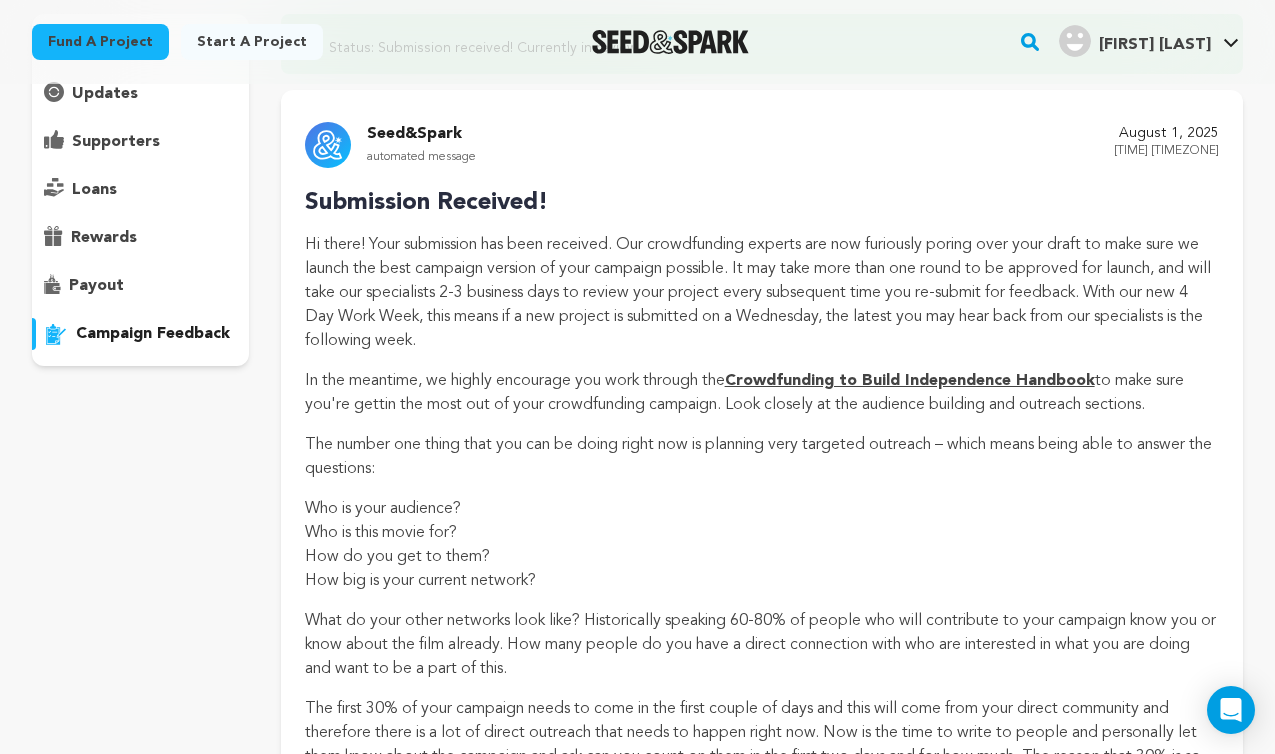 scroll, scrollTop: 0, scrollLeft: 0, axis: both 